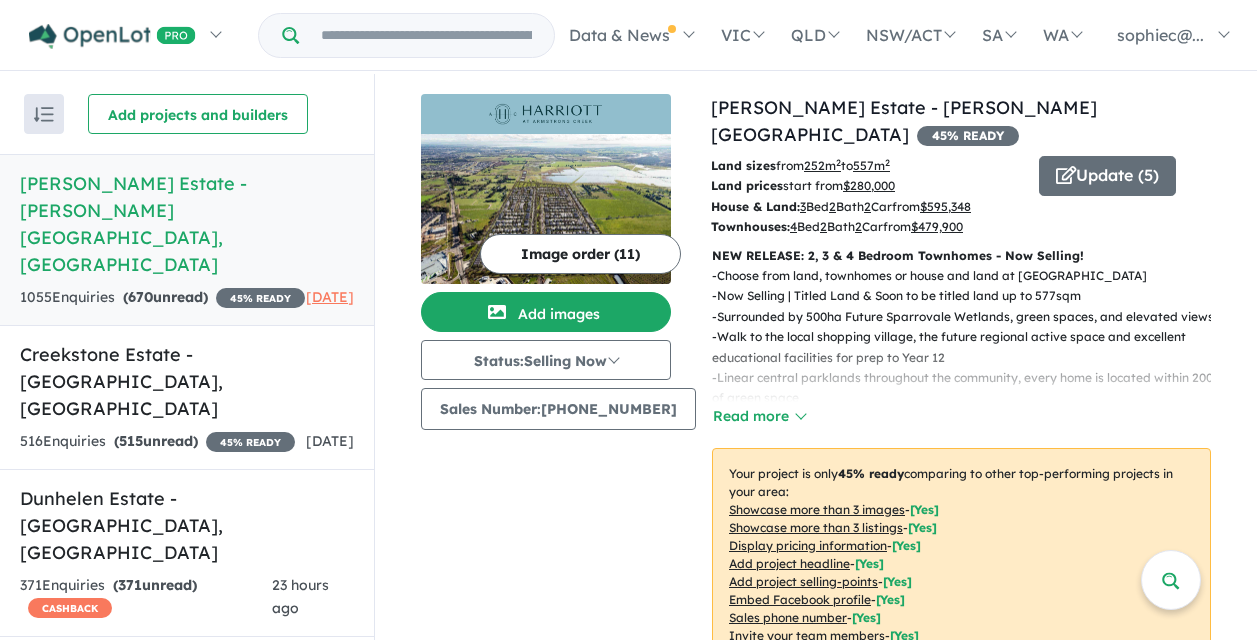 scroll, scrollTop: 0, scrollLeft: 0, axis: both 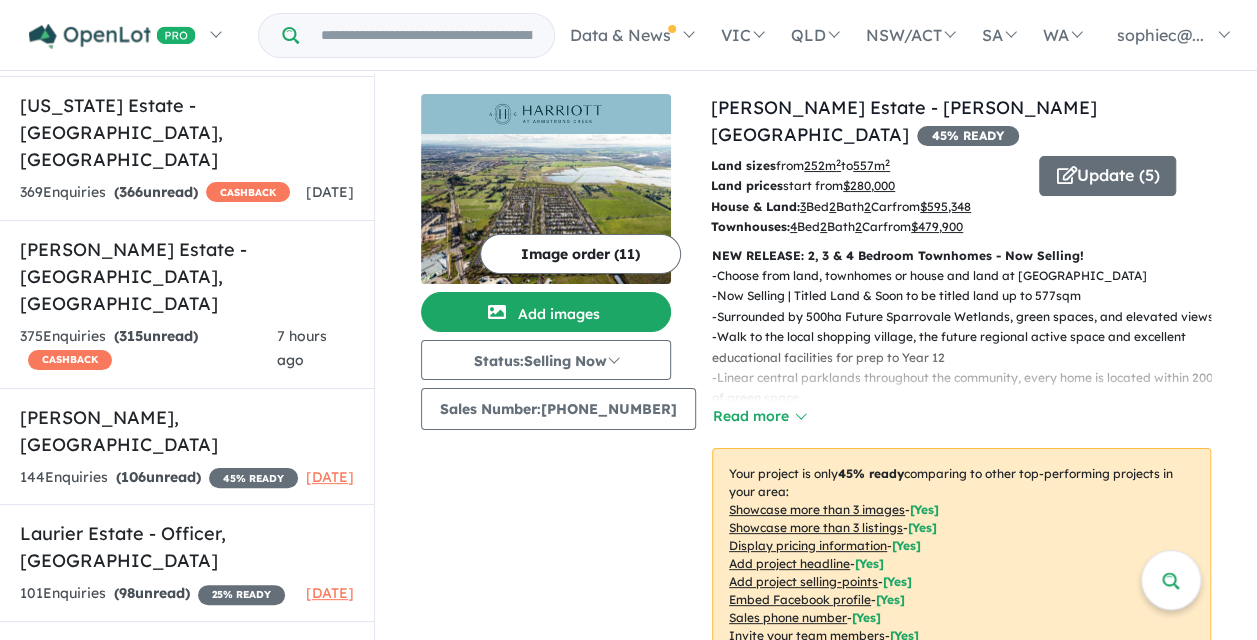 click on "[Draft]  Ambleside Estate - [GEOGRAPHIC_DATA][PERSON_NAME][GEOGRAPHIC_DATA]" at bounding box center (187, 794) 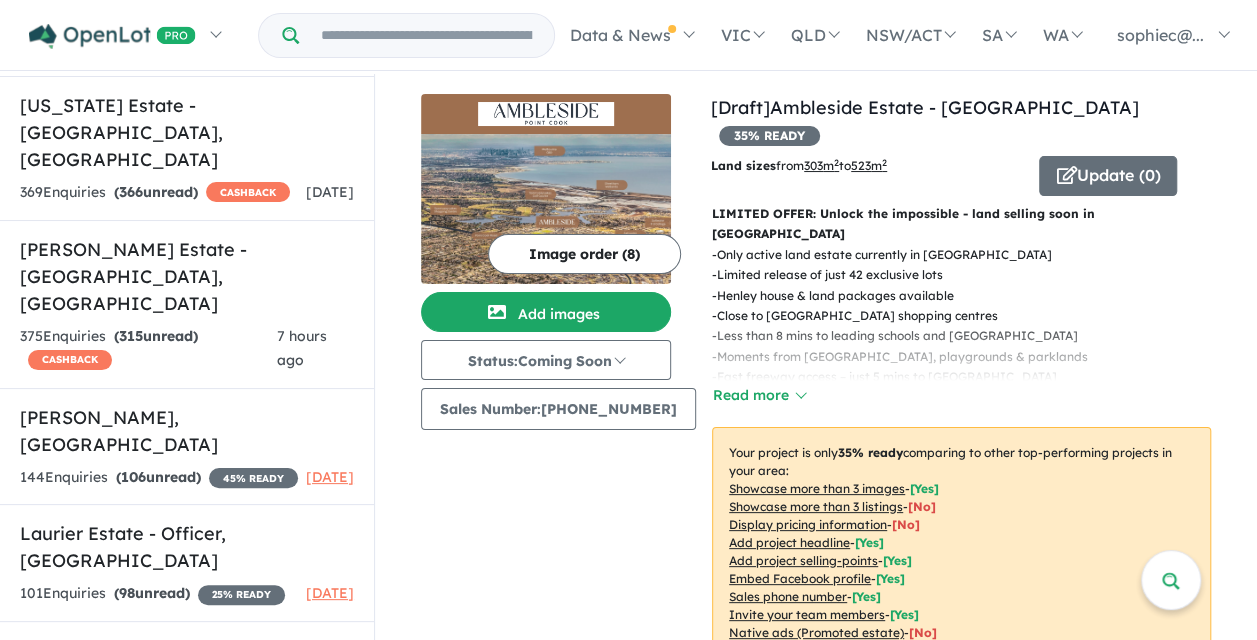 click on "Showcase more than 3 listings" at bounding box center [816, 506] 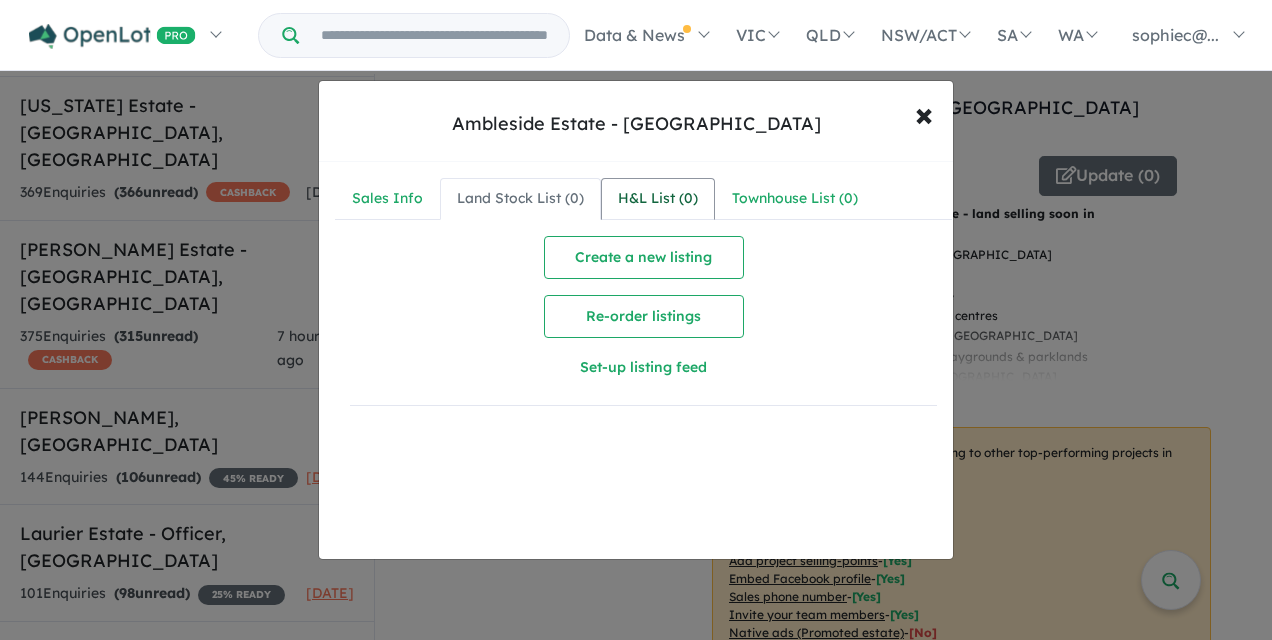 click on "H&L List ( 0 )" at bounding box center [658, 199] 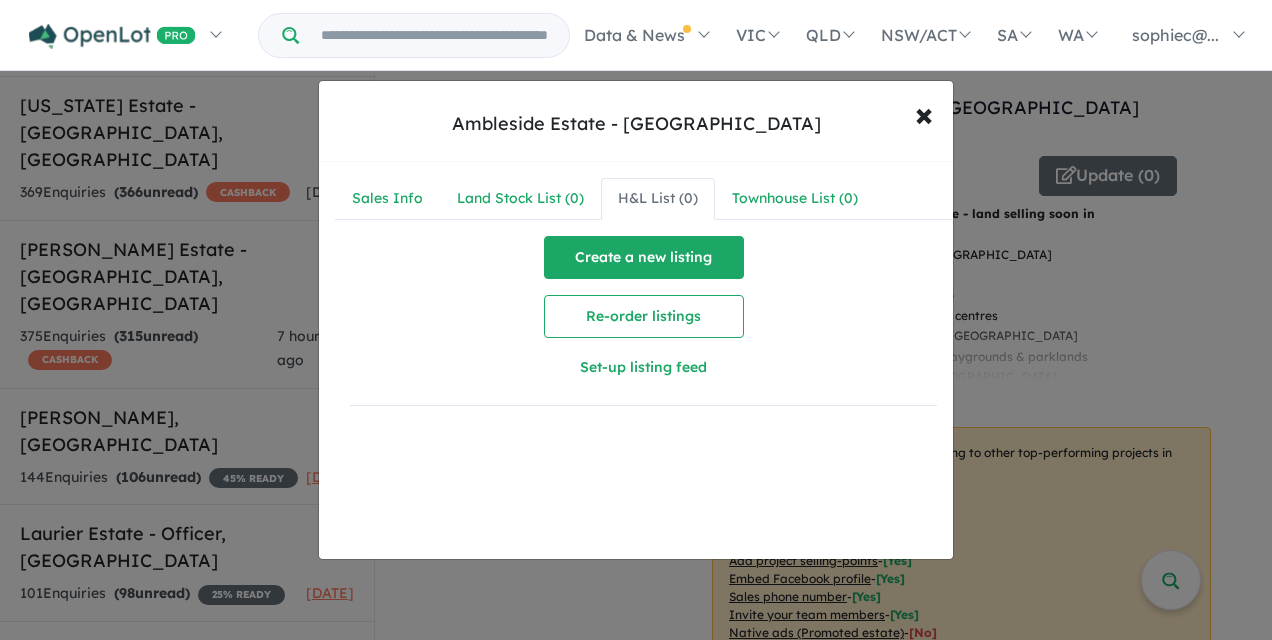 click on "Create a new listing" at bounding box center [644, 257] 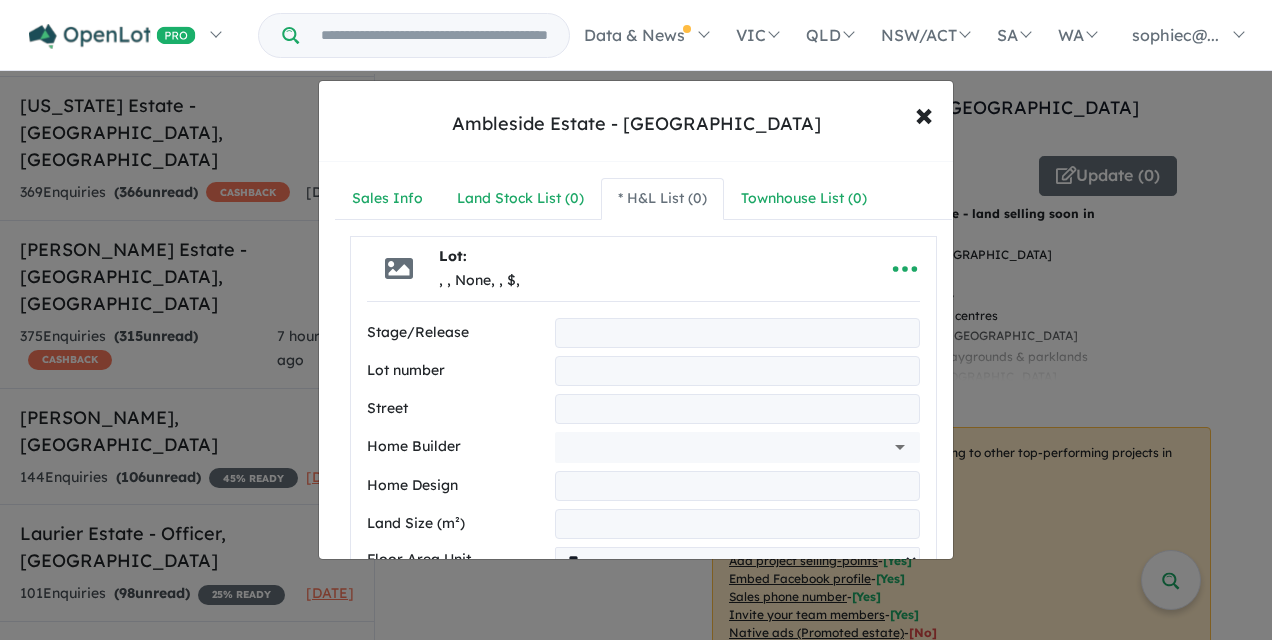 click at bounding box center [737, 333] 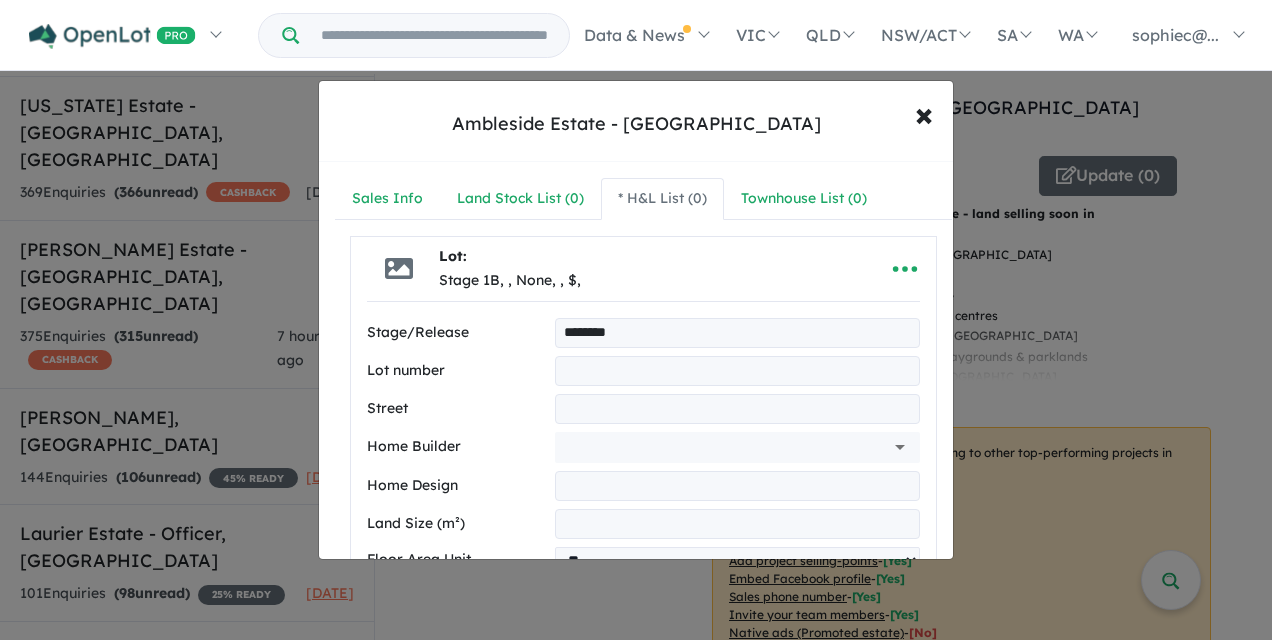 type on "********" 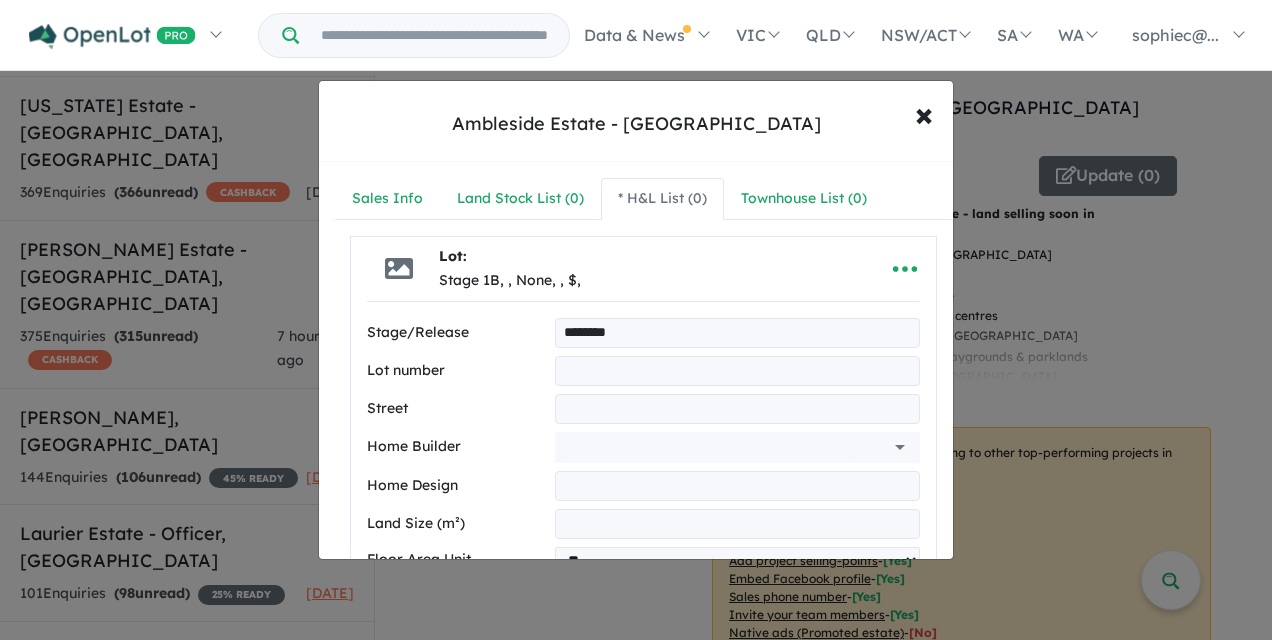 click at bounding box center [737, 371] 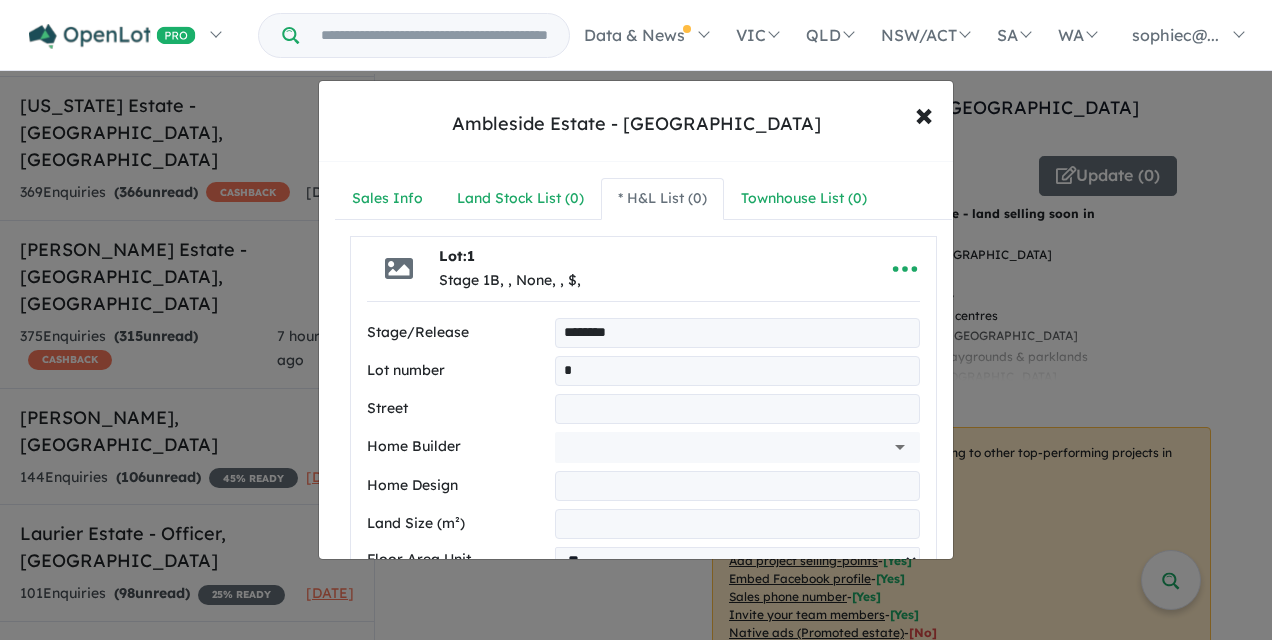 type on "*" 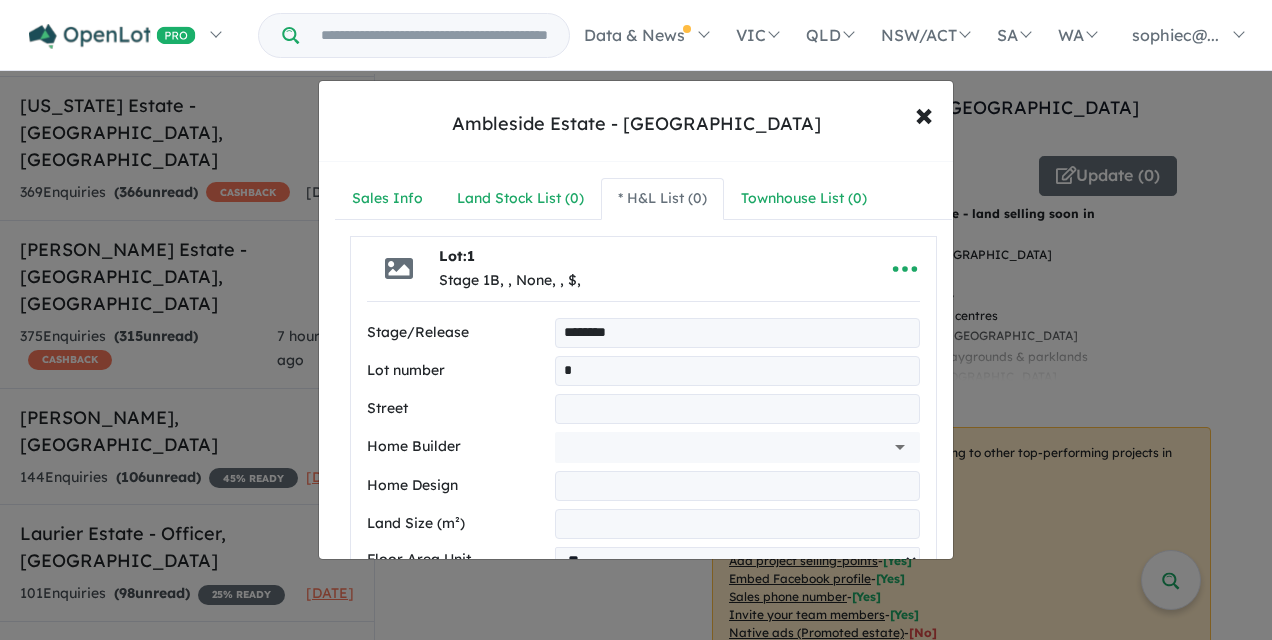 click at bounding box center (737, 409) 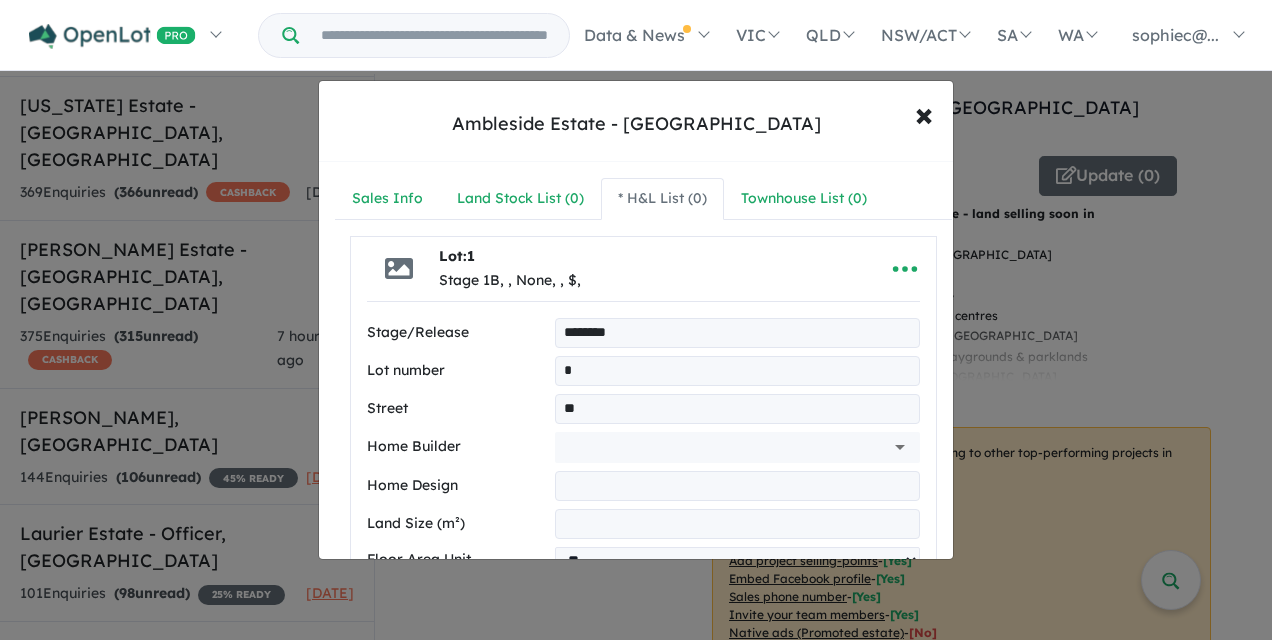 type on "*" 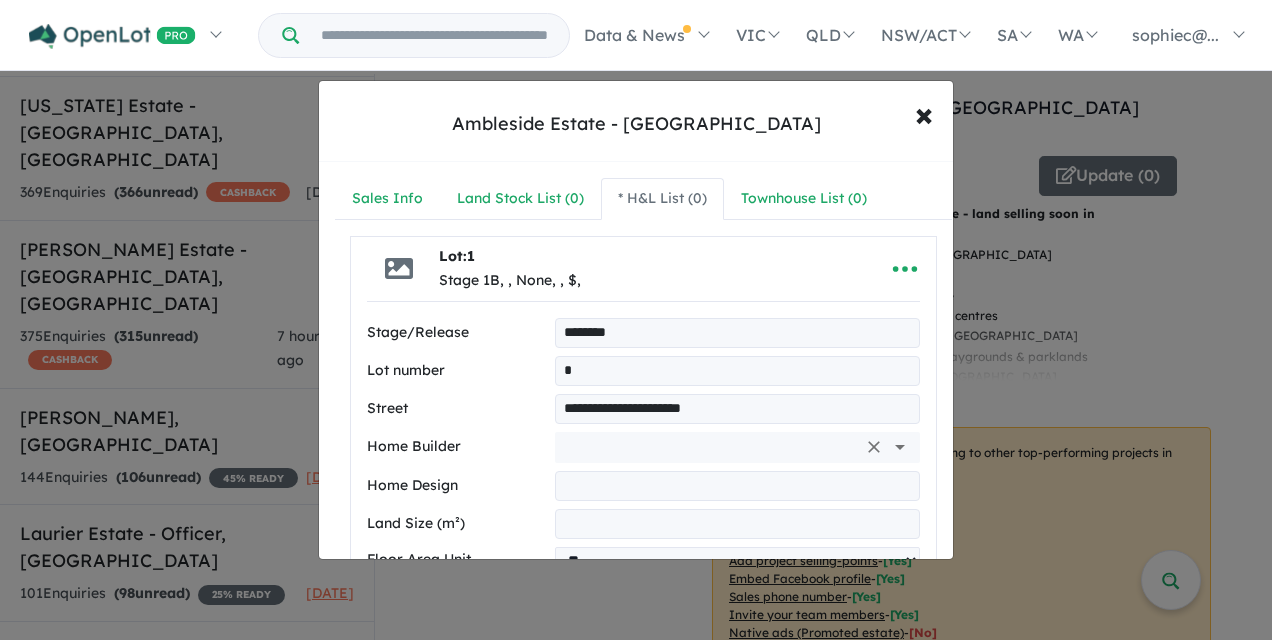 type on "**********" 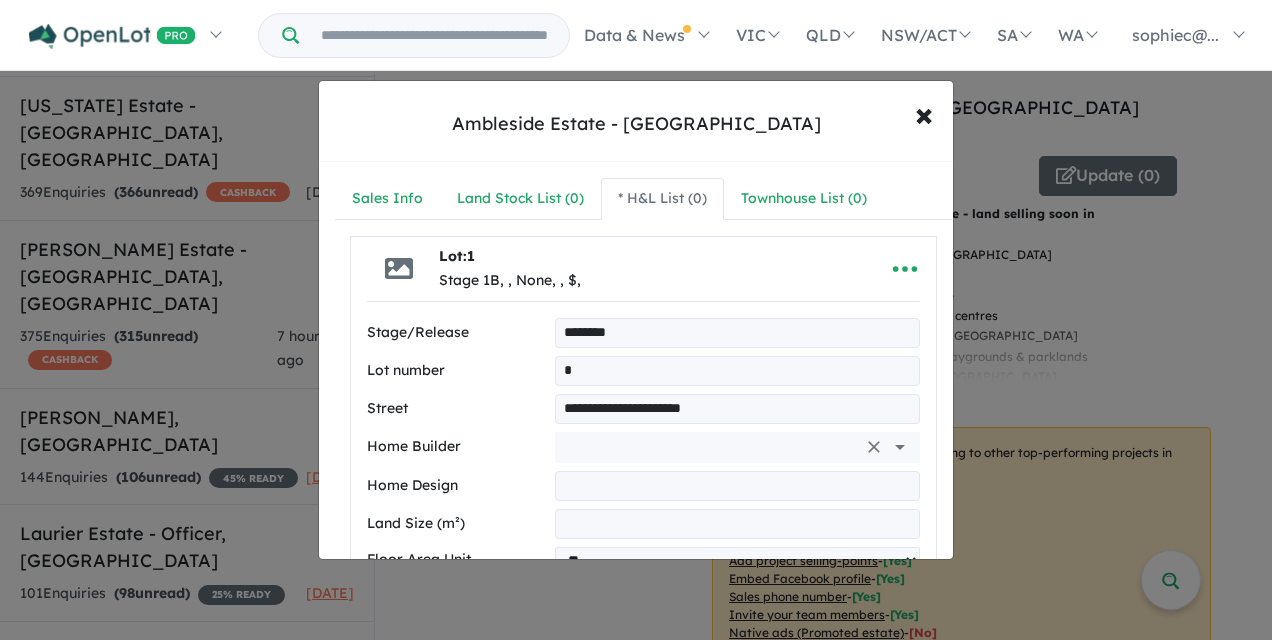 click at bounding box center (709, 447) 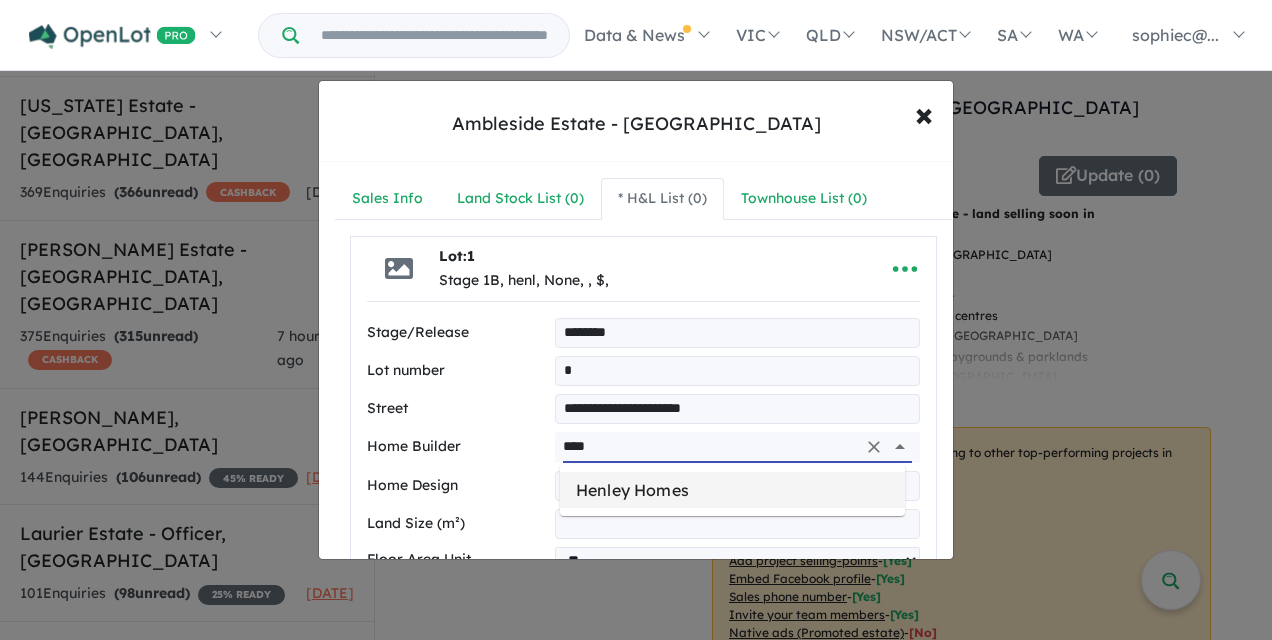 click on "Henley Homes" at bounding box center [732, 490] 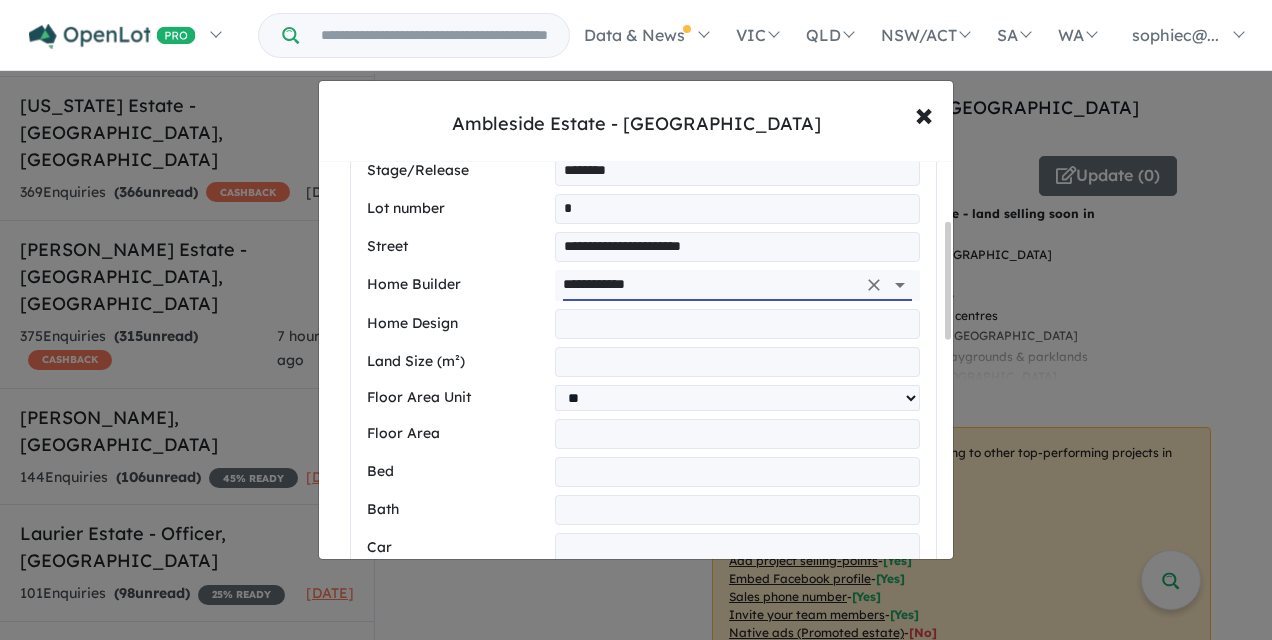 scroll, scrollTop: 200, scrollLeft: 0, axis: vertical 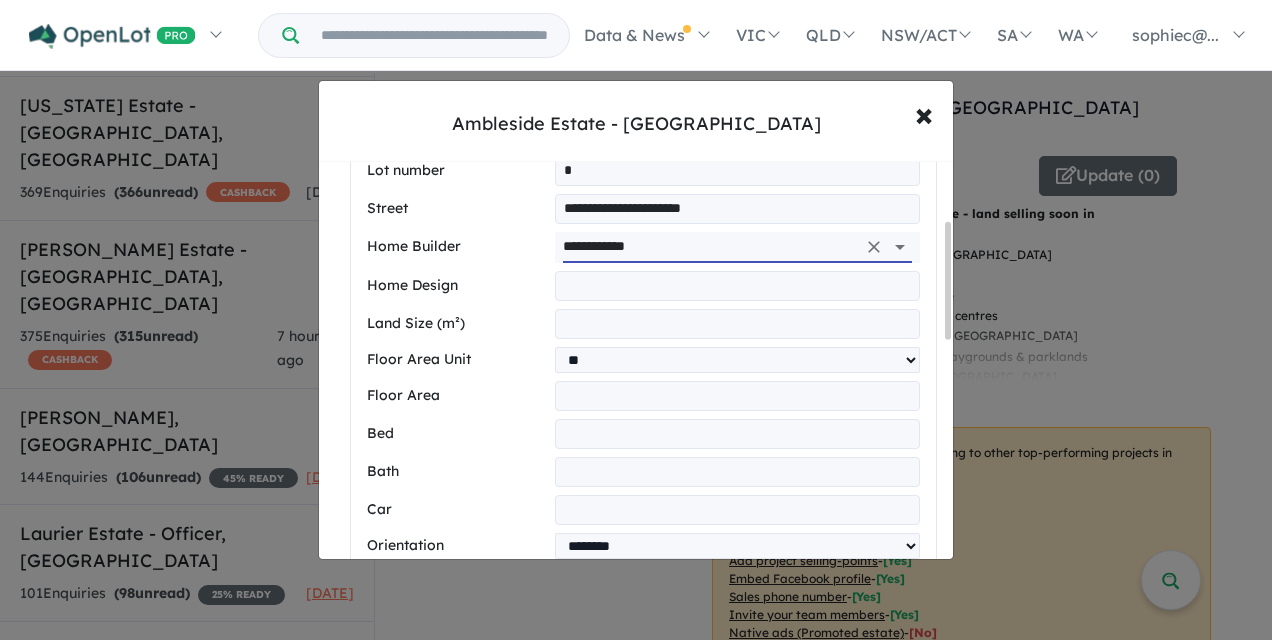 type on "**********" 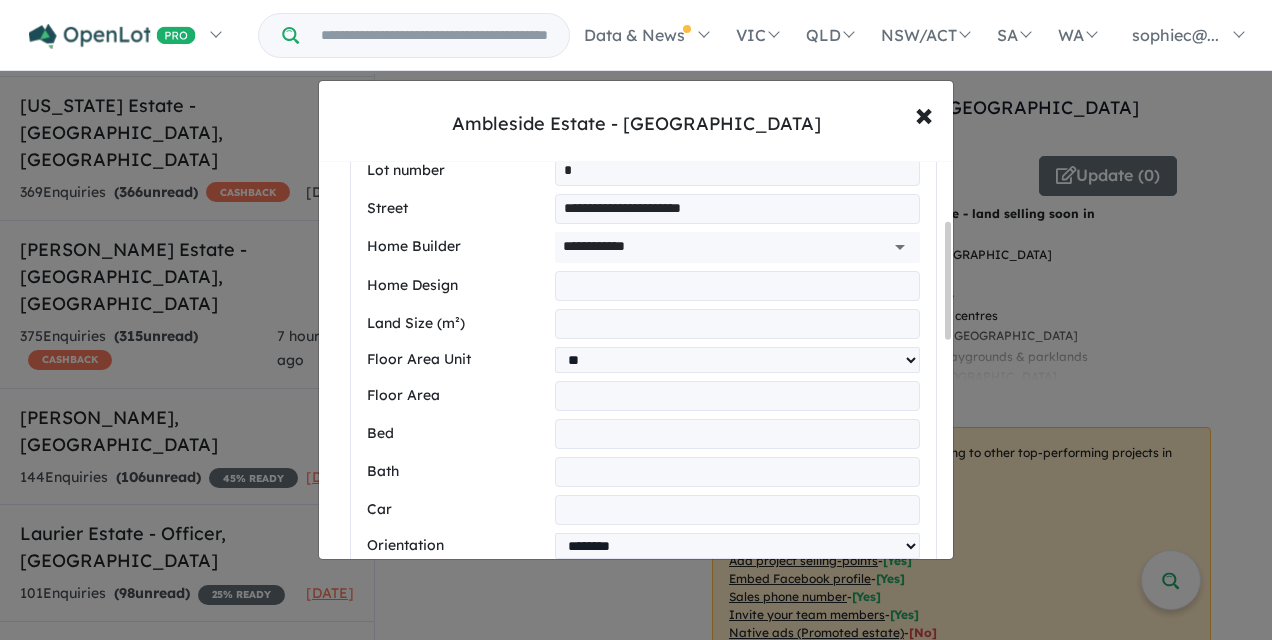 click at bounding box center (737, 286) 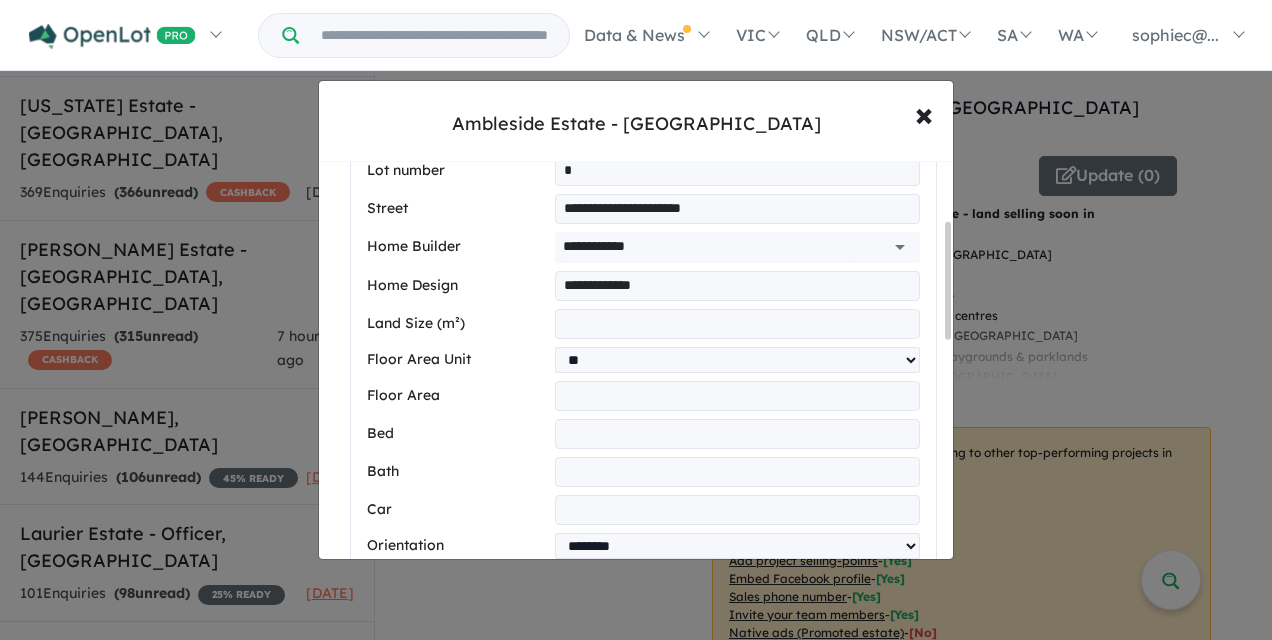 type on "**********" 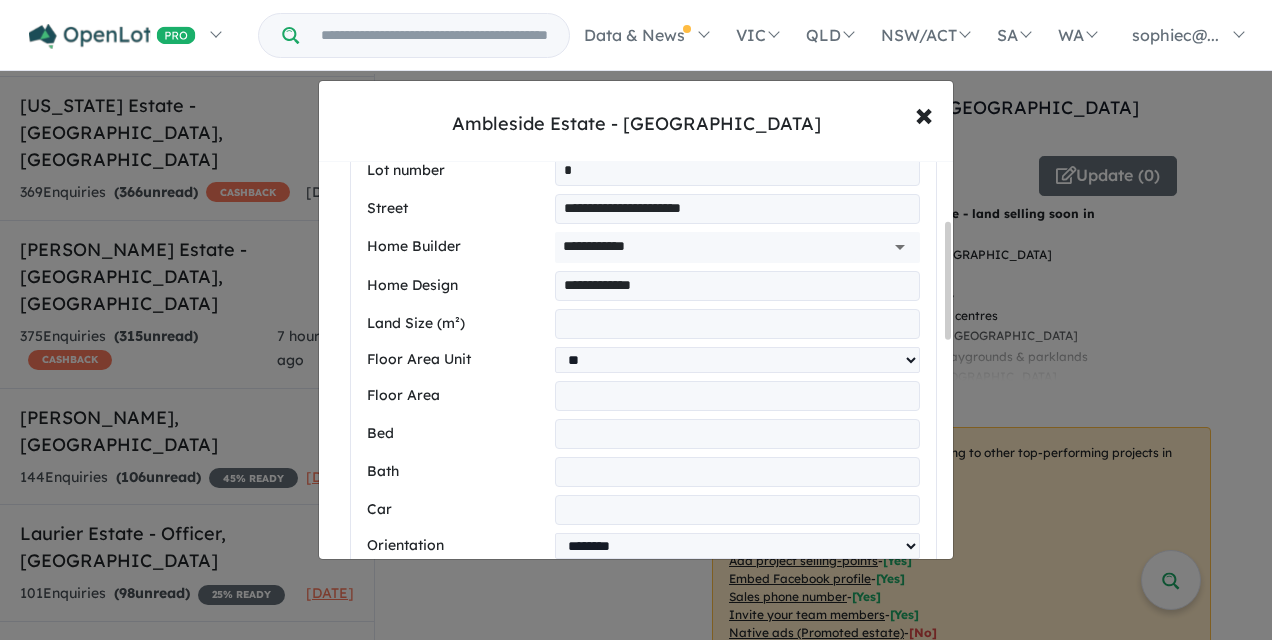 click at bounding box center [737, 324] 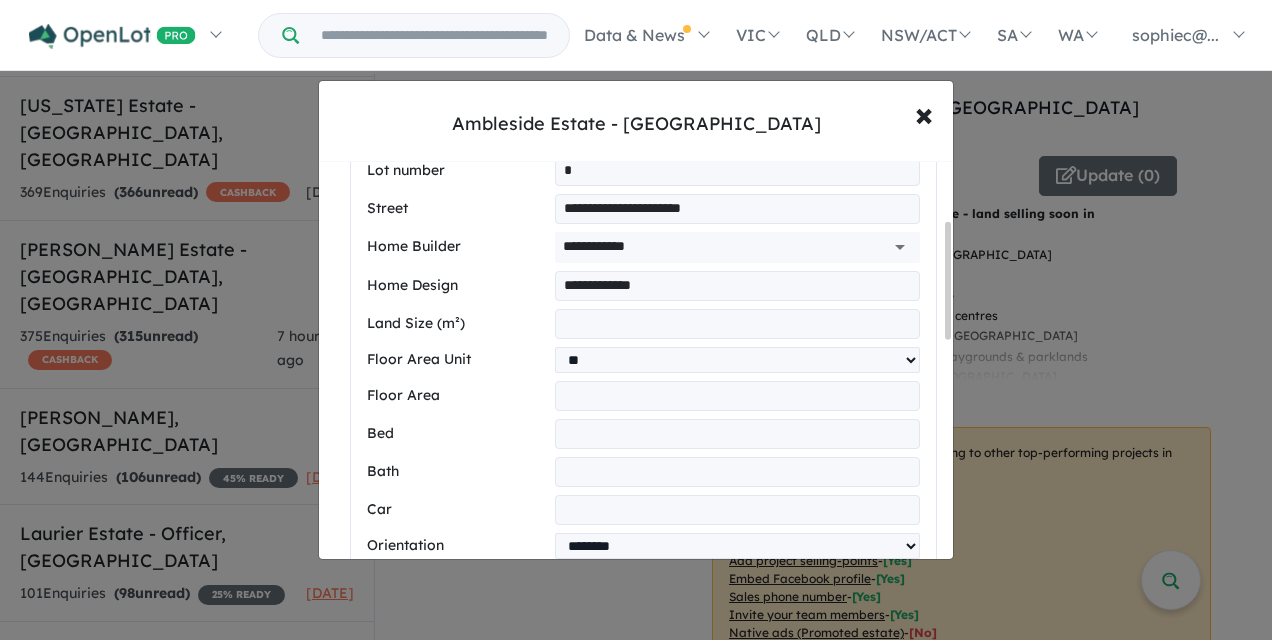 type on "***" 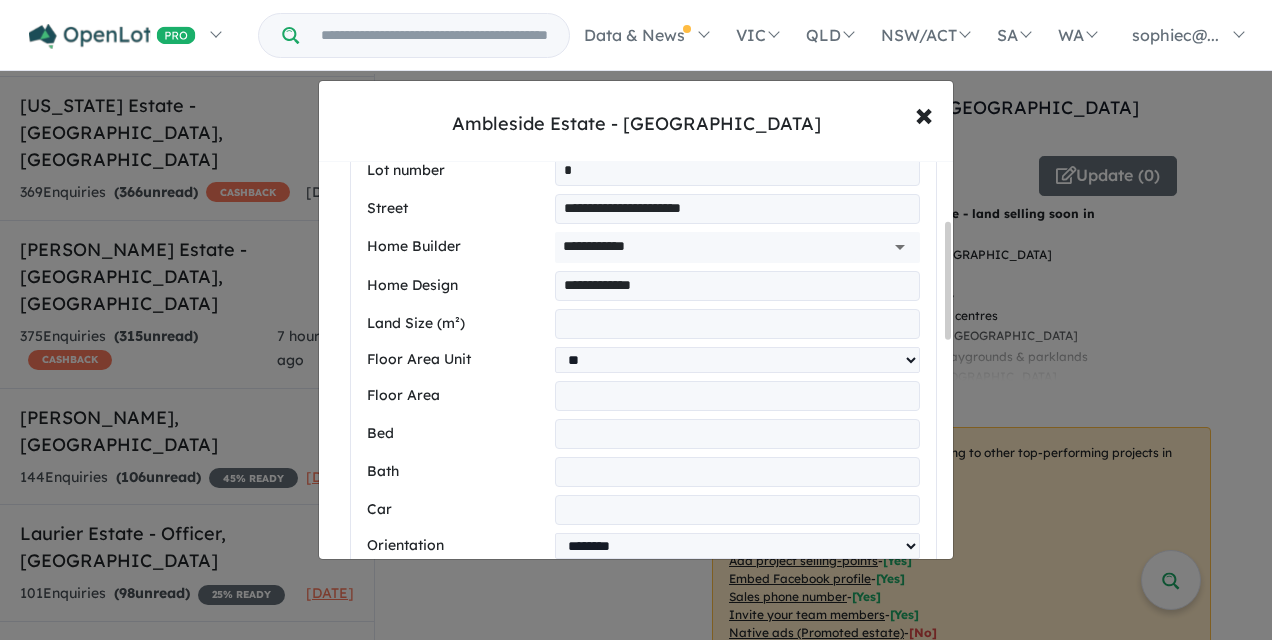 click at bounding box center (737, 396) 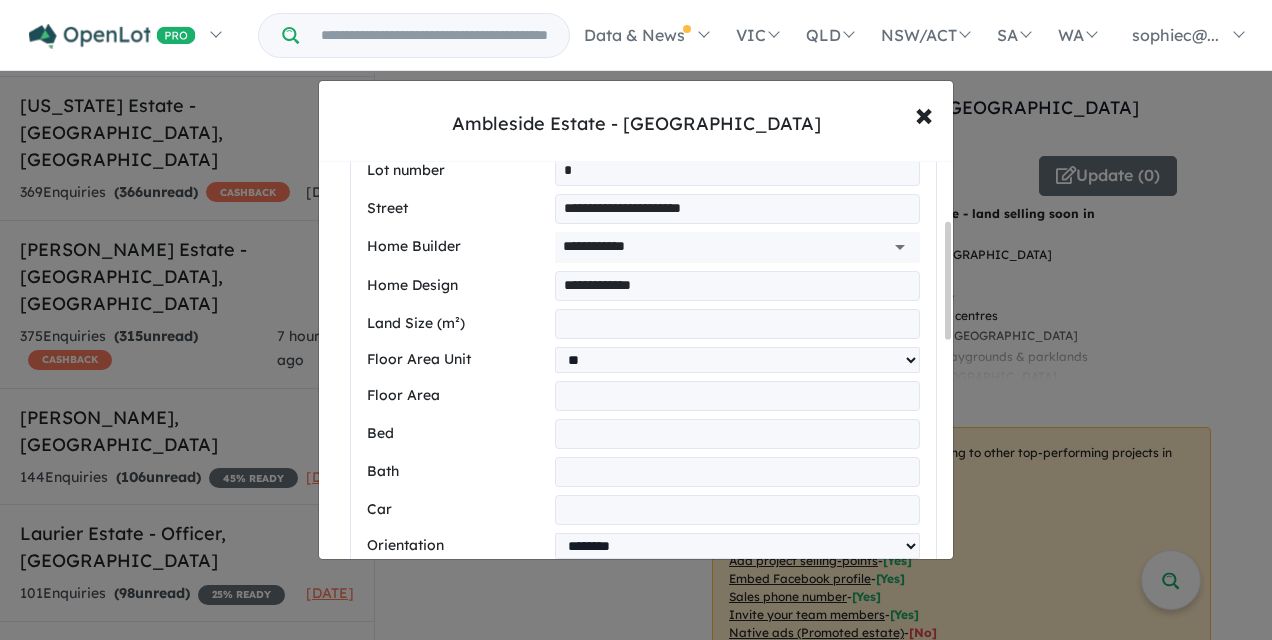 type on "*****" 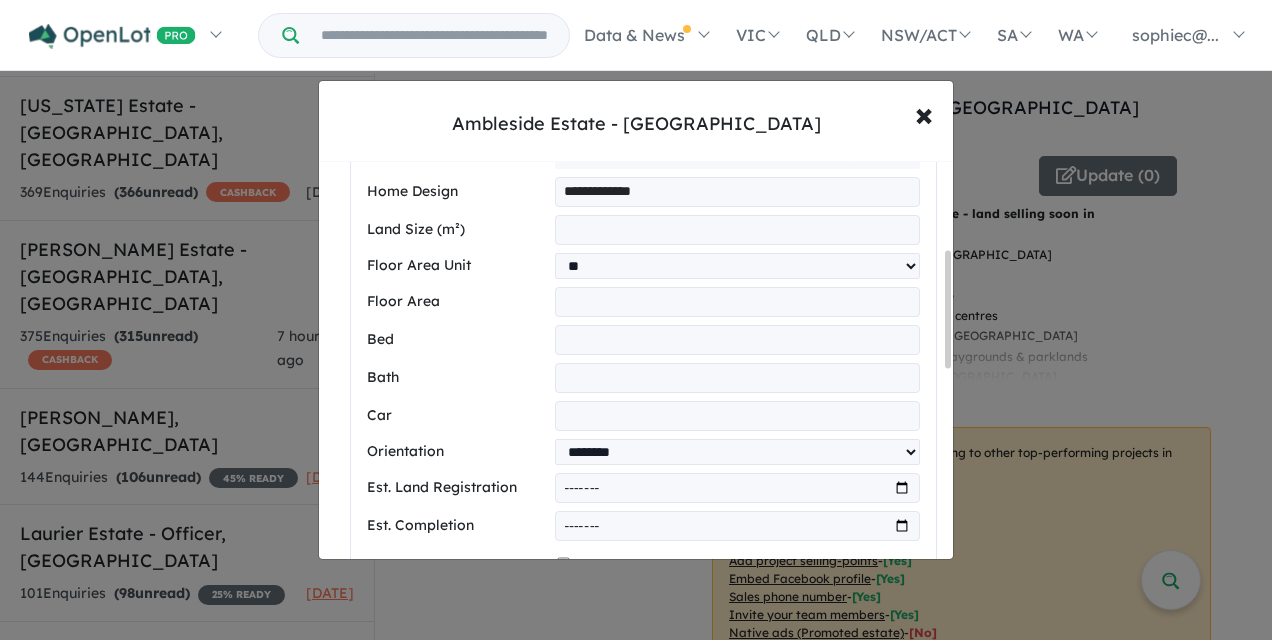 scroll, scrollTop: 300, scrollLeft: 0, axis: vertical 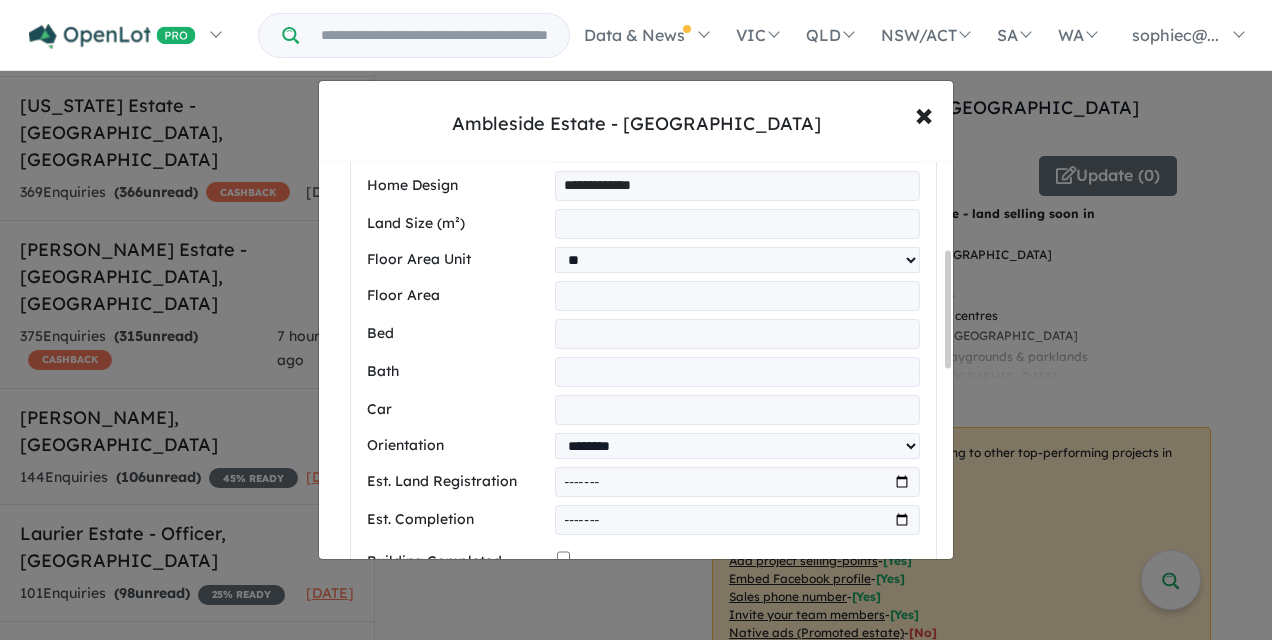 click at bounding box center [737, 334] 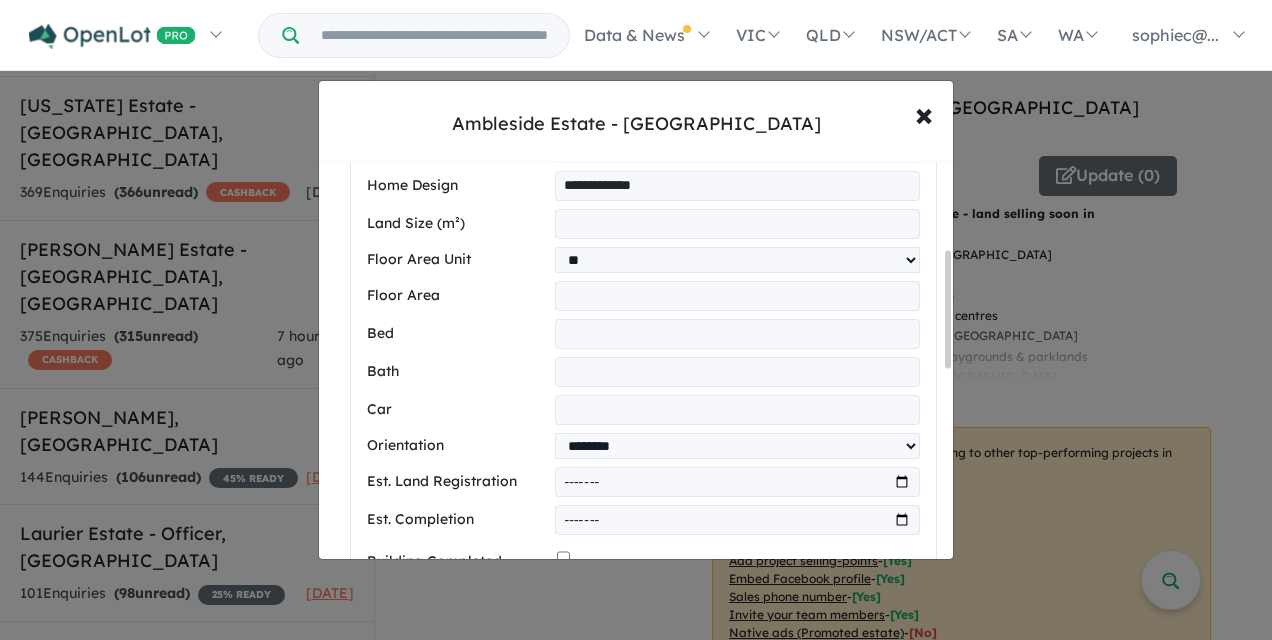 click at bounding box center (737, 372) 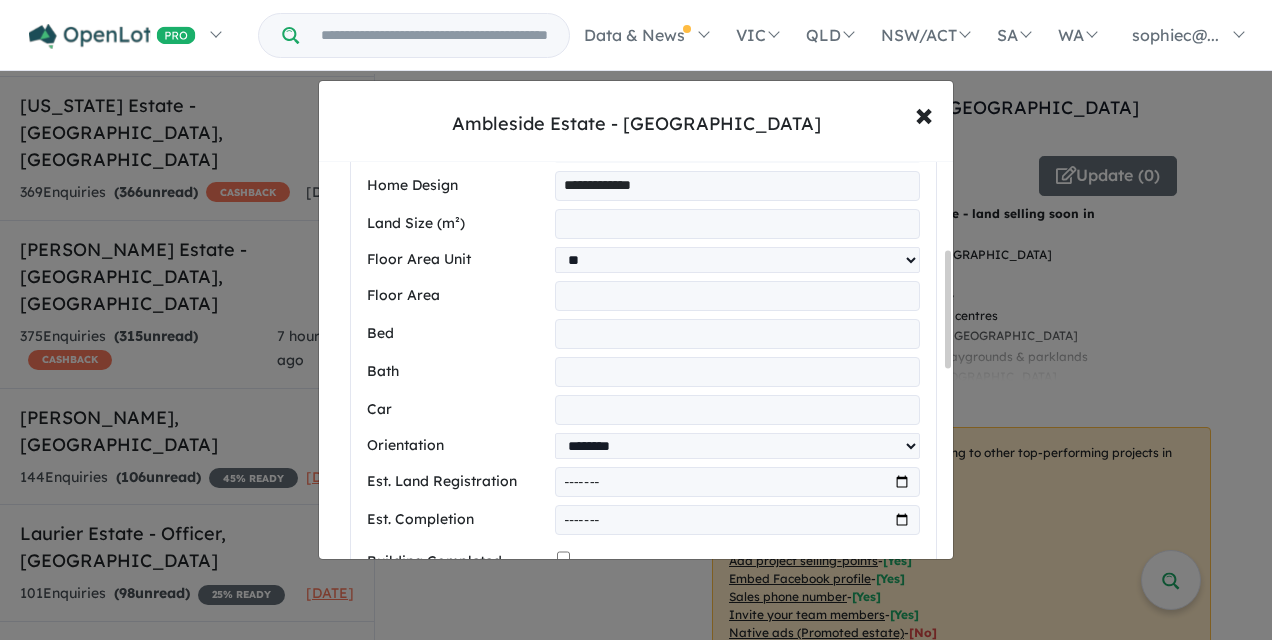 type on "*" 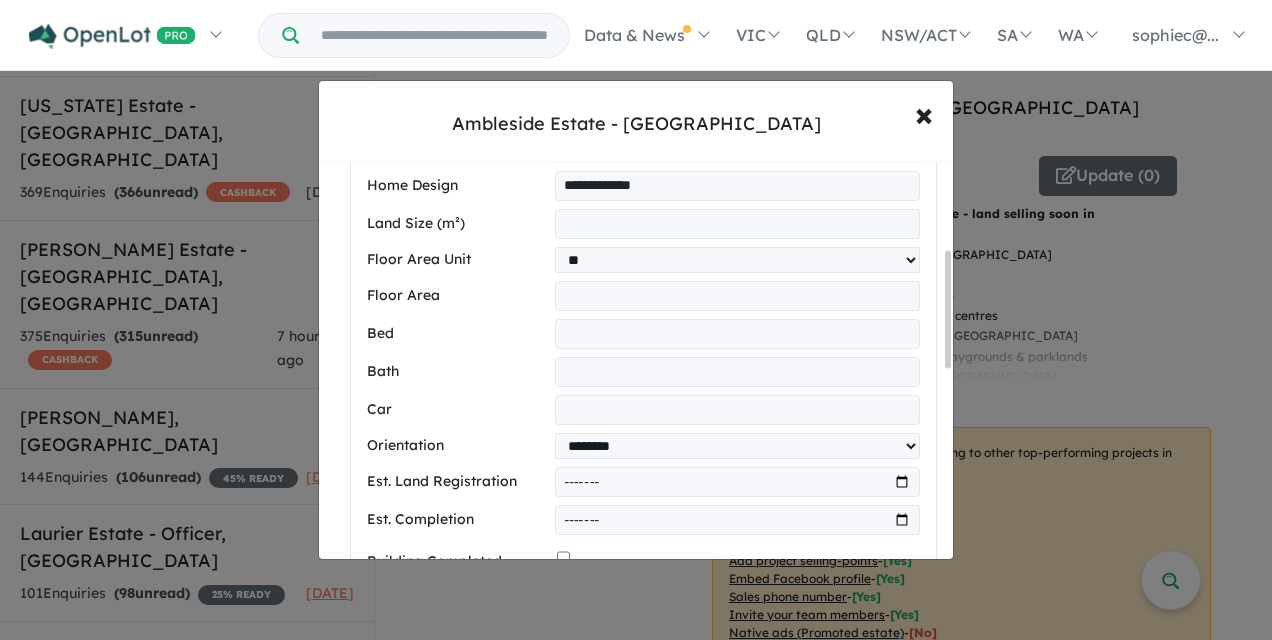 click at bounding box center (737, 410) 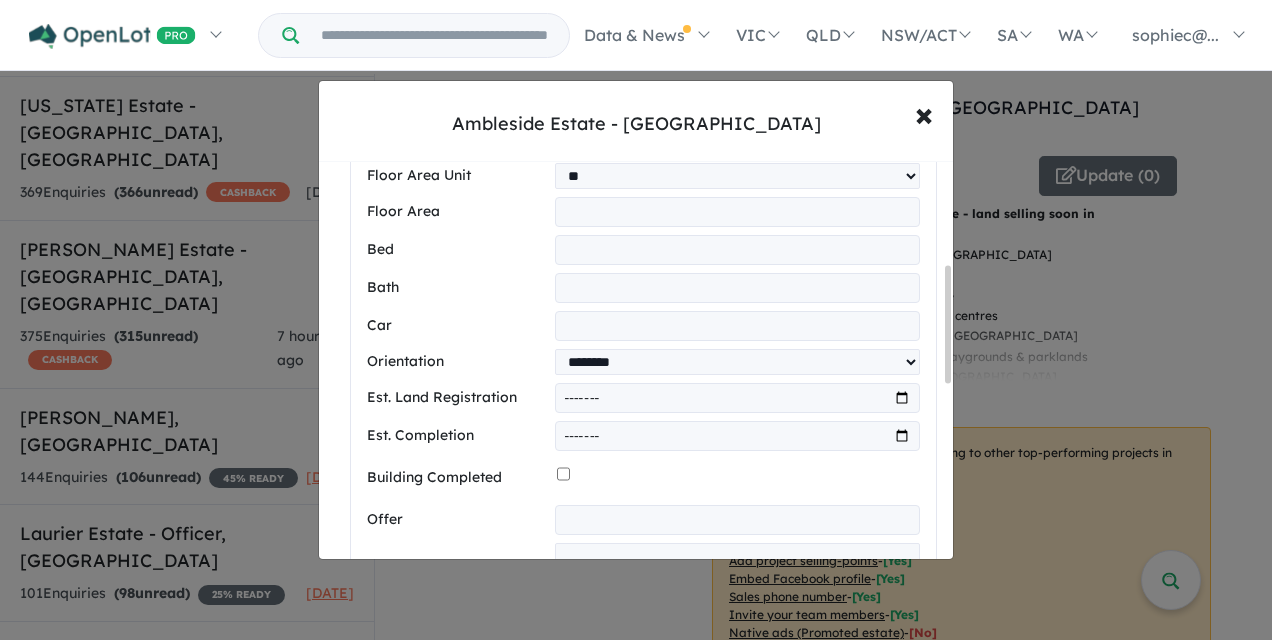 scroll, scrollTop: 433, scrollLeft: 0, axis: vertical 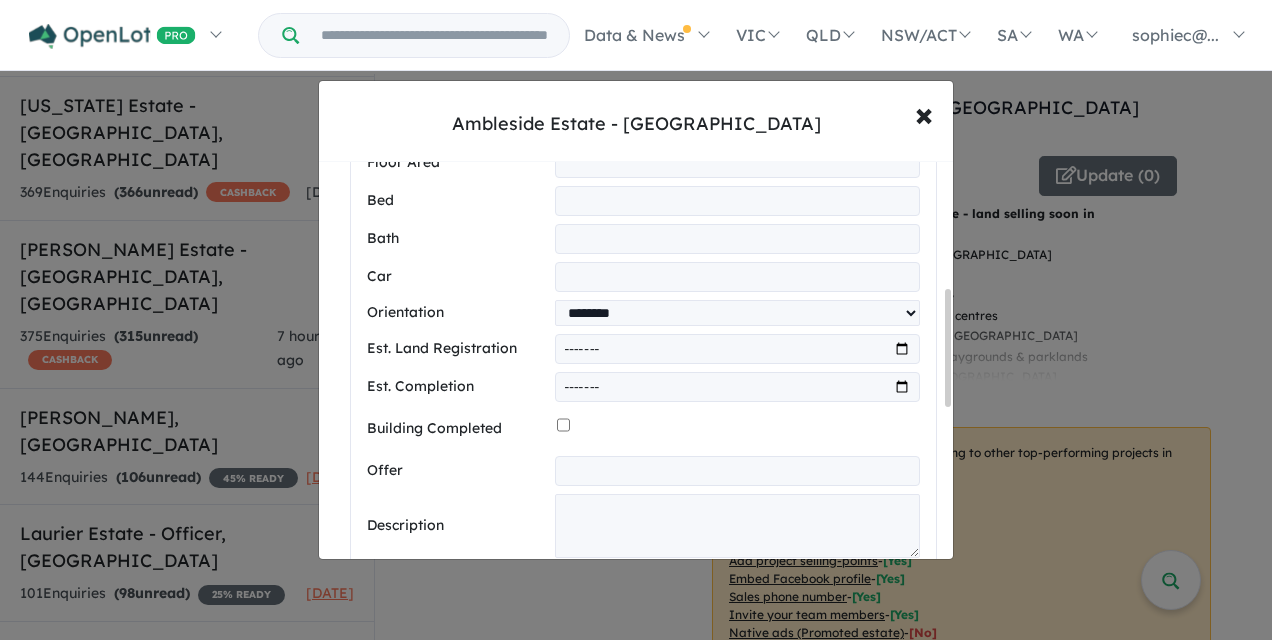 type on "*" 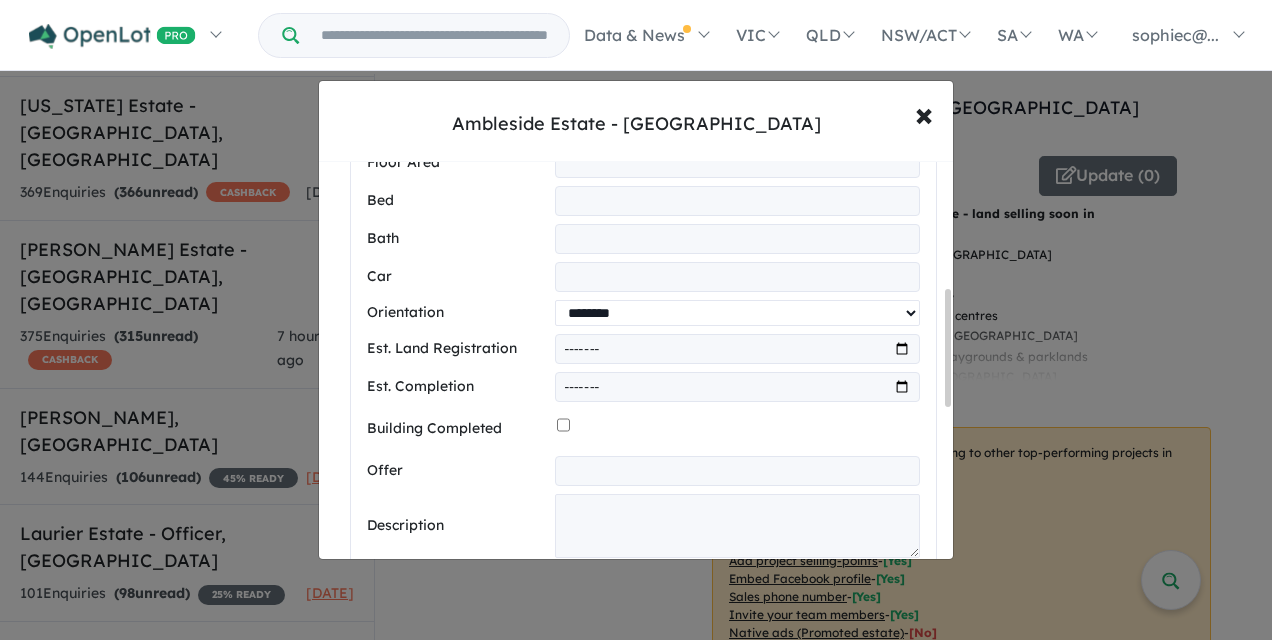 click on "**********" at bounding box center [737, 313] 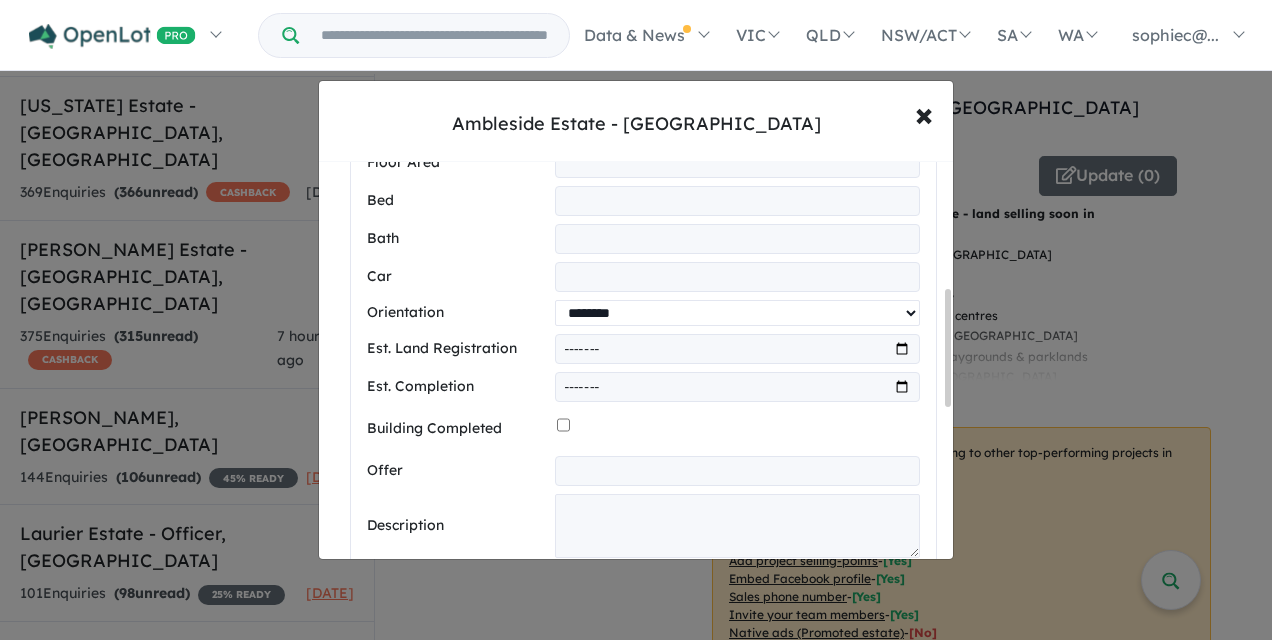 select on "****" 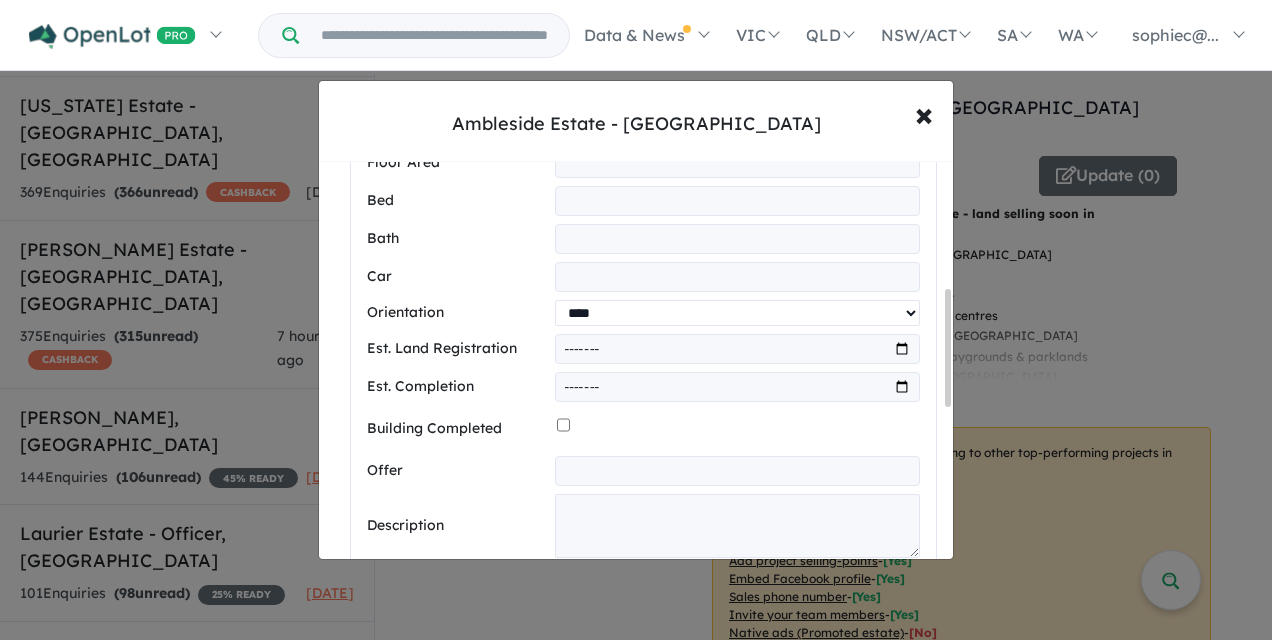click on "**********" at bounding box center (737, 313) 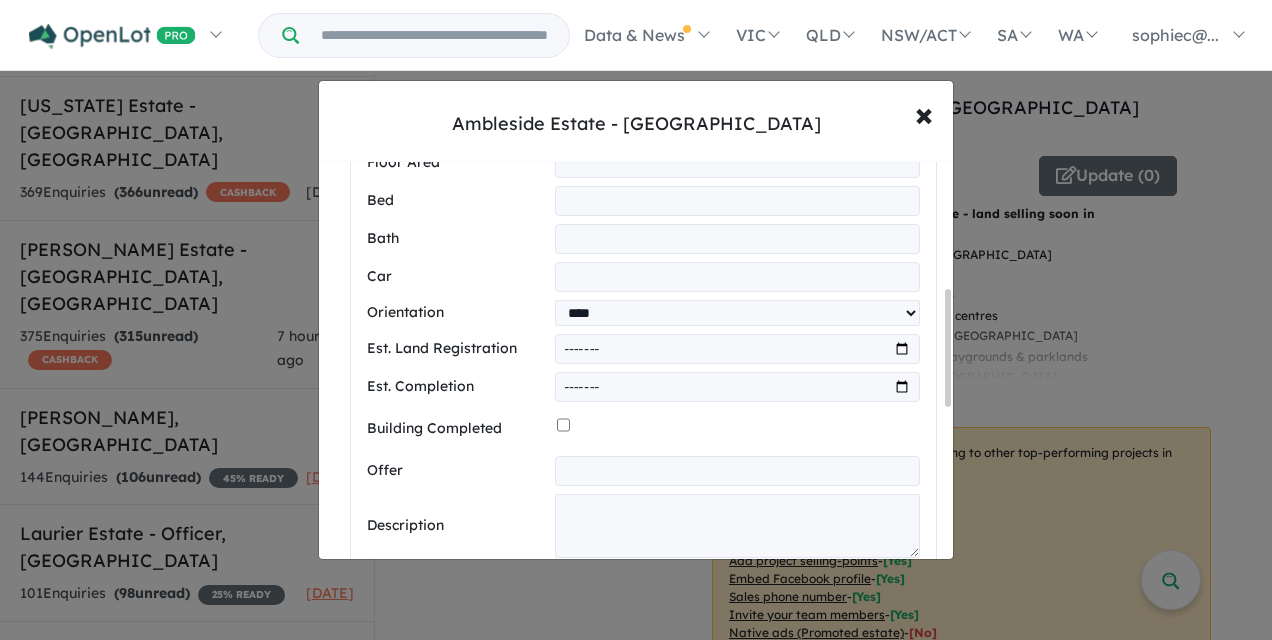 click at bounding box center (737, 349) 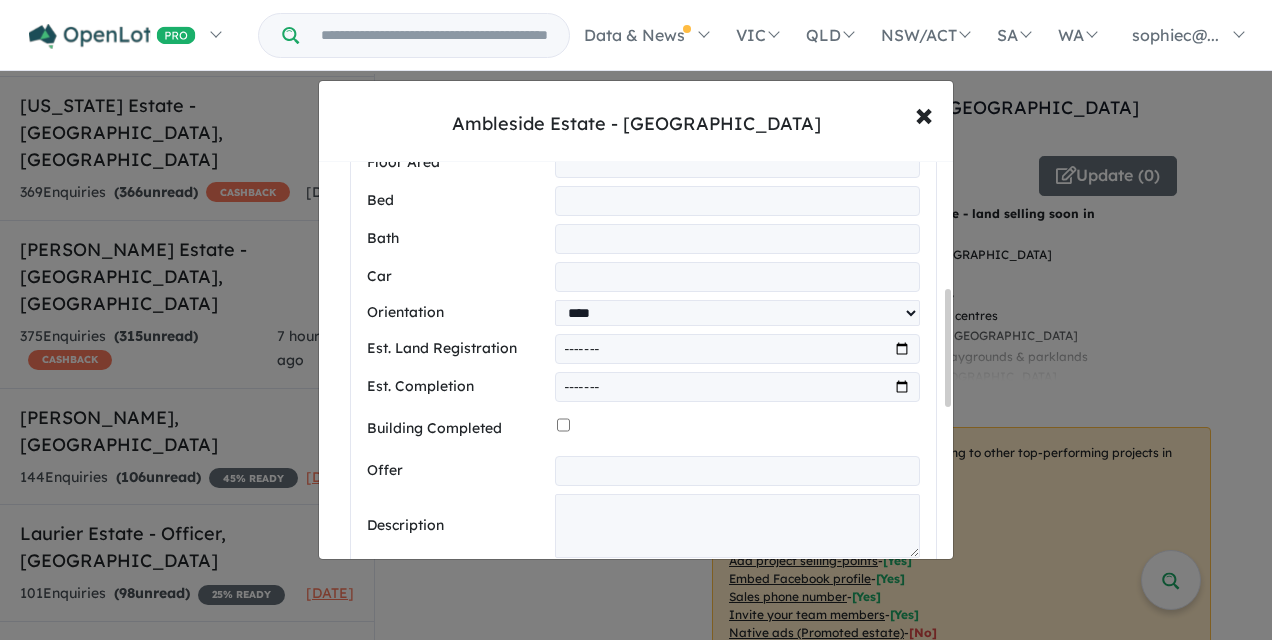 click on "*******" at bounding box center (737, 349) 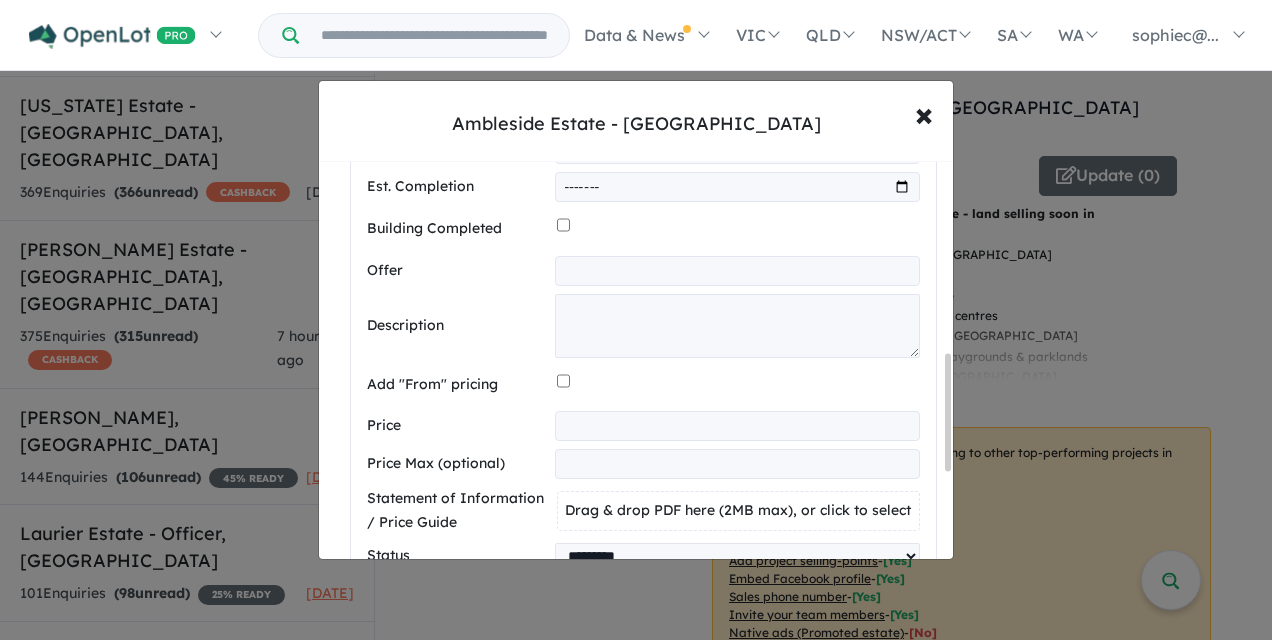 scroll, scrollTop: 666, scrollLeft: 0, axis: vertical 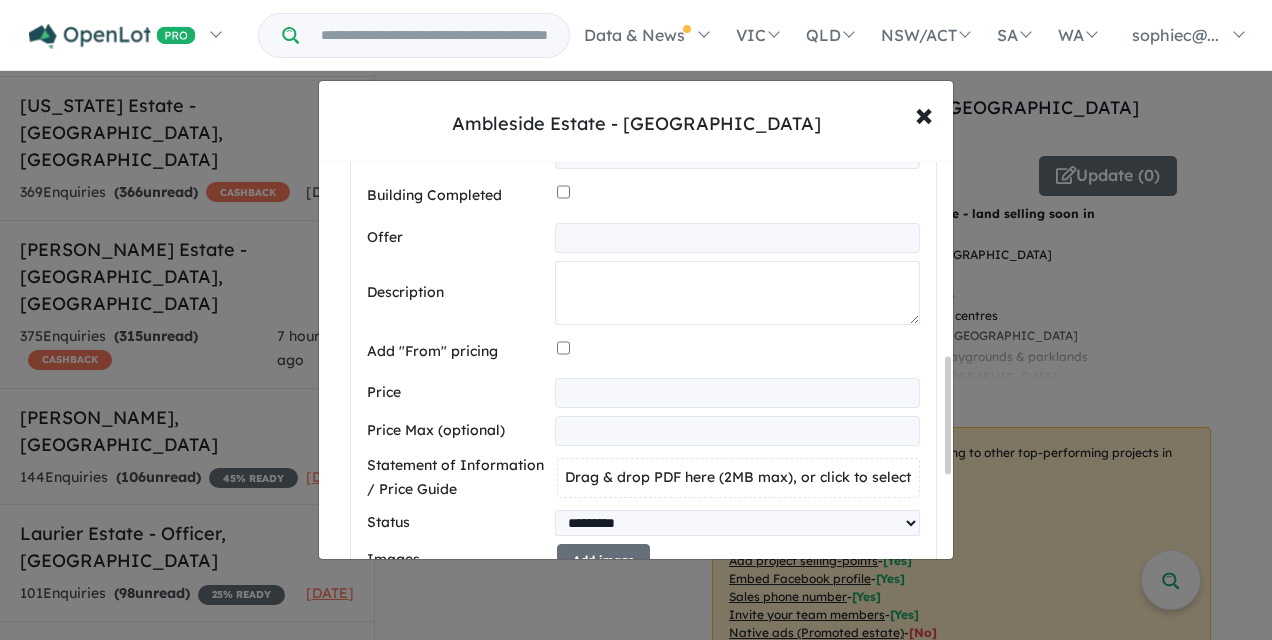 click at bounding box center [737, 293] 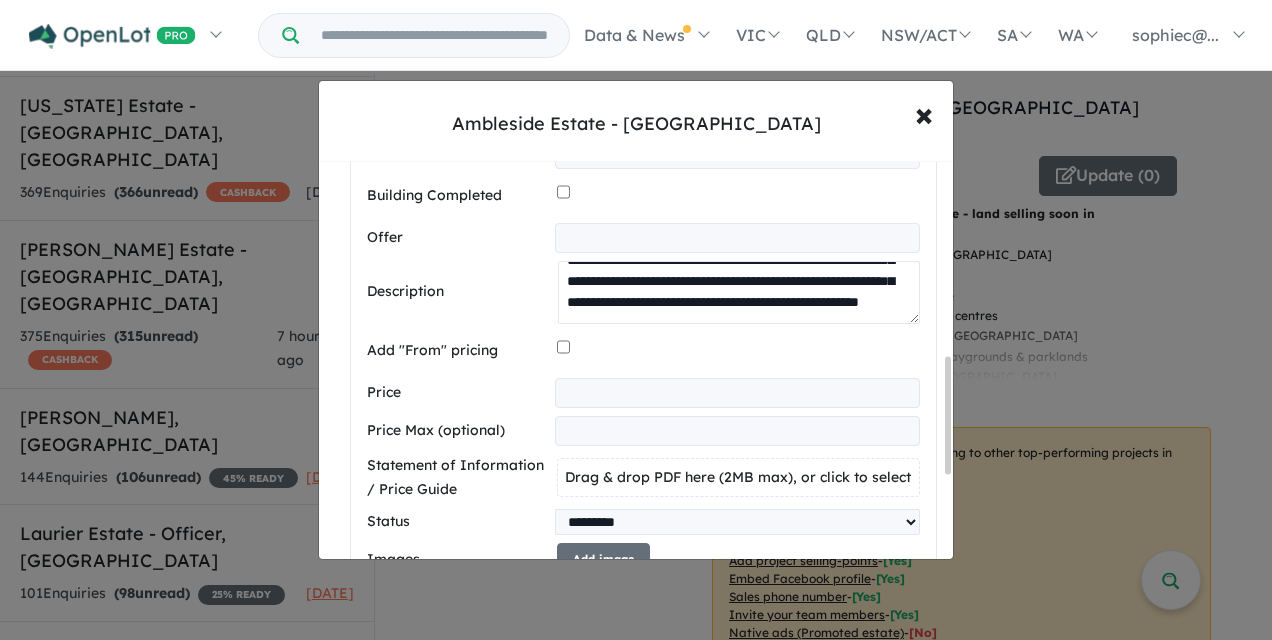 scroll, scrollTop: 1596, scrollLeft: 0, axis: vertical 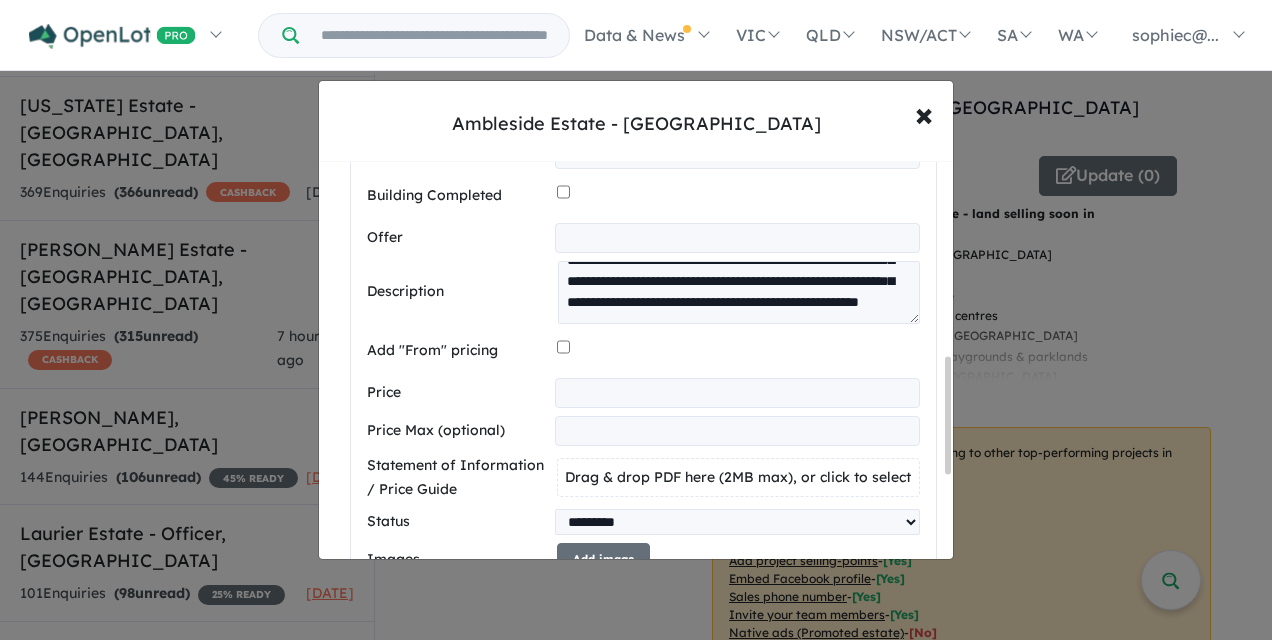 click on "Description" at bounding box center (643, 292) 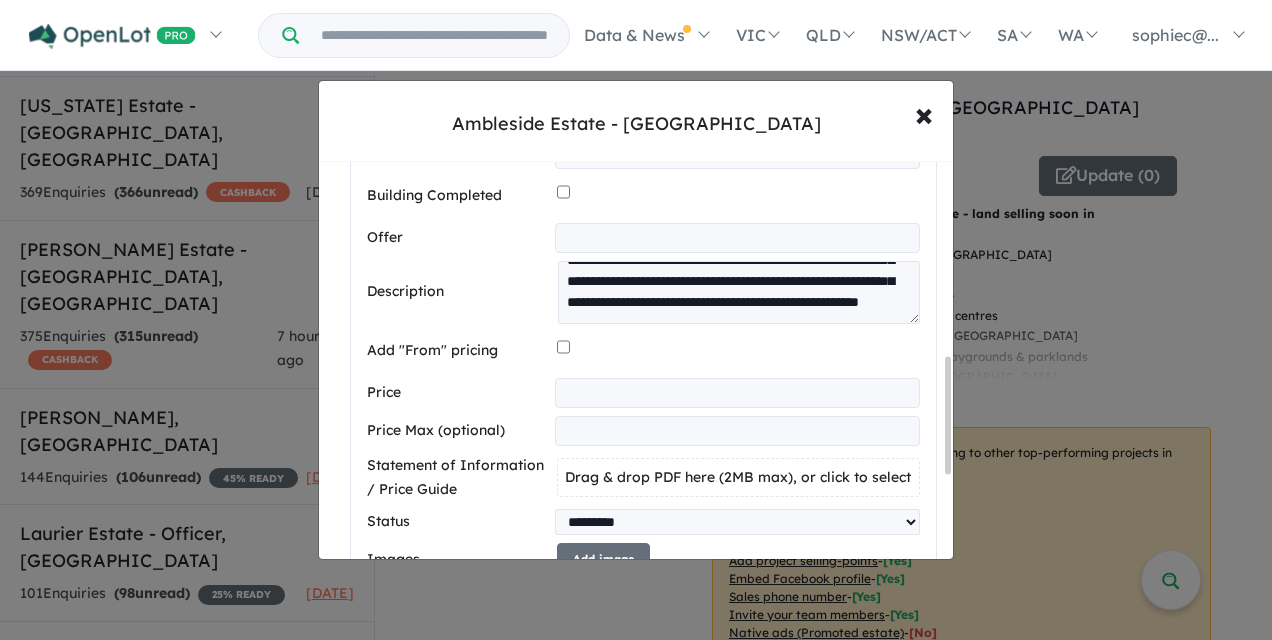 click at bounding box center [737, 393] 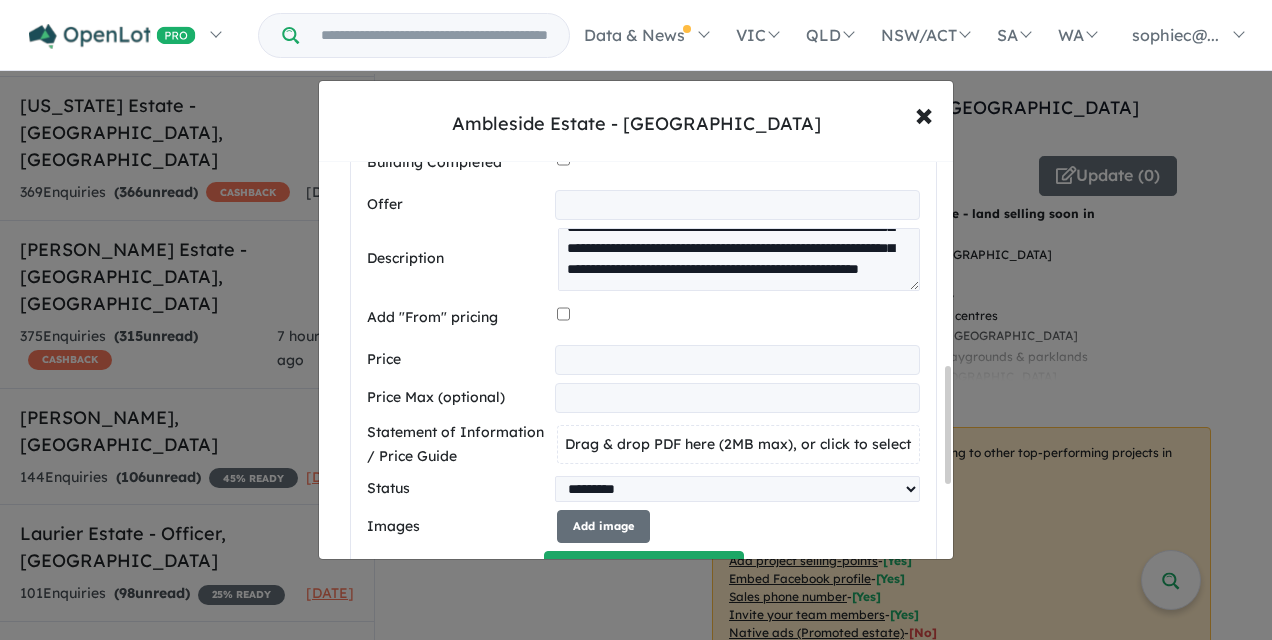 scroll, scrollTop: 800, scrollLeft: 0, axis: vertical 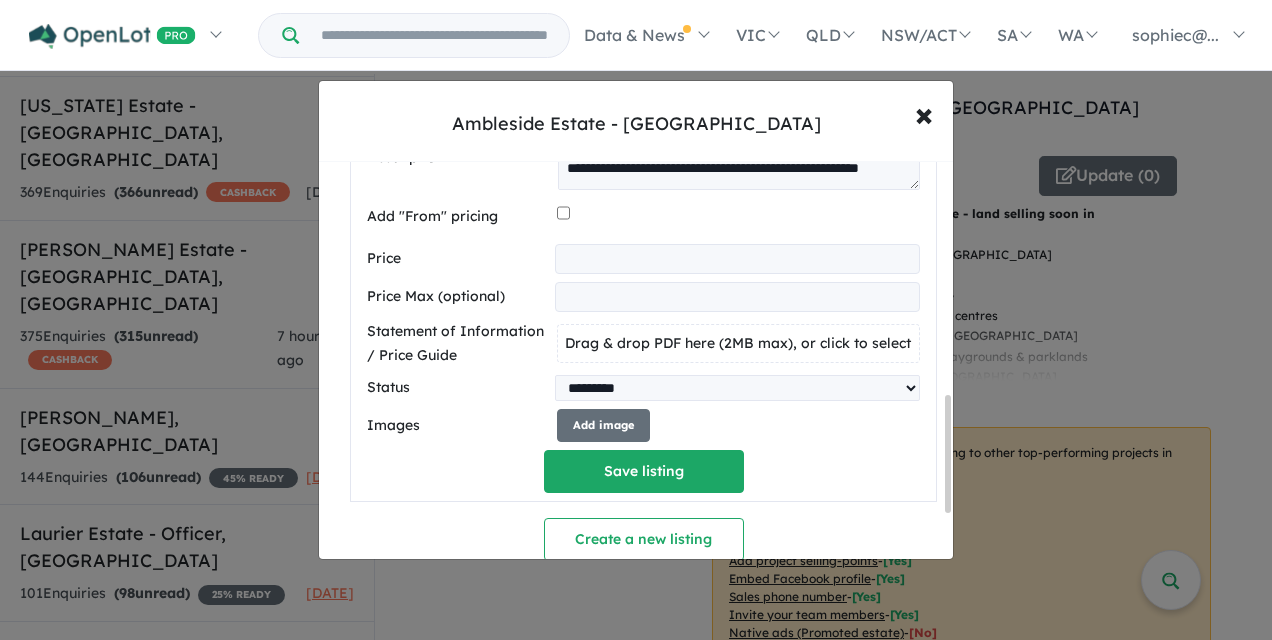 type on "*******" 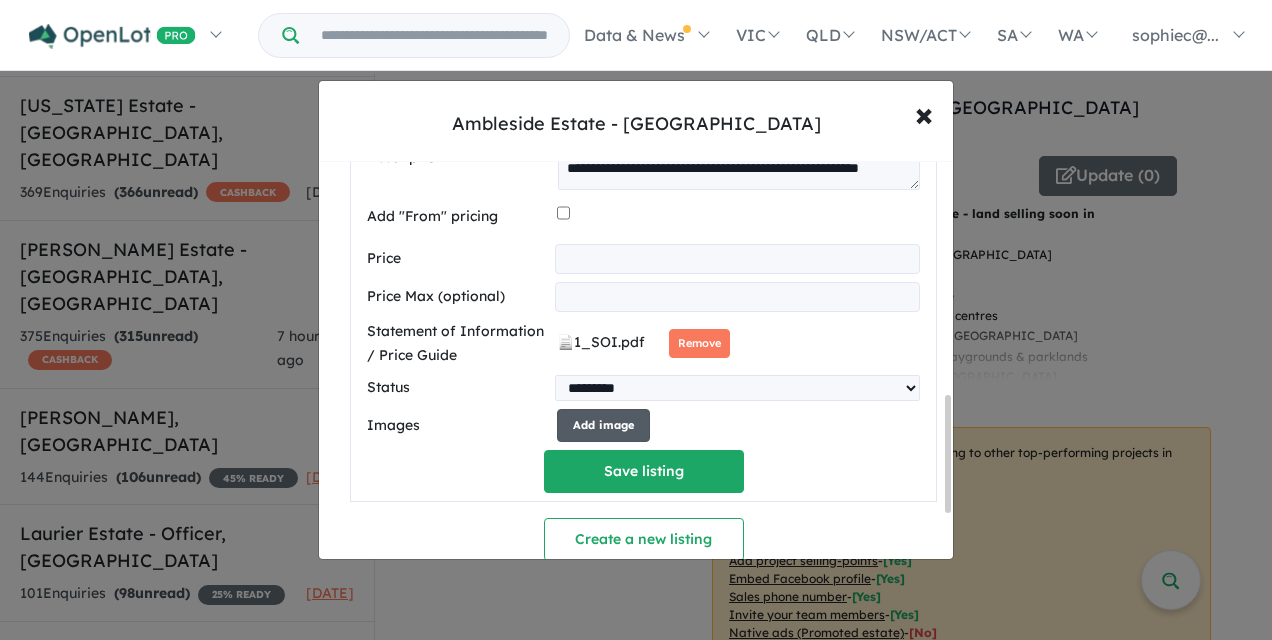 click on "Add image" at bounding box center (603, 425) 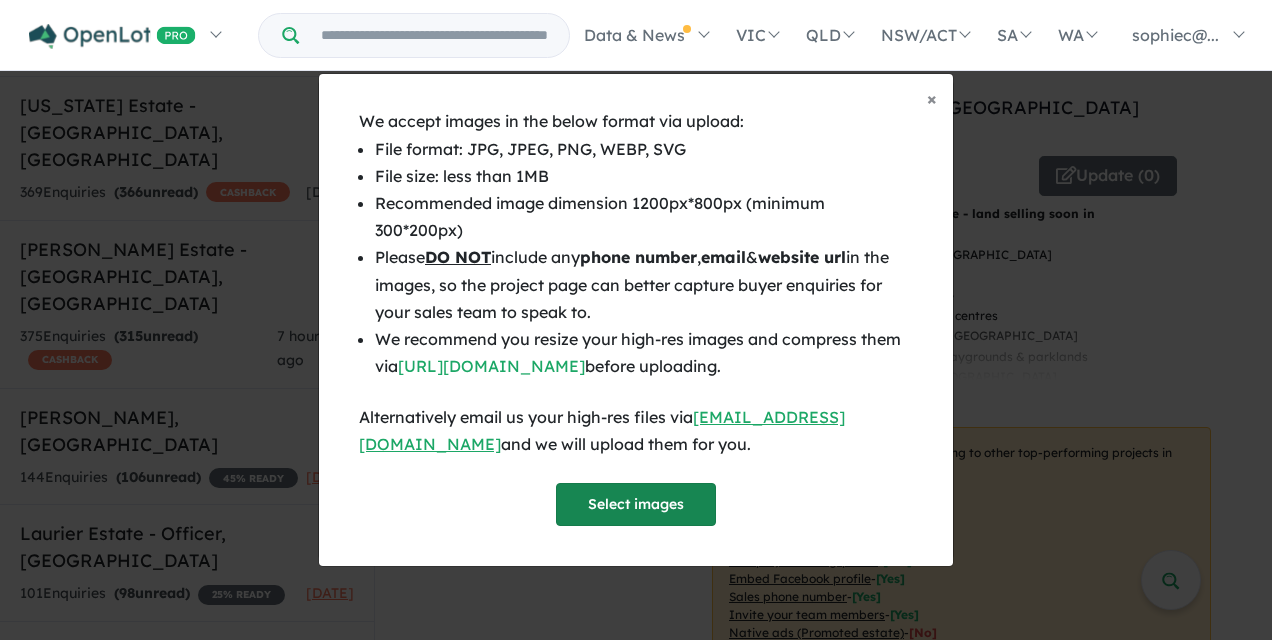 click on "Select images" at bounding box center (636, 504) 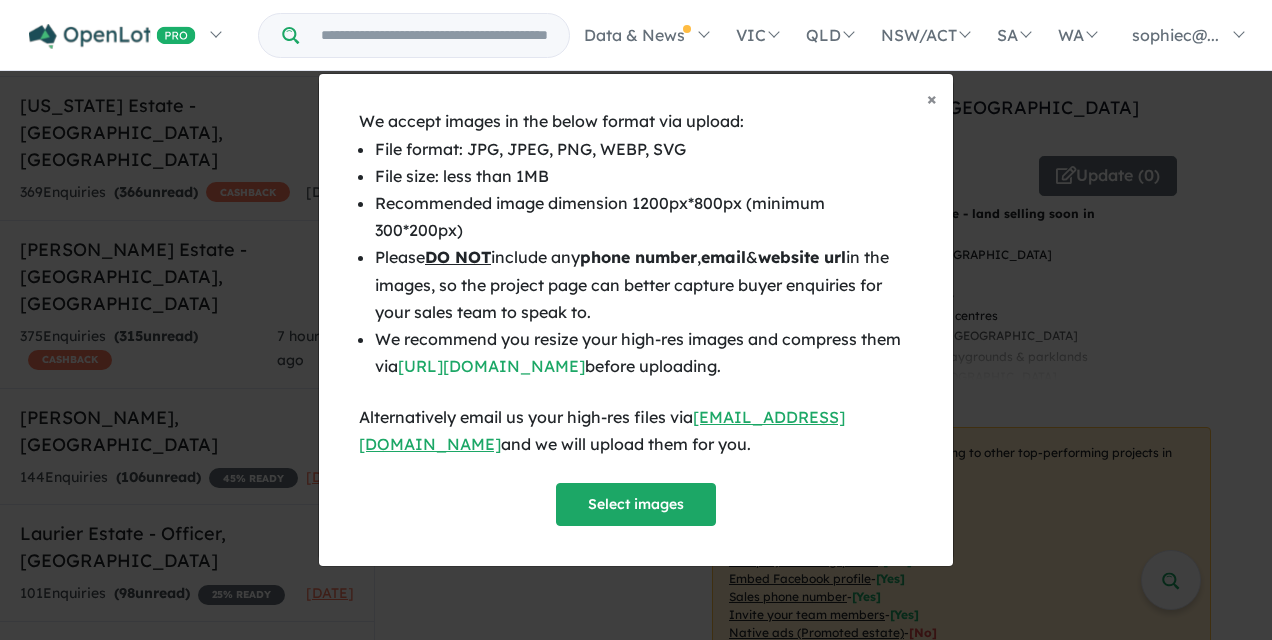 scroll, scrollTop: 1134, scrollLeft: 0, axis: vertical 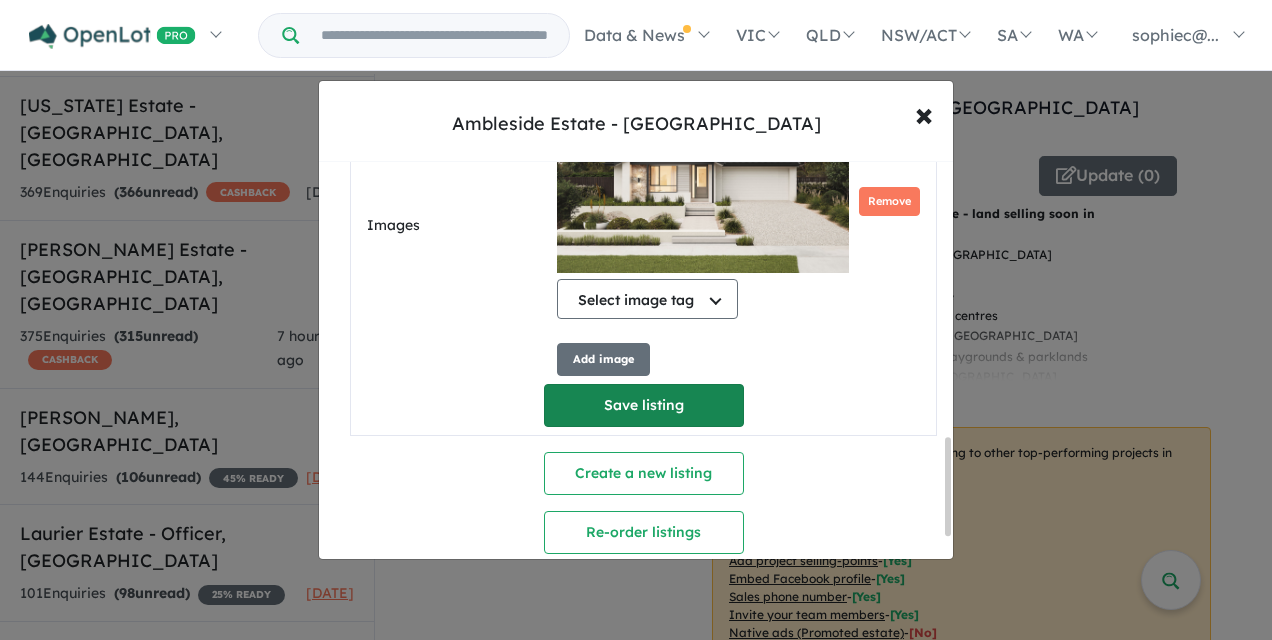 click on "Save listing" at bounding box center [644, 405] 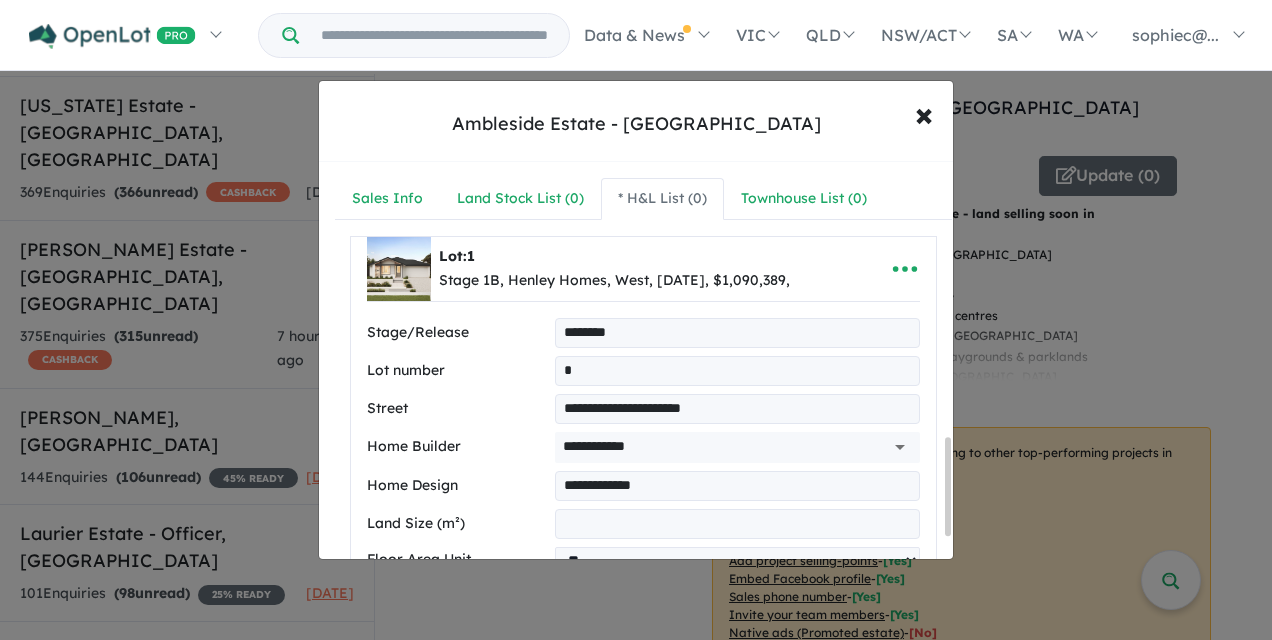 select on "****" 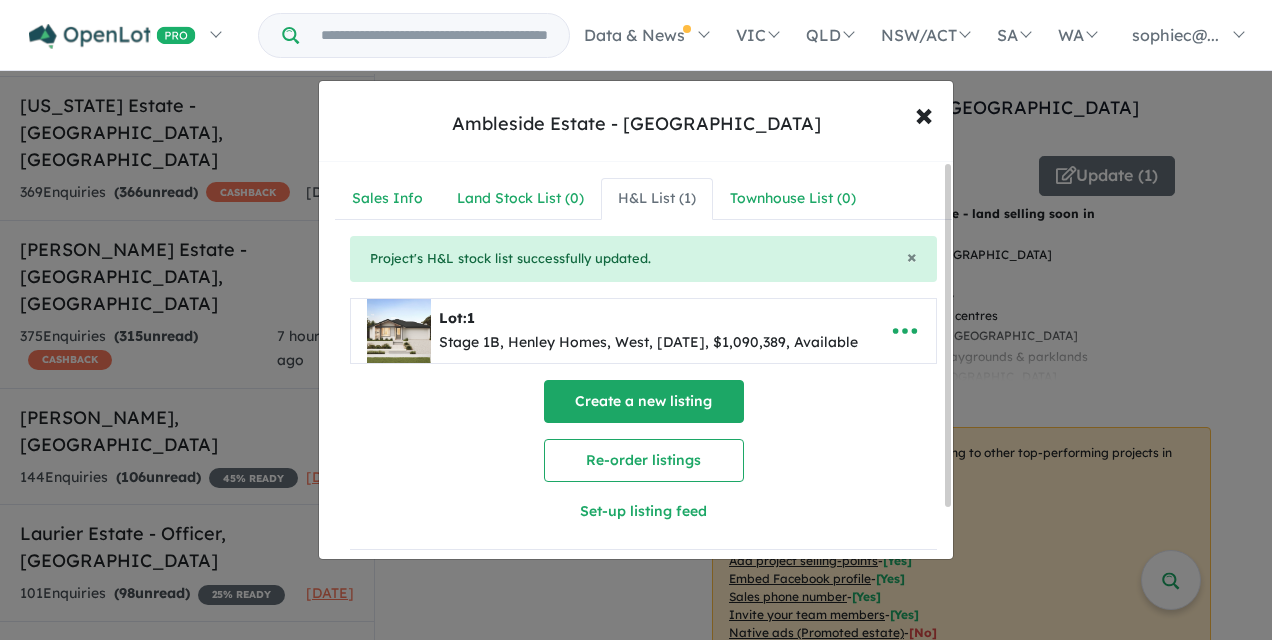 click on "Create a new listing" at bounding box center (644, 401) 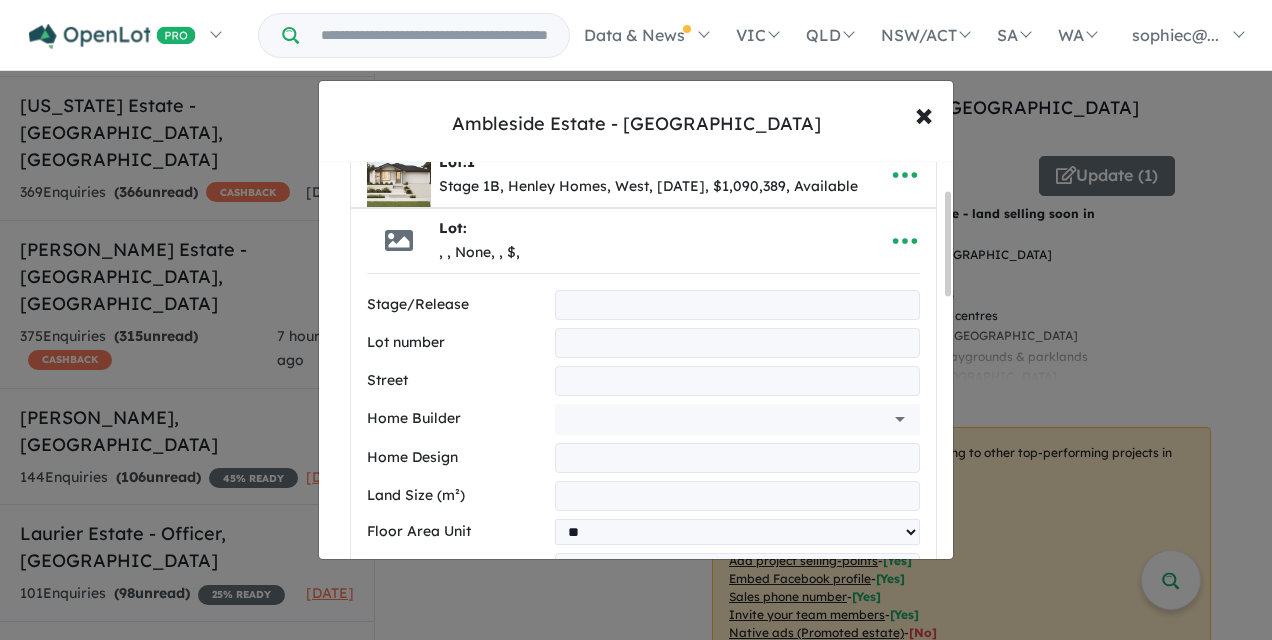 scroll, scrollTop: 166, scrollLeft: 0, axis: vertical 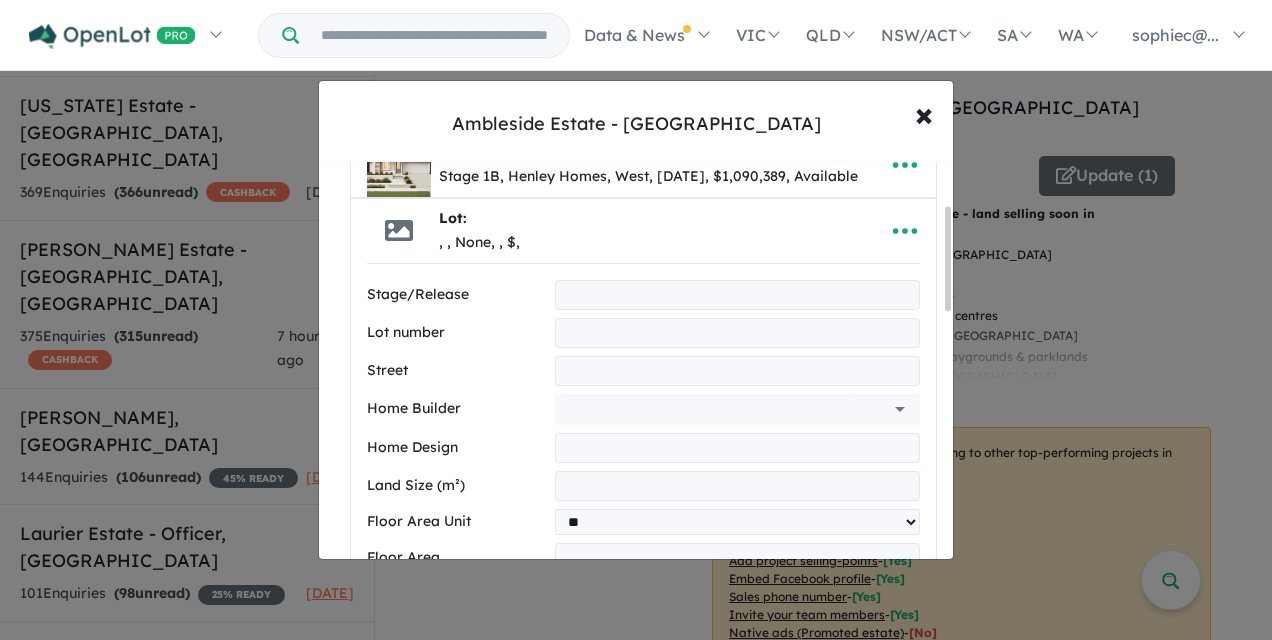 click at bounding box center [737, 295] 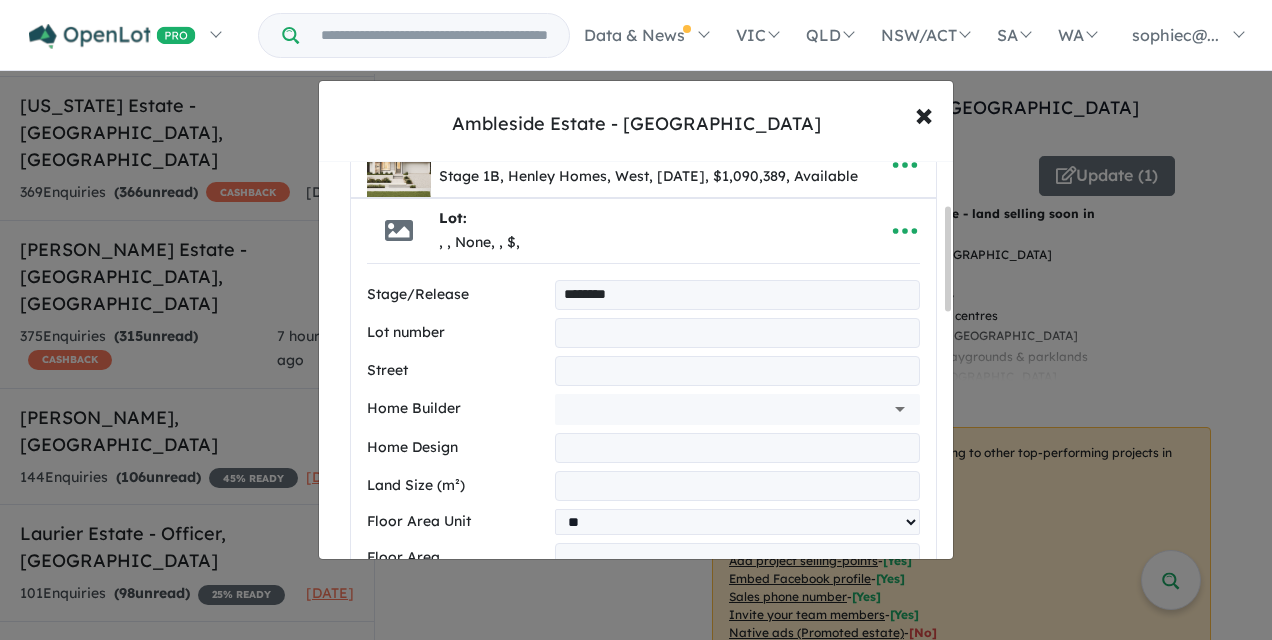 type on "*" 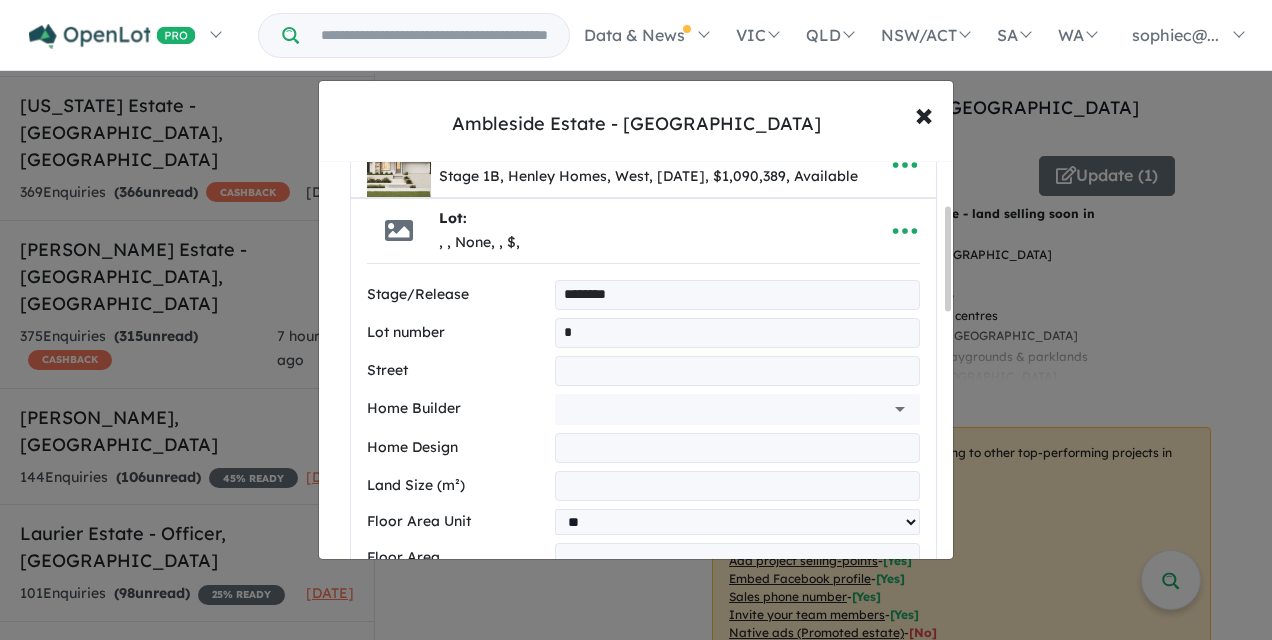 type on "**********" 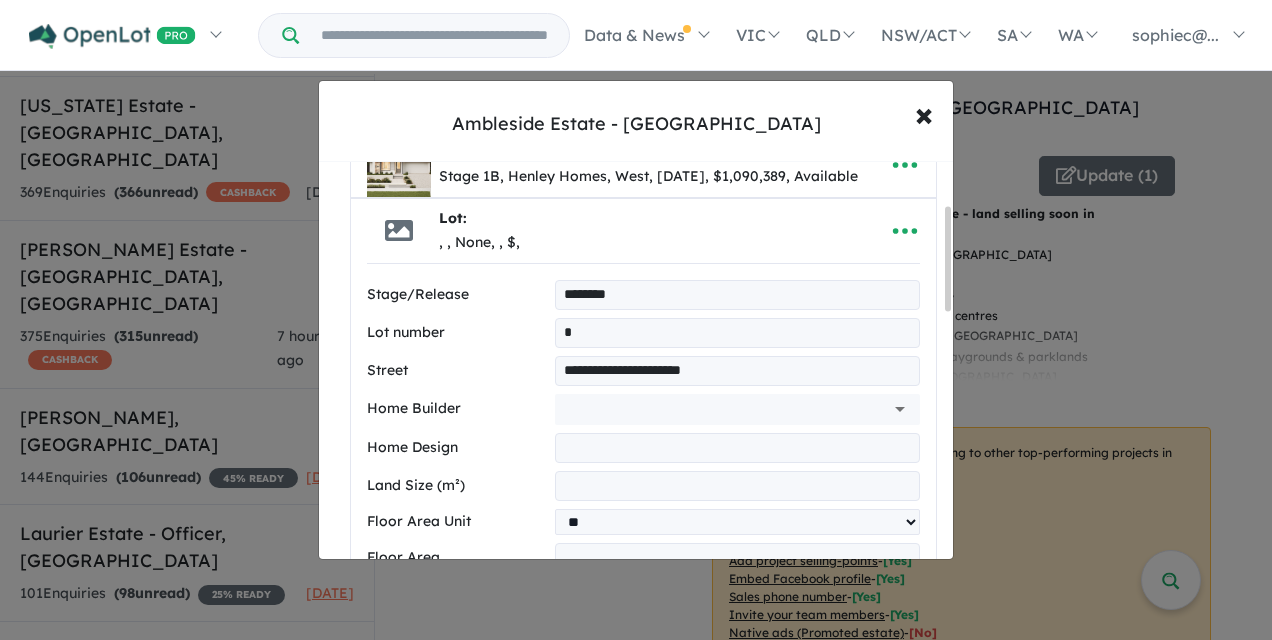 type on "**********" 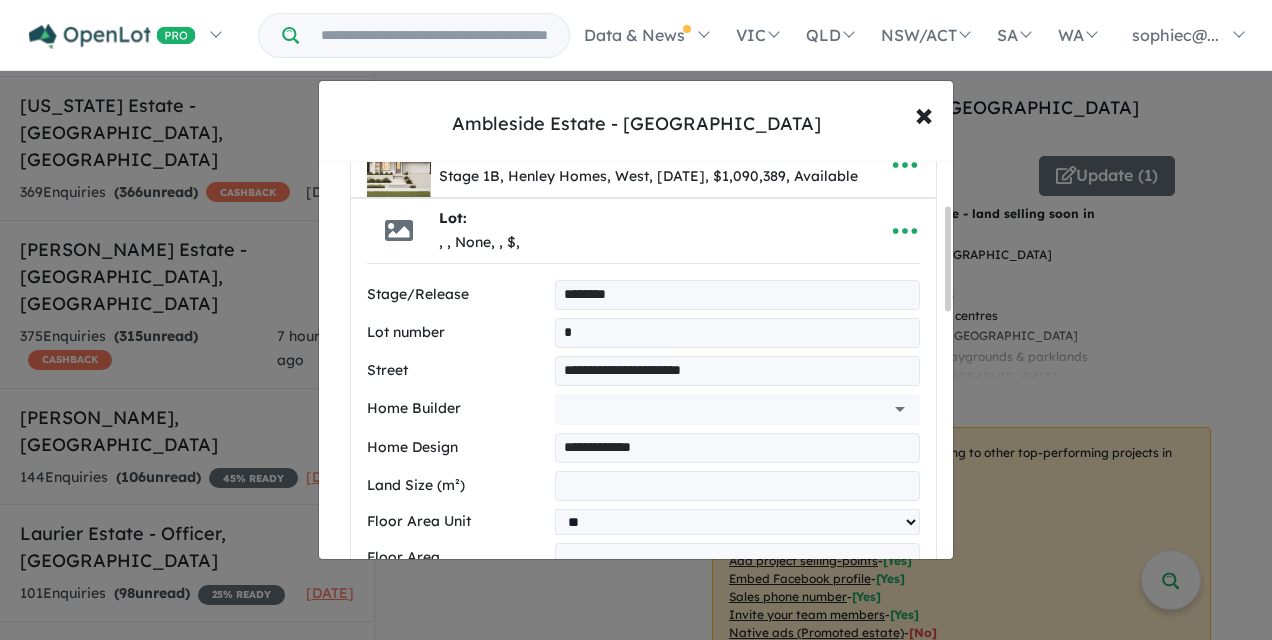 type on "***" 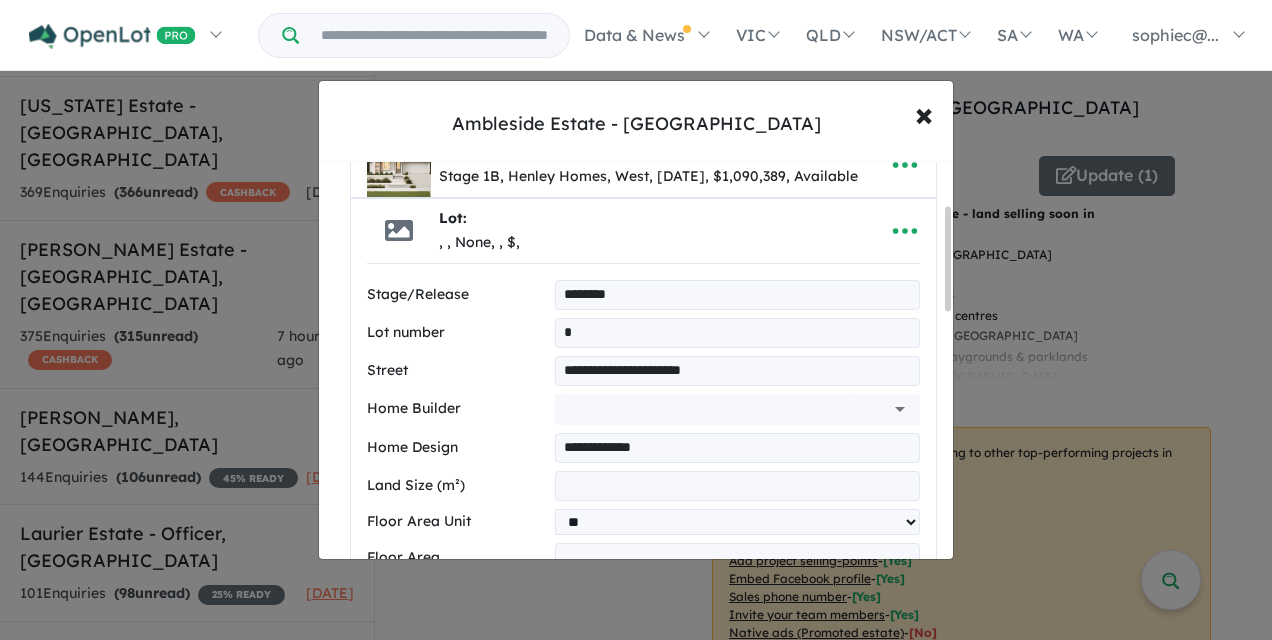 type on "*****" 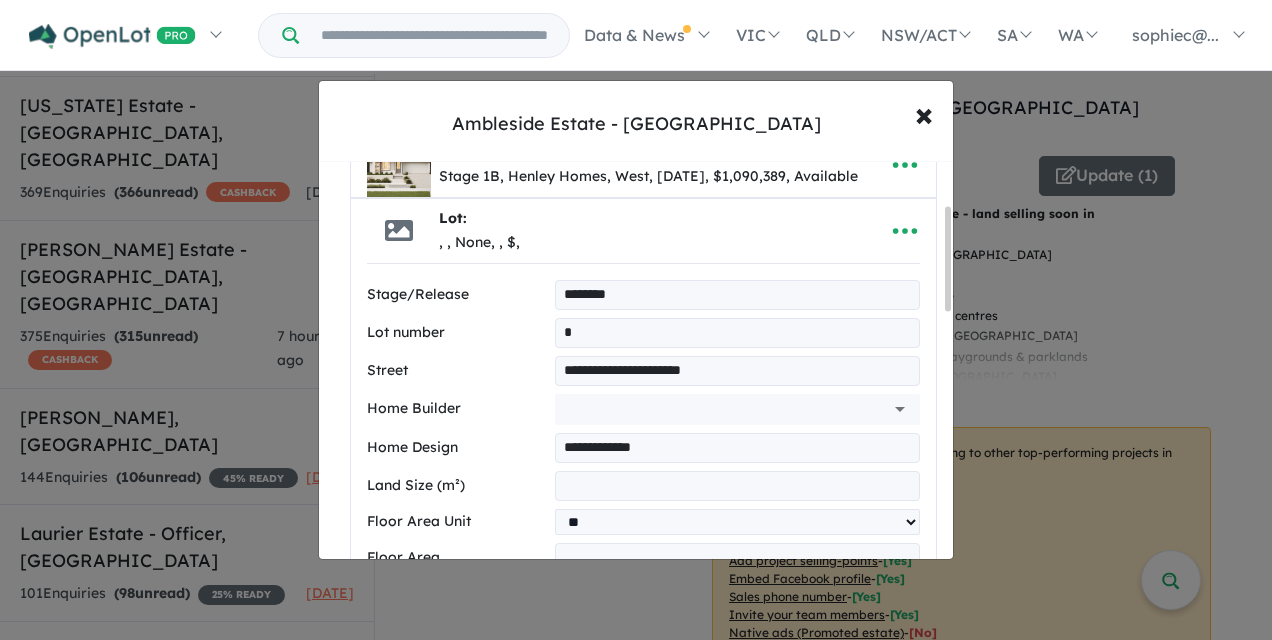 type on "*" 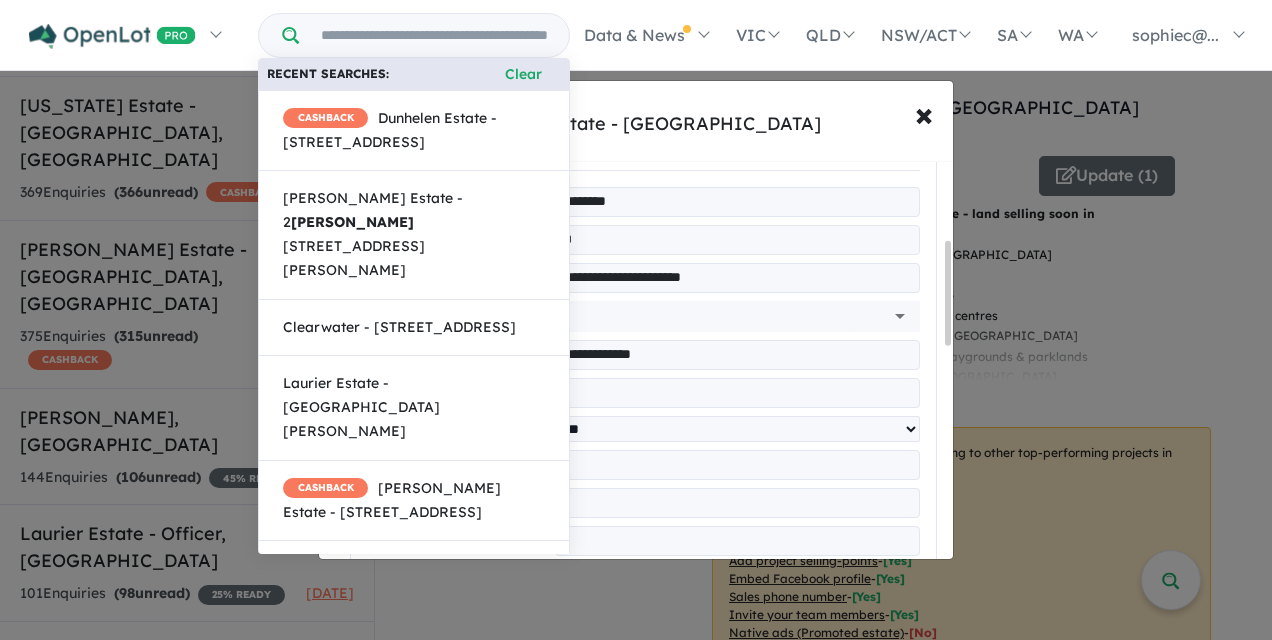 scroll, scrollTop: 300, scrollLeft: 0, axis: vertical 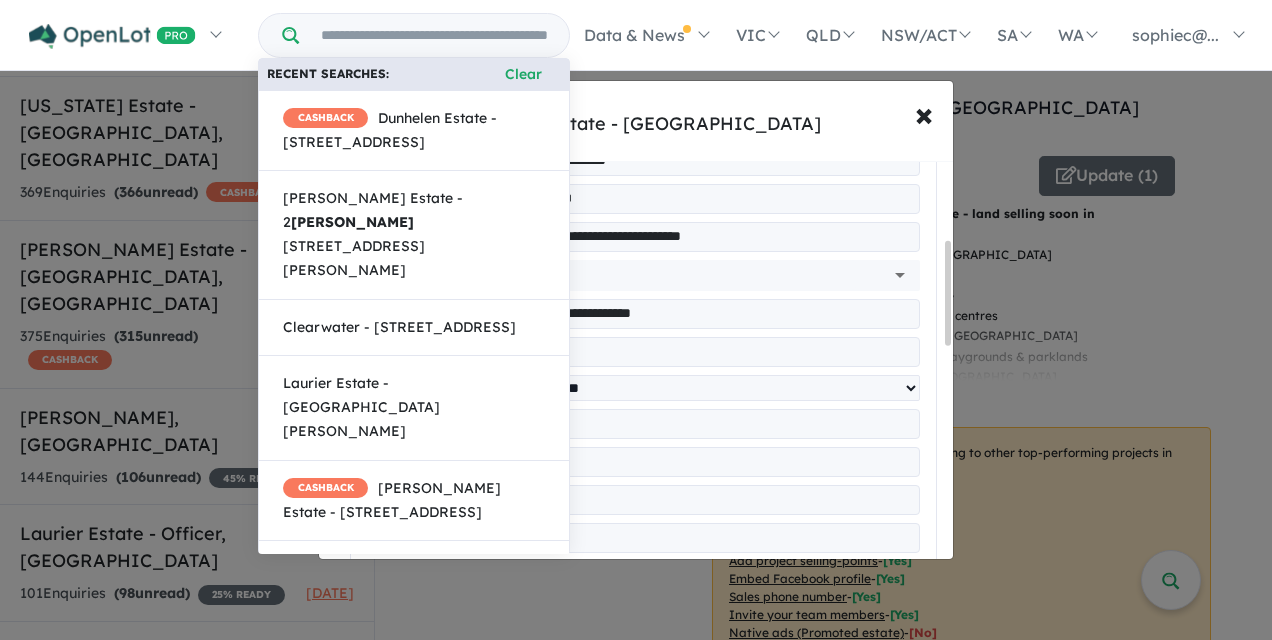 click on "Lot:  1   Stage 1B, , None, [DATE], $1,090,389," at bounding box center (612, 97) 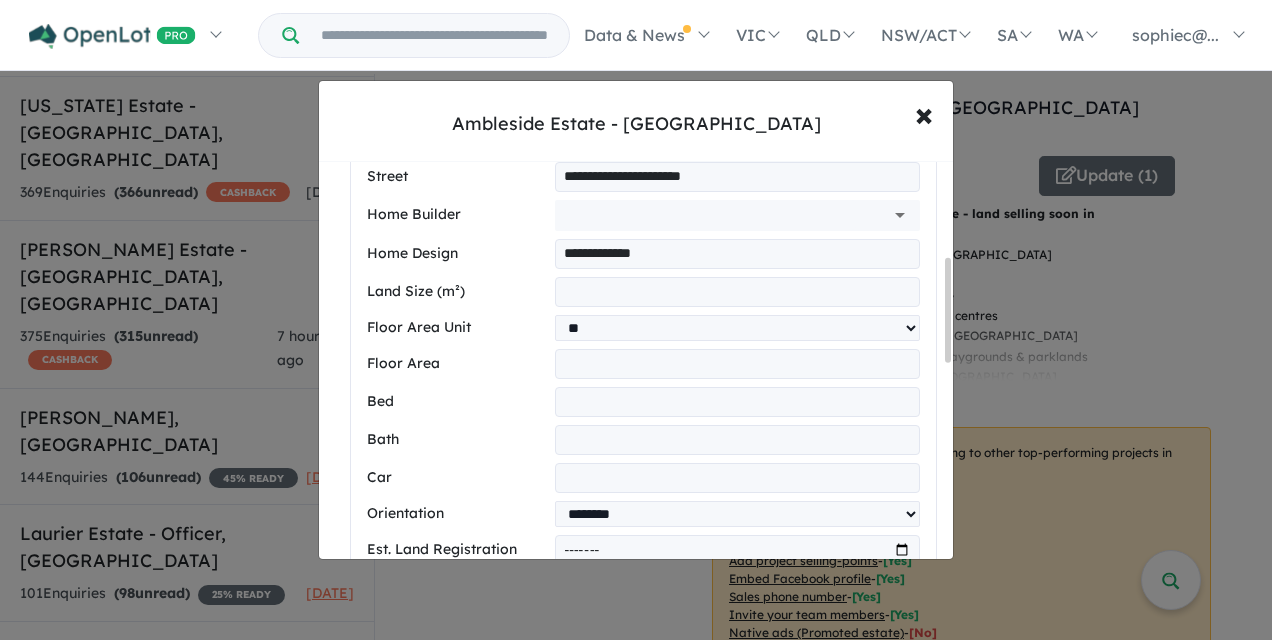 scroll, scrollTop: 366, scrollLeft: 0, axis: vertical 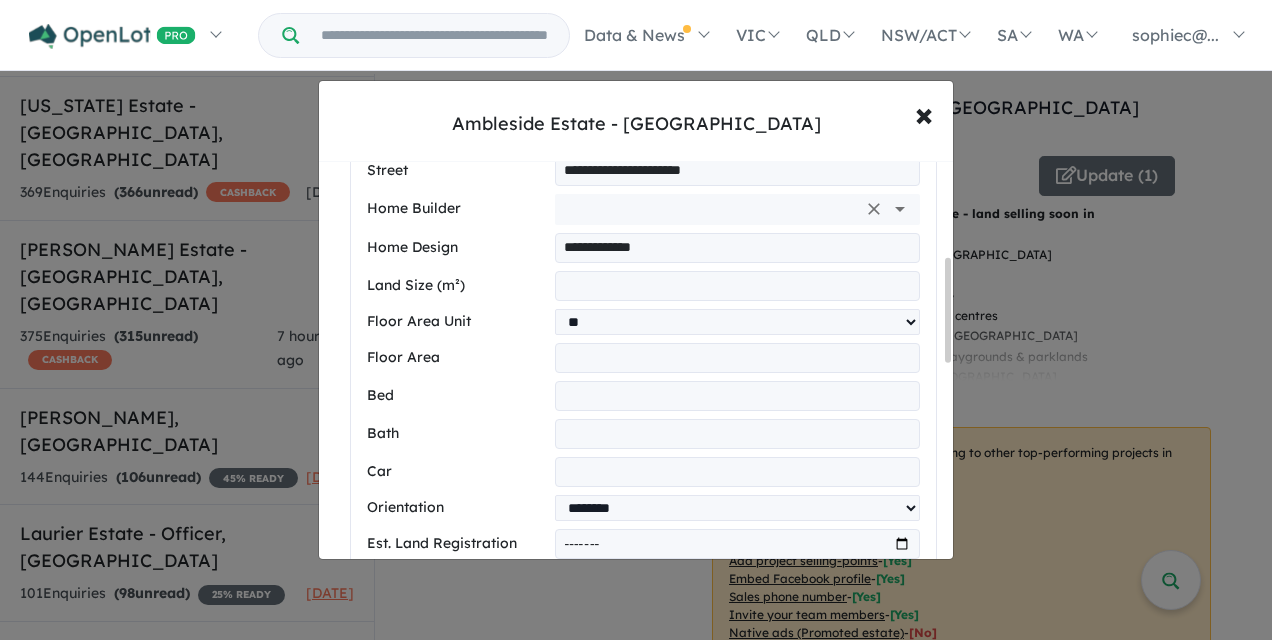 click at bounding box center (709, 209) 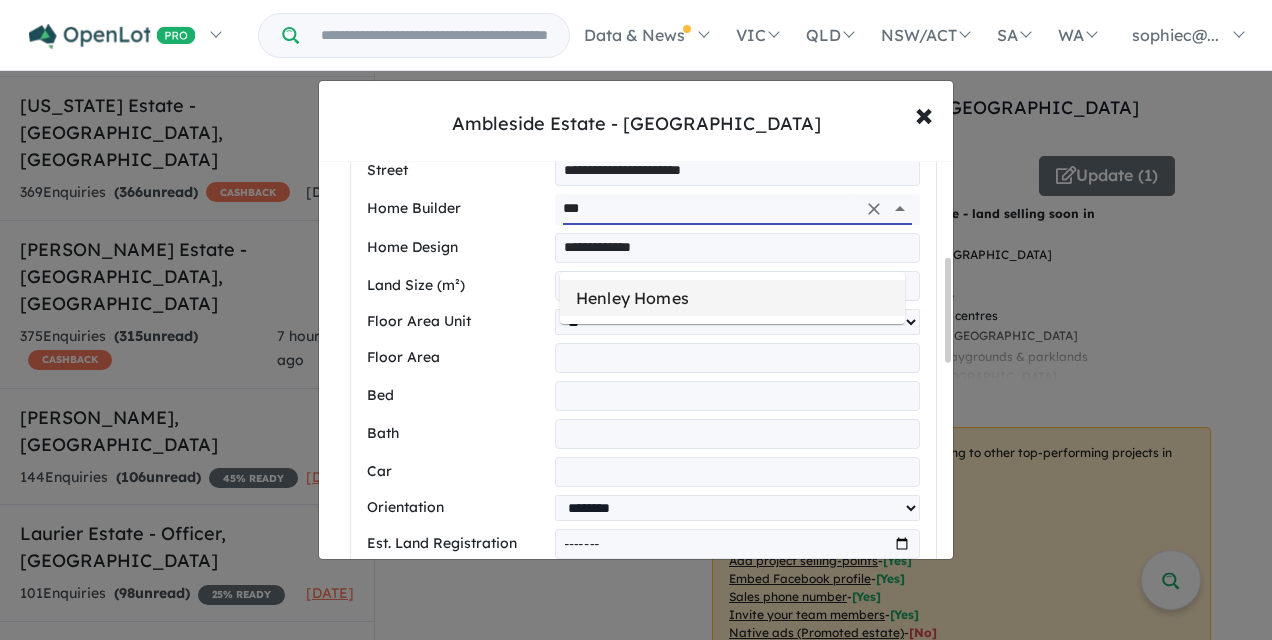 click on "Henley Homes" at bounding box center (732, 298) 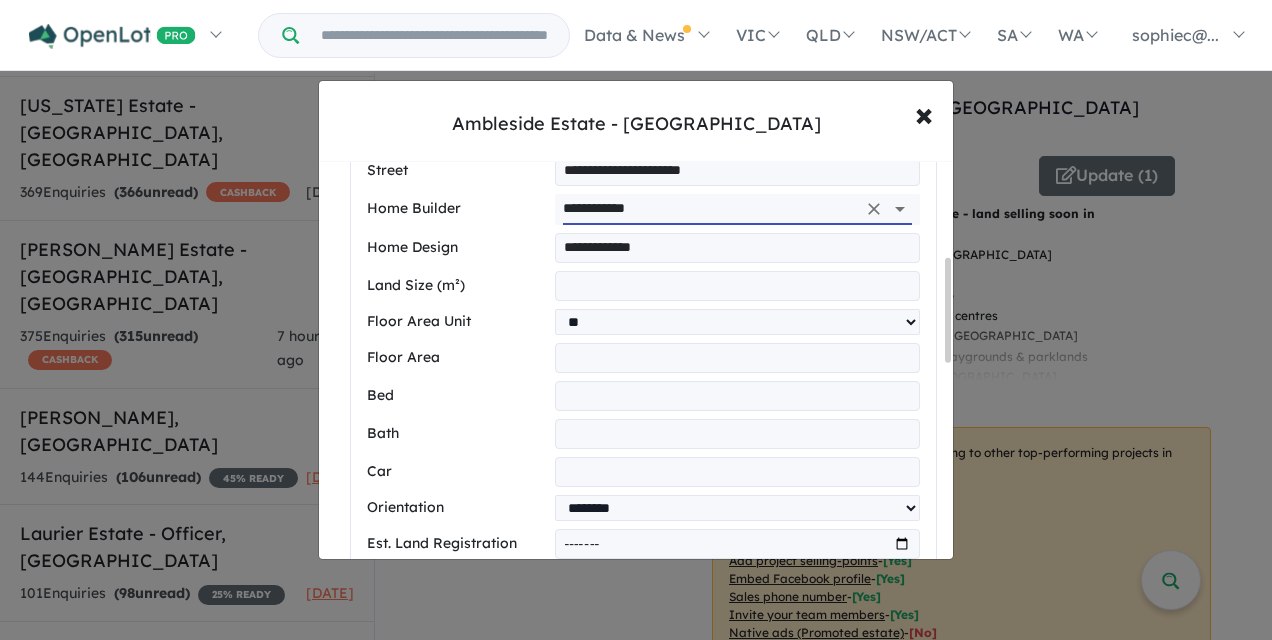 type on "**********" 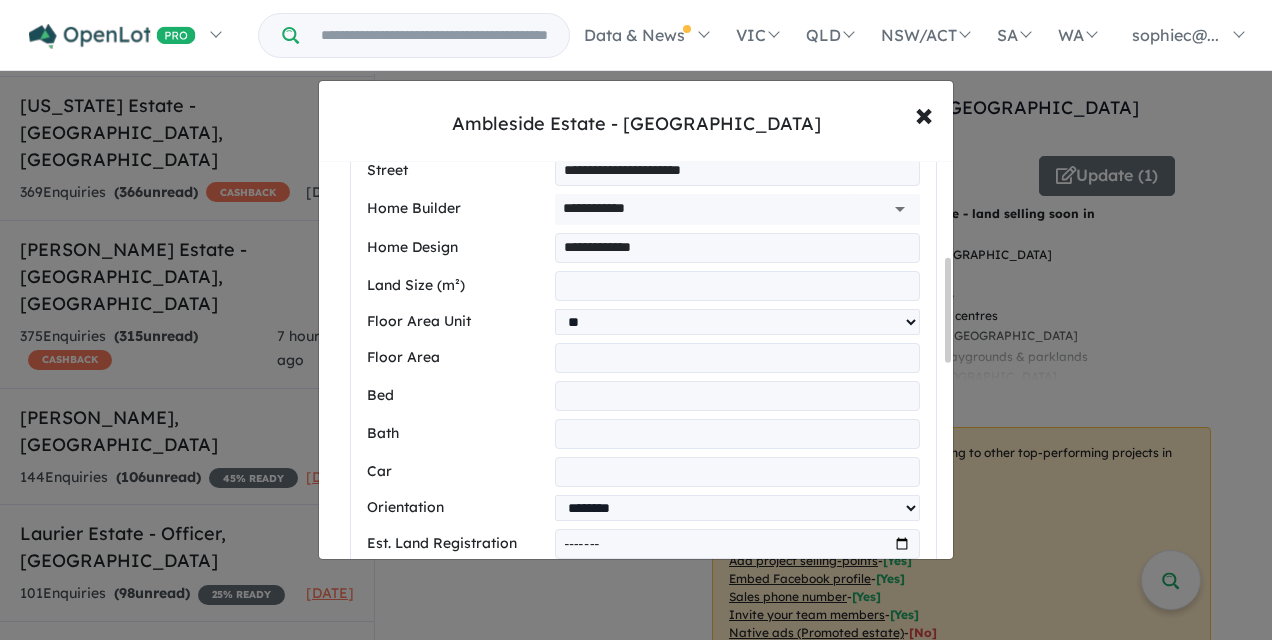 drag, startPoint x: 667, startPoint y: 292, endPoint x: 562, endPoint y: 291, distance: 105.00476 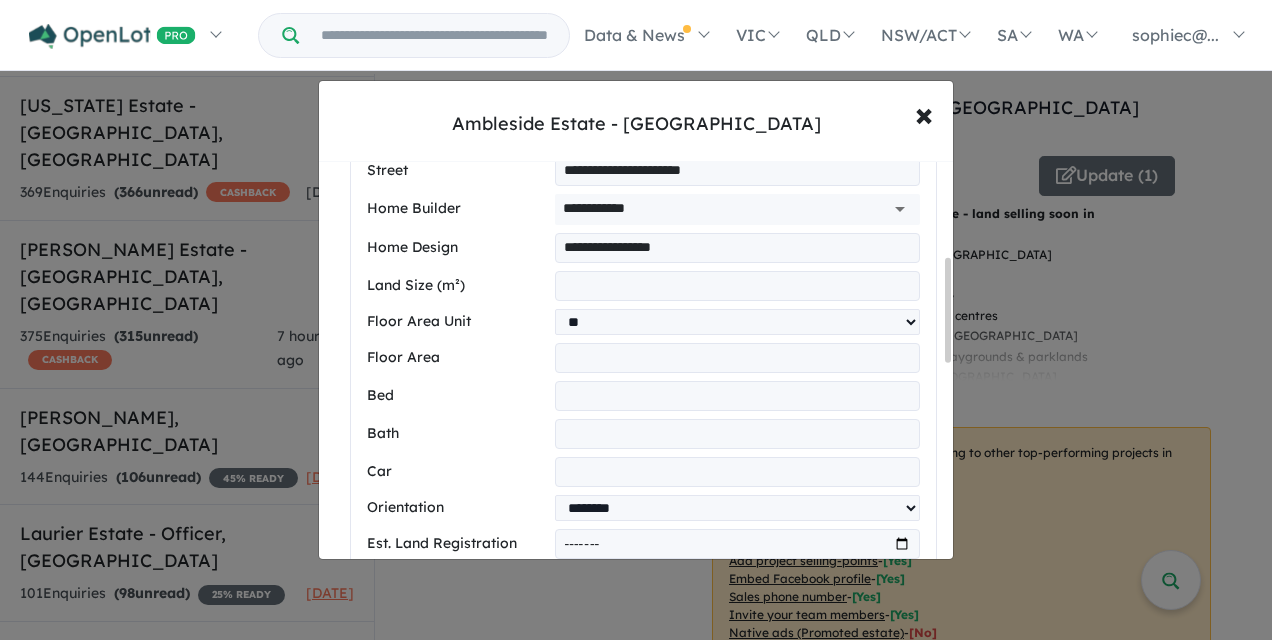 type on "**********" 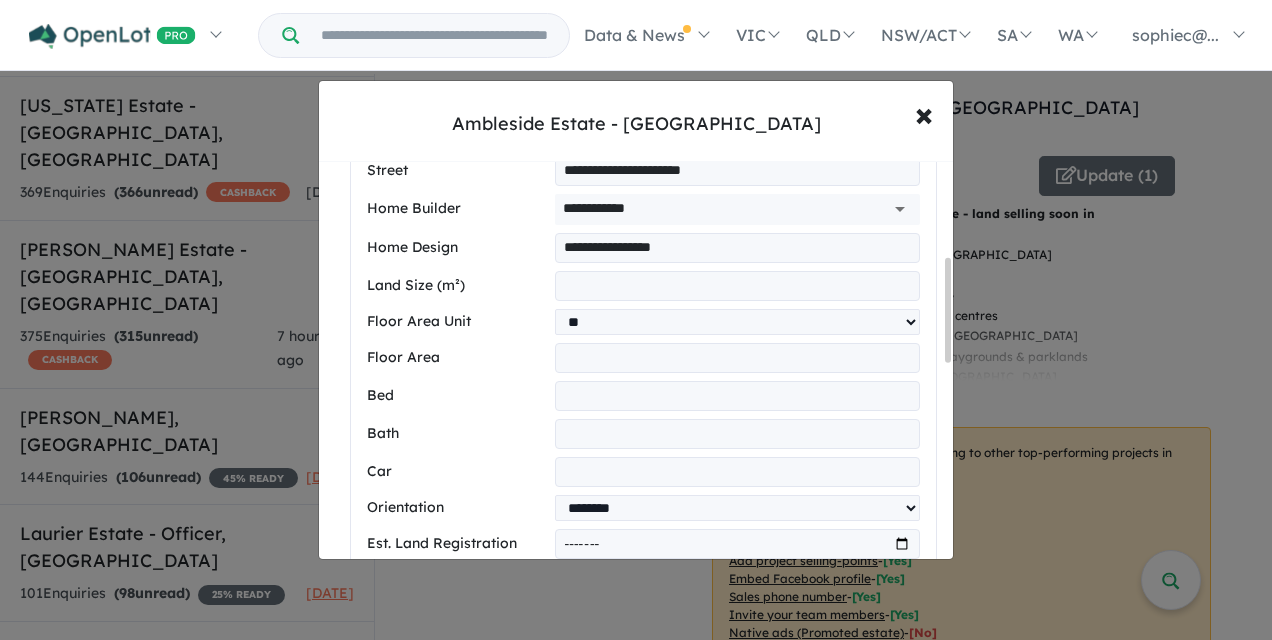click on "*****" at bounding box center [737, 358] 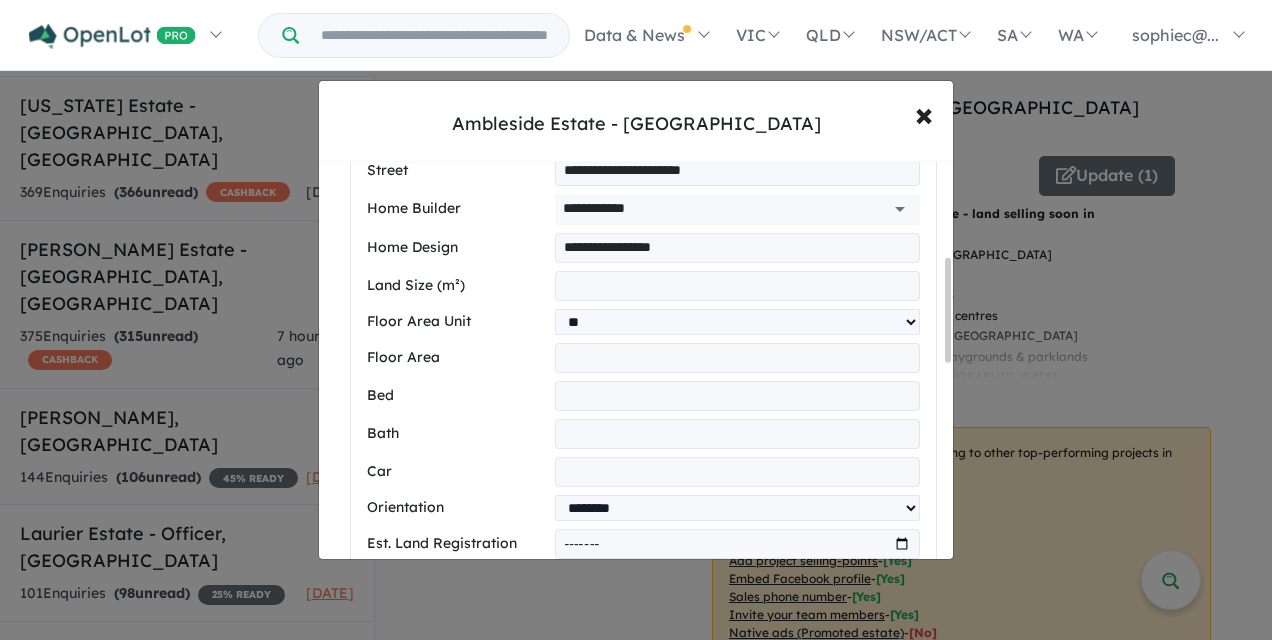 type on "*****" 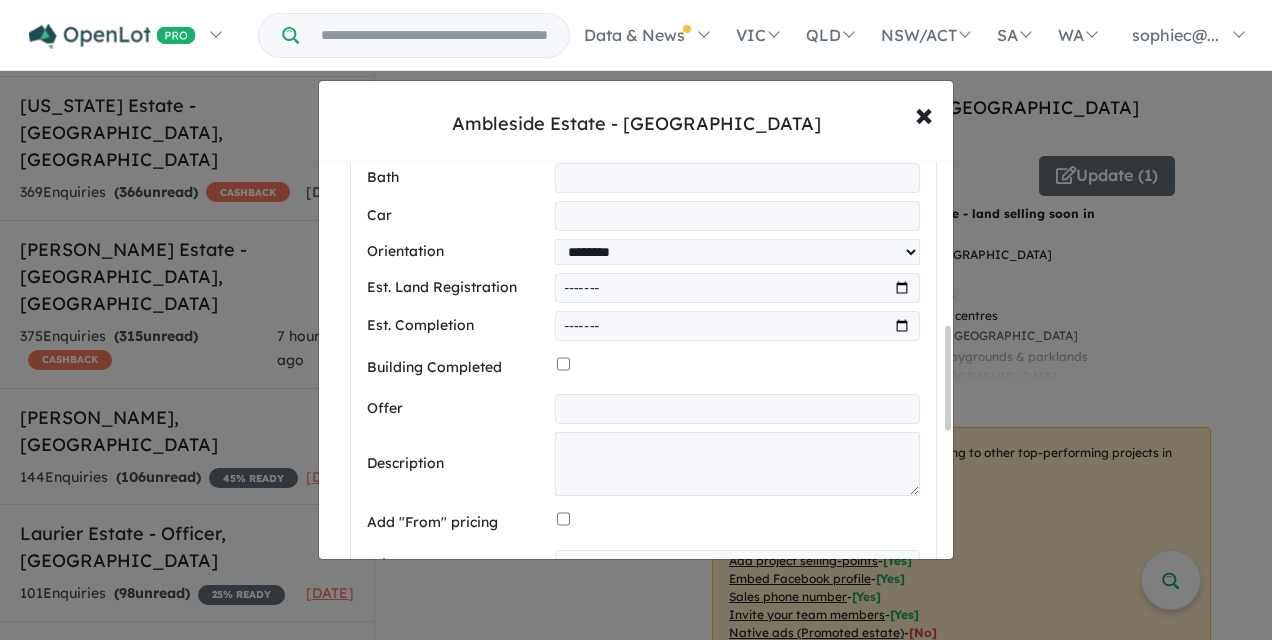 scroll, scrollTop: 633, scrollLeft: 0, axis: vertical 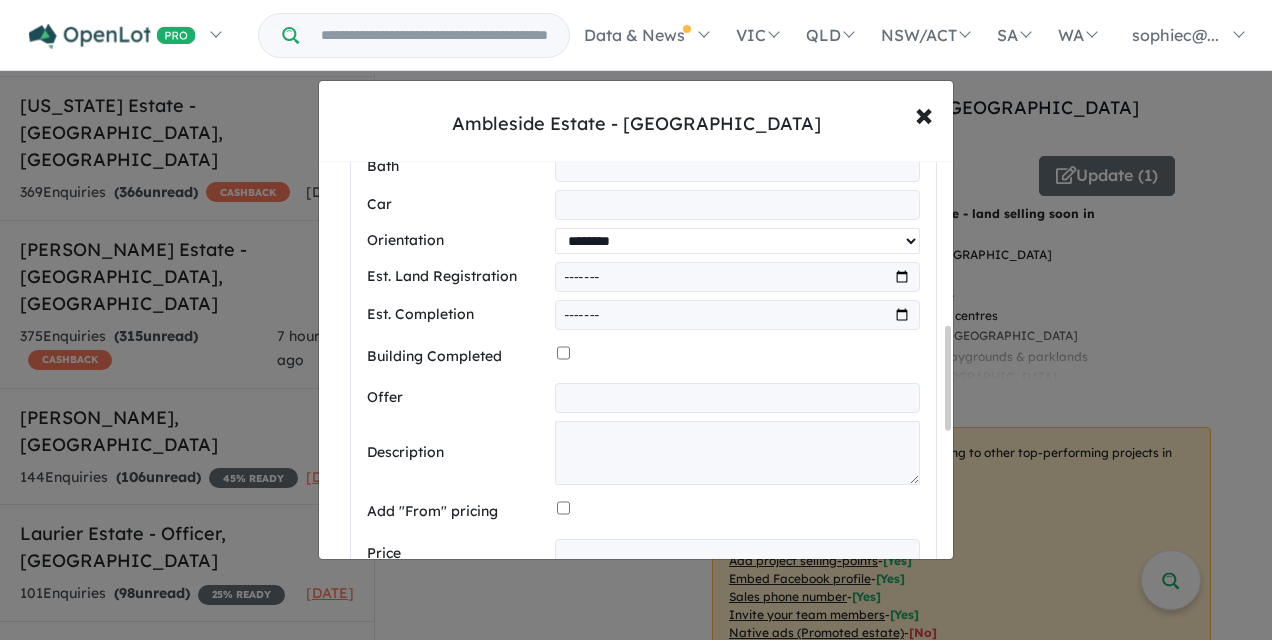 click on "**********" at bounding box center (737, 241) 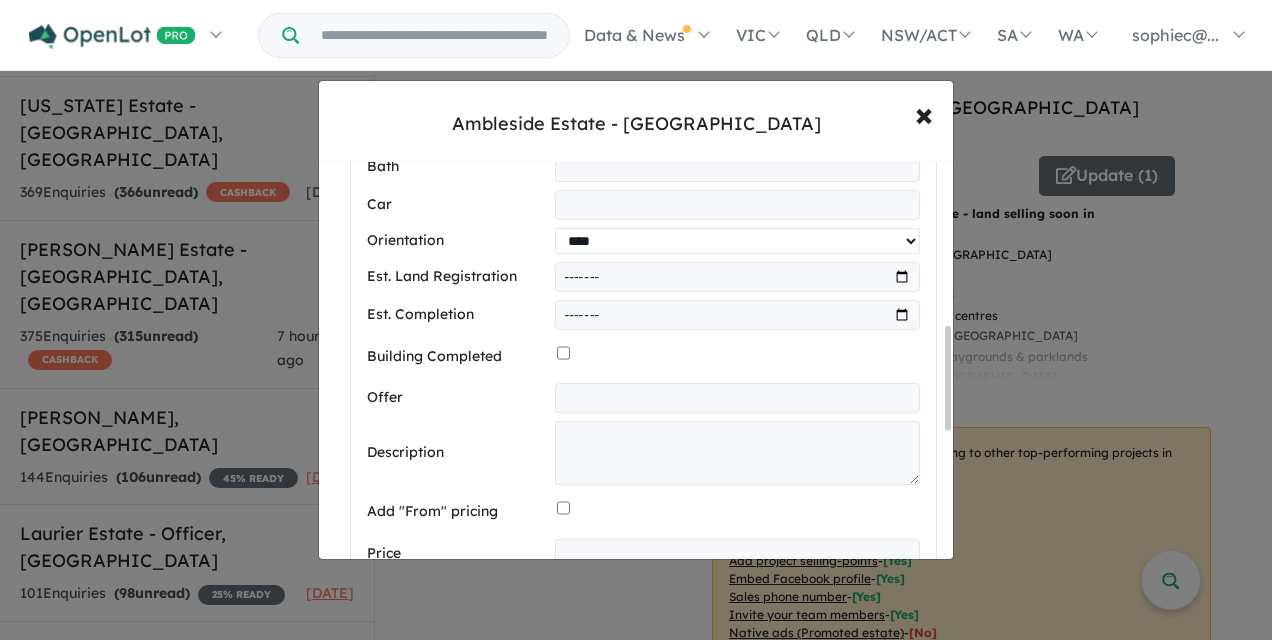 click on "**********" at bounding box center (737, 241) 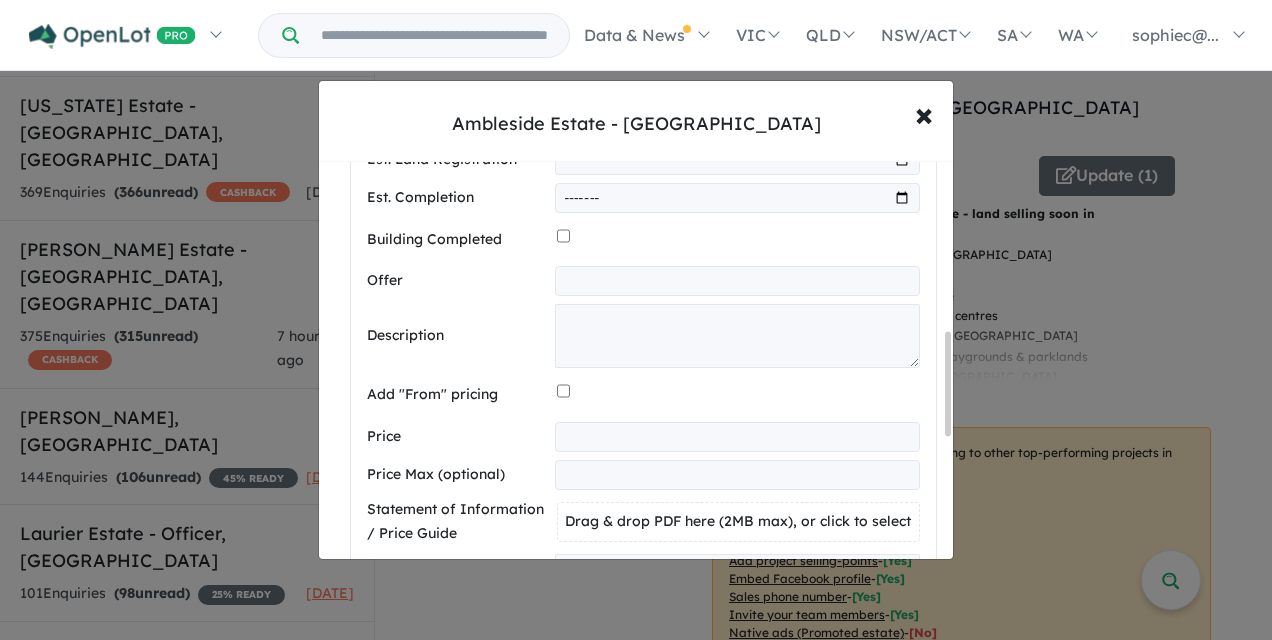 scroll, scrollTop: 800, scrollLeft: 0, axis: vertical 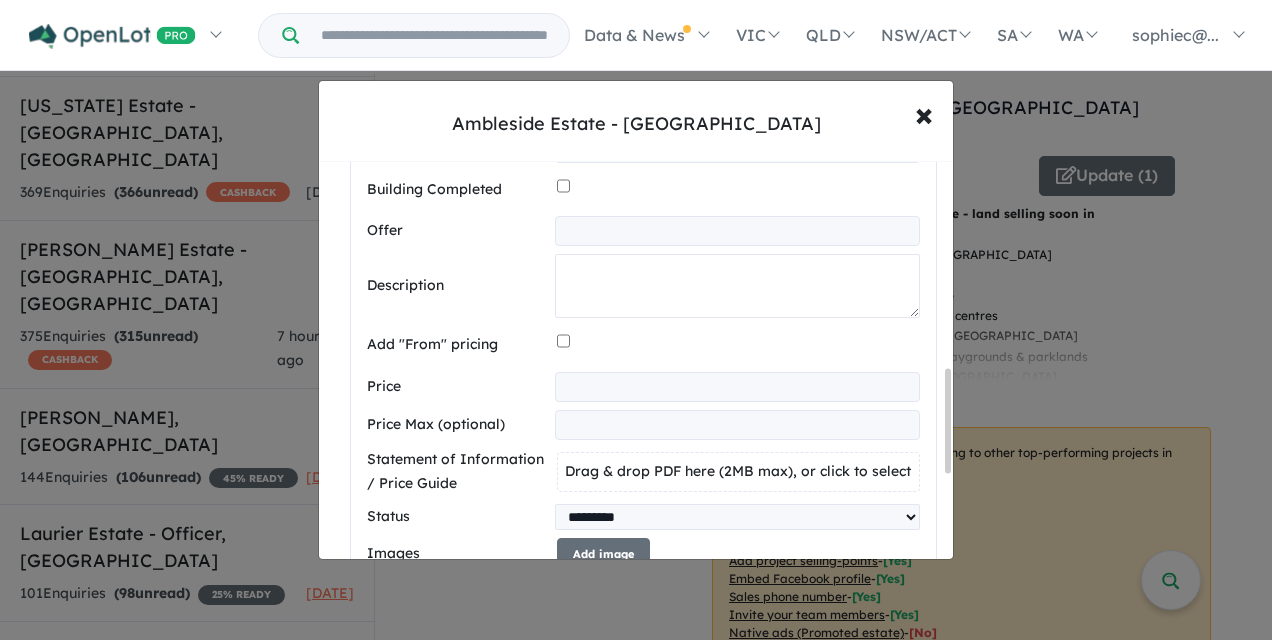 click at bounding box center (737, 286) 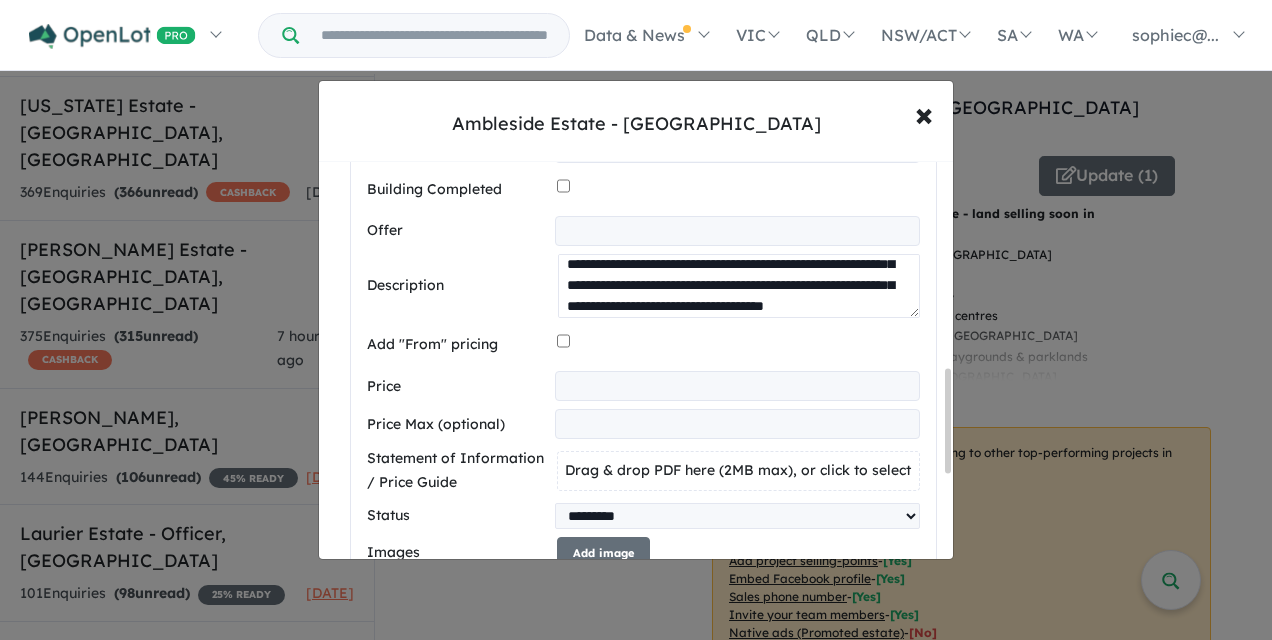 scroll, scrollTop: 814, scrollLeft: 0, axis: vertical 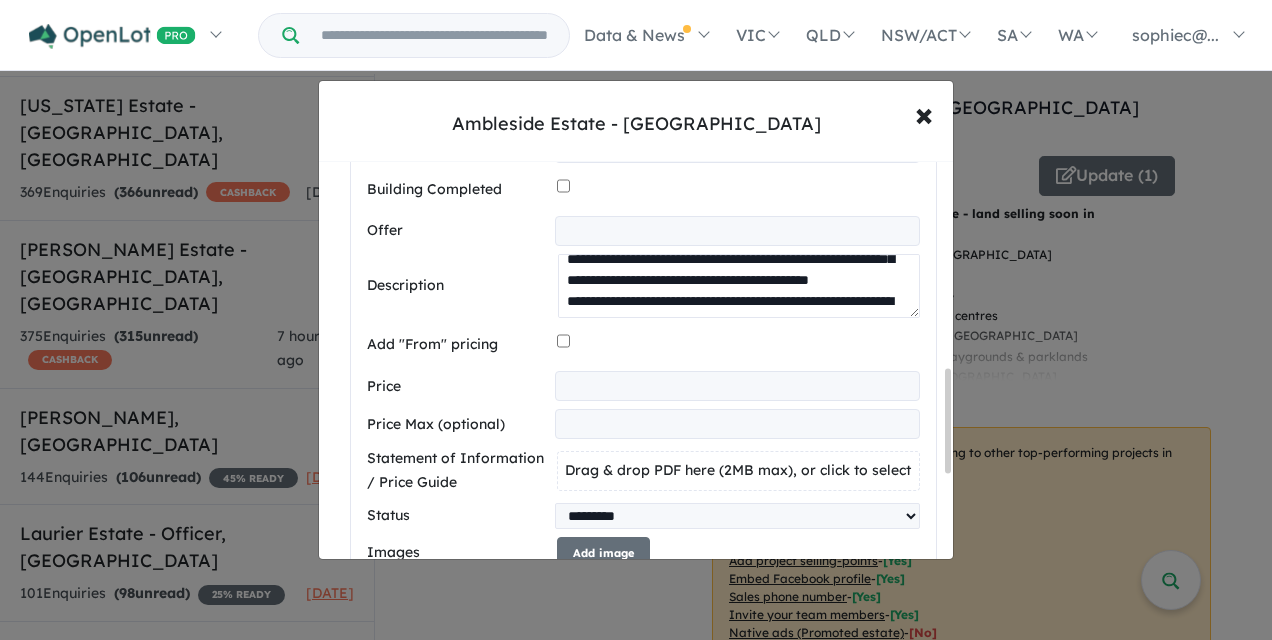 type on "**********" 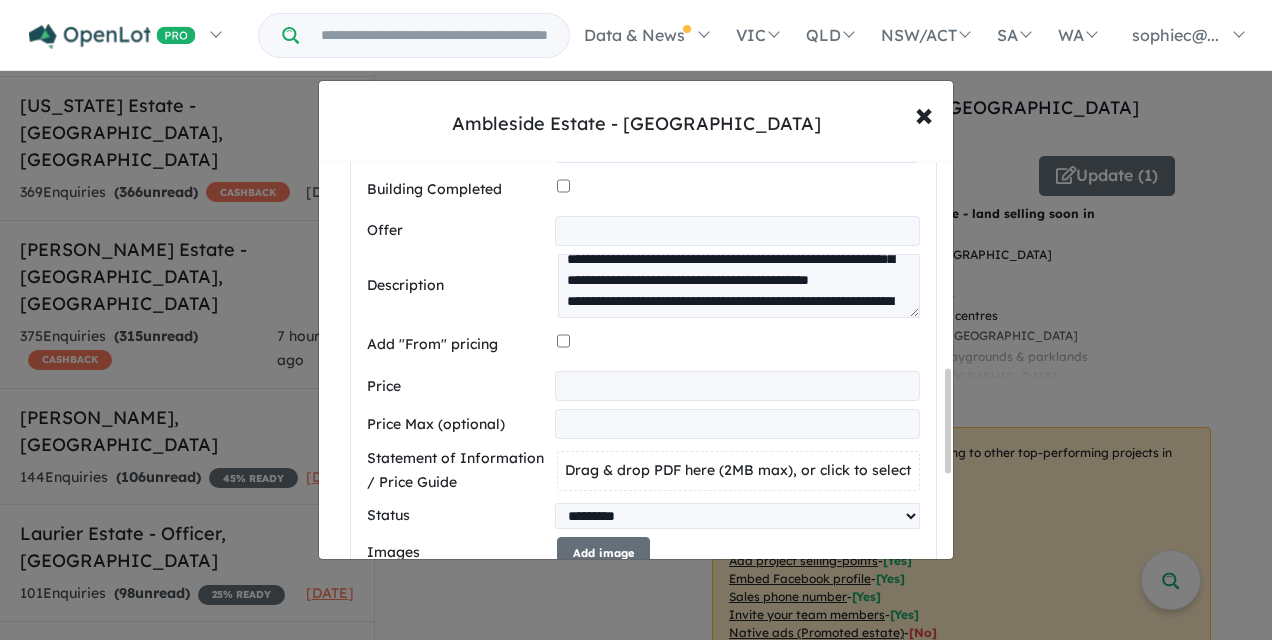 click on "Description" at bounding box center (458, 286) 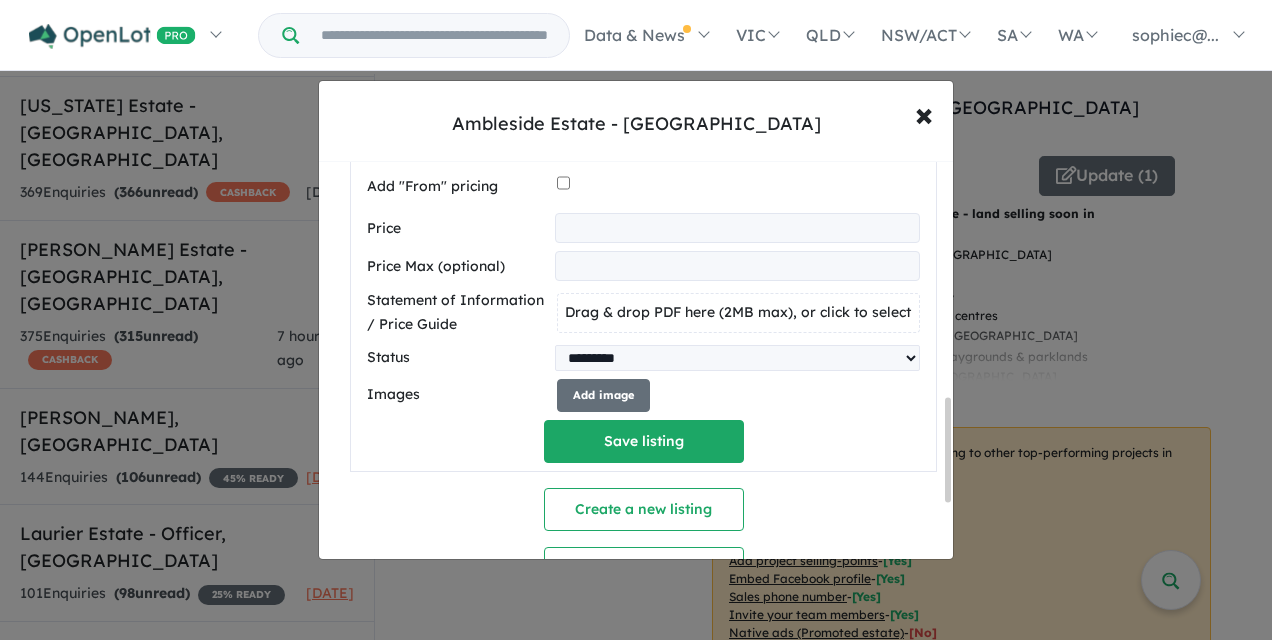 scroll, scrollTop: 966, scrollLeft: 0, axis: vertical 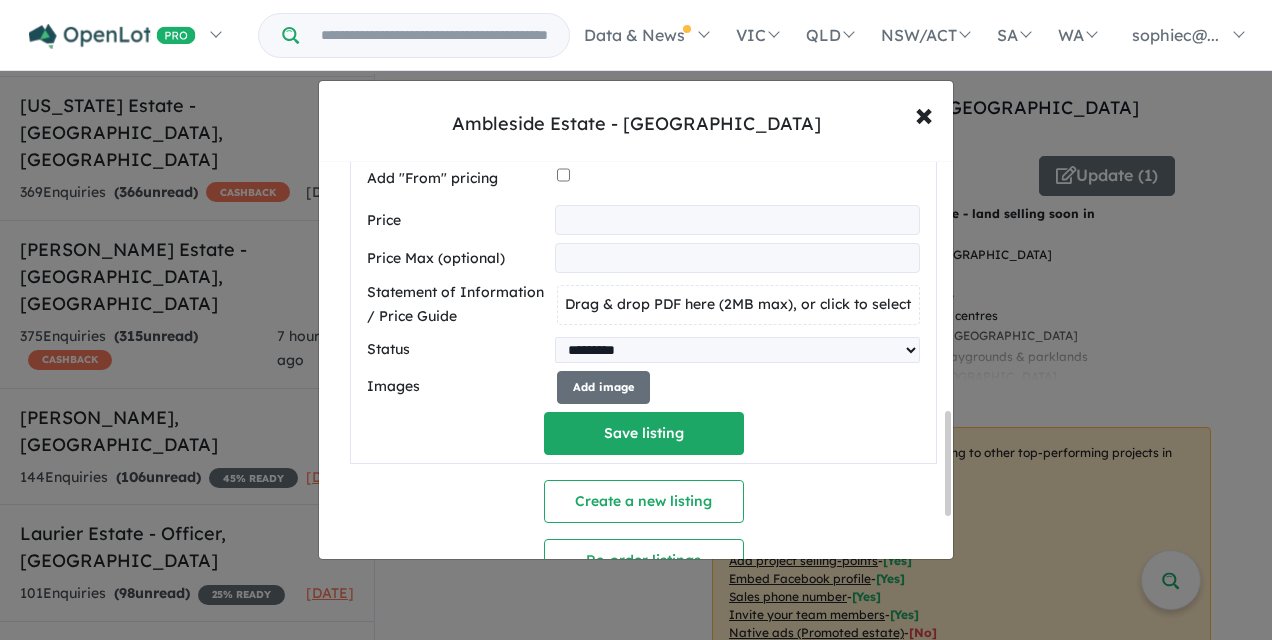 click on "*******" at bounding box center [737, 220] 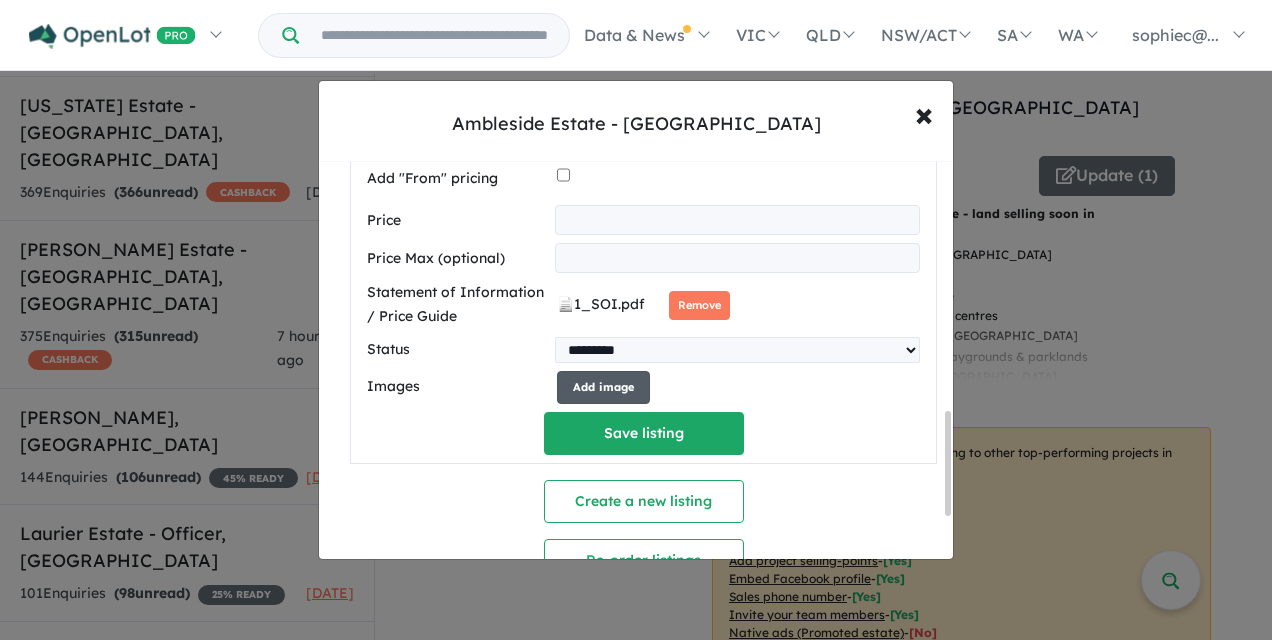 click on "Add image" at bounding box center (603, 387) 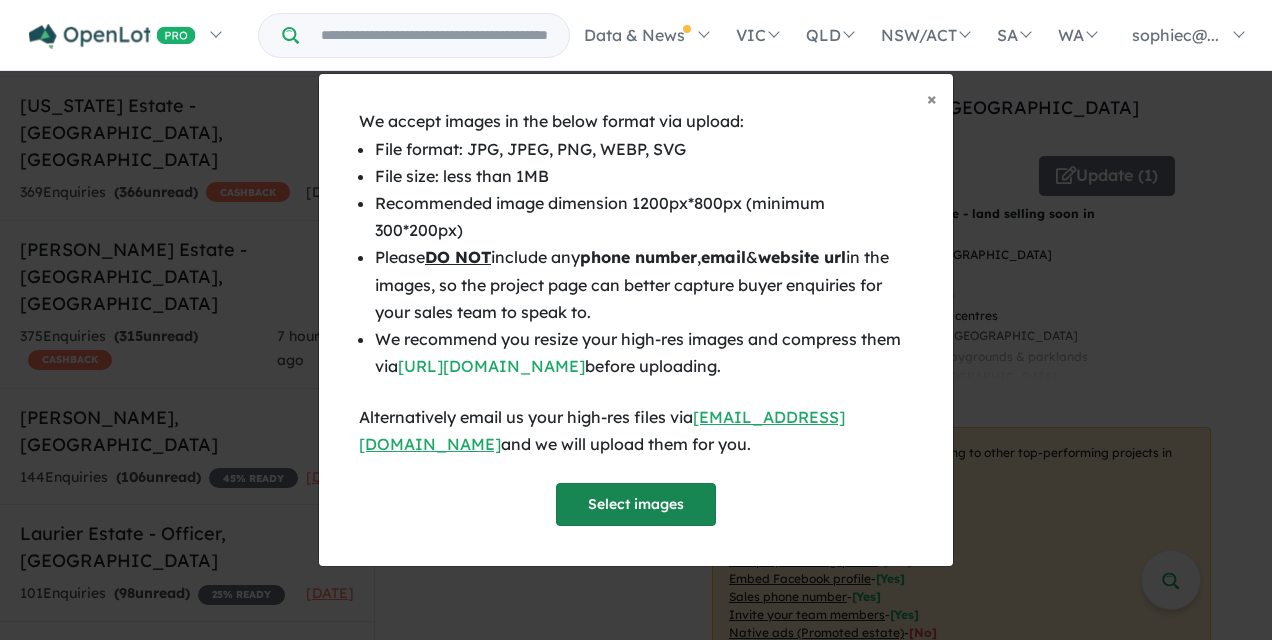 click on "Select images" at bounding box center (636, 504) 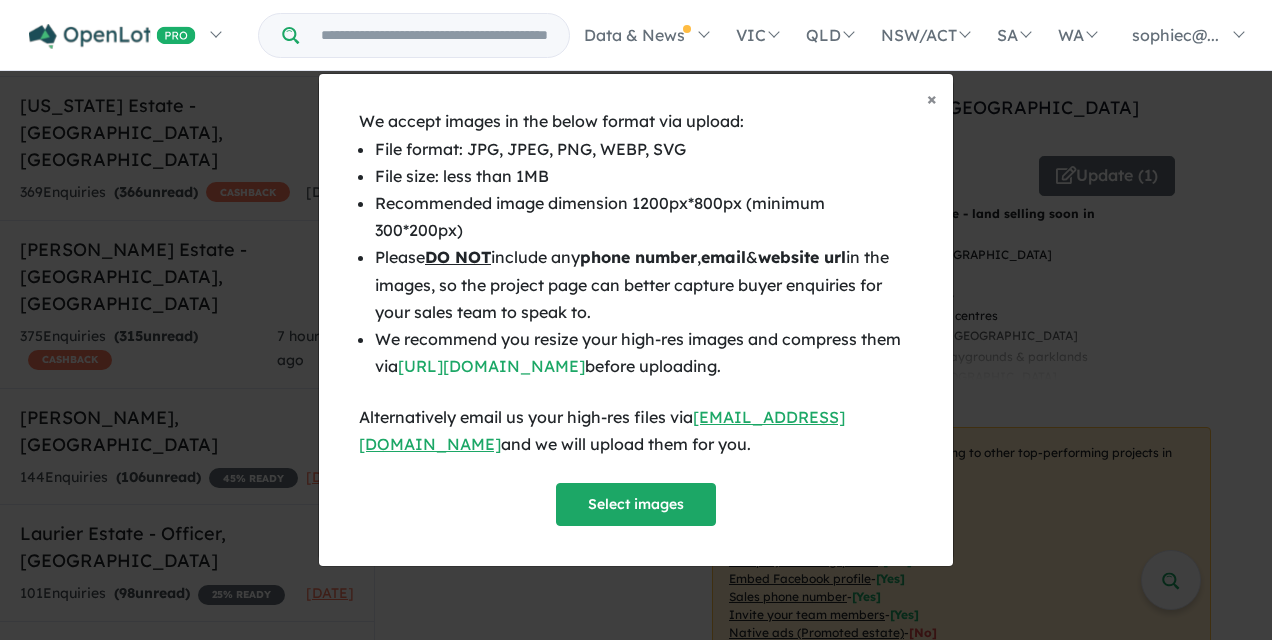 select on "****" 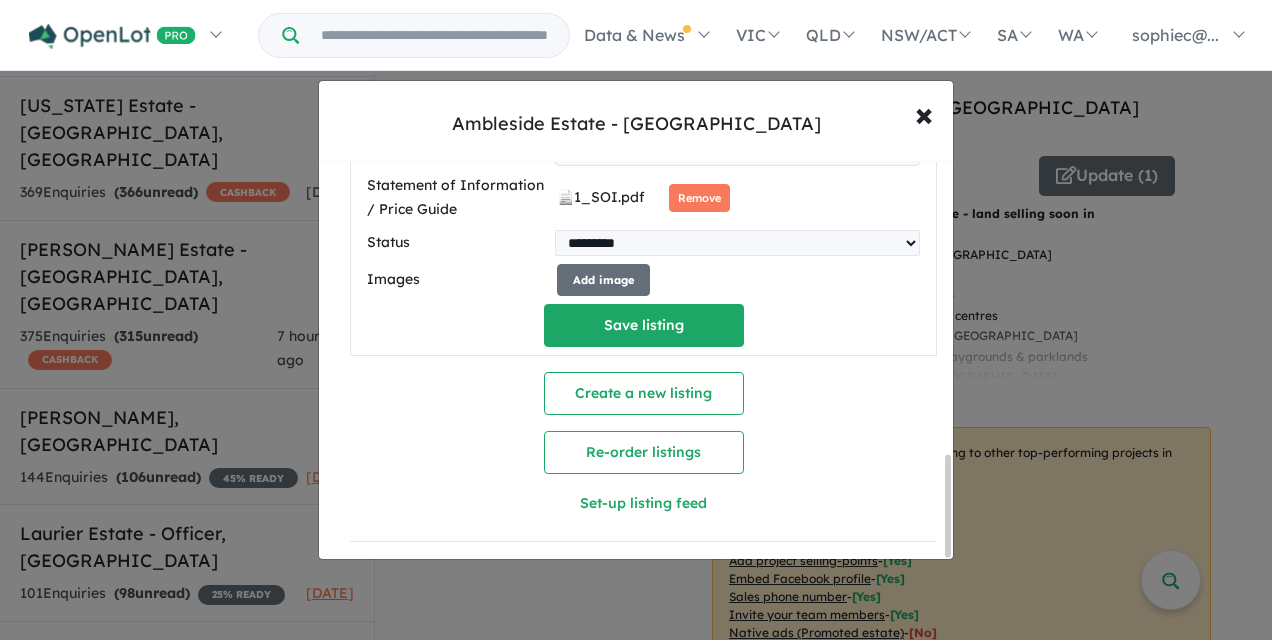 scroll, scrollTop: 1152, scrollLeft: 0, axis: vertical 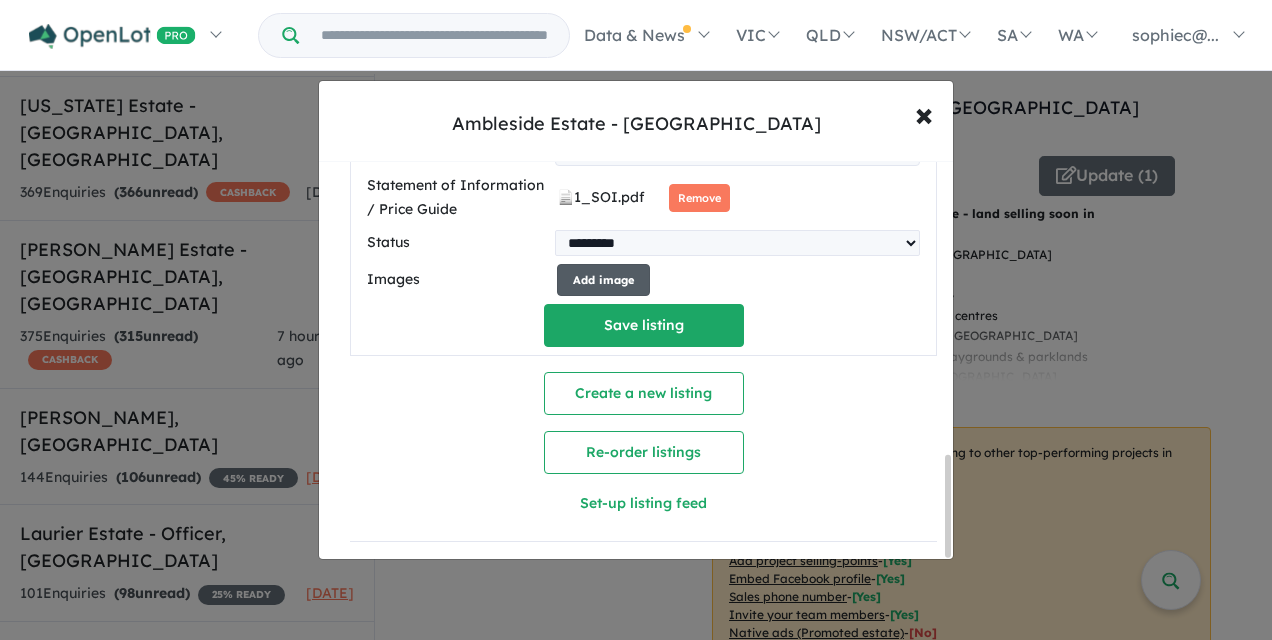 click on "Add image" at bounding box center (603, 280) 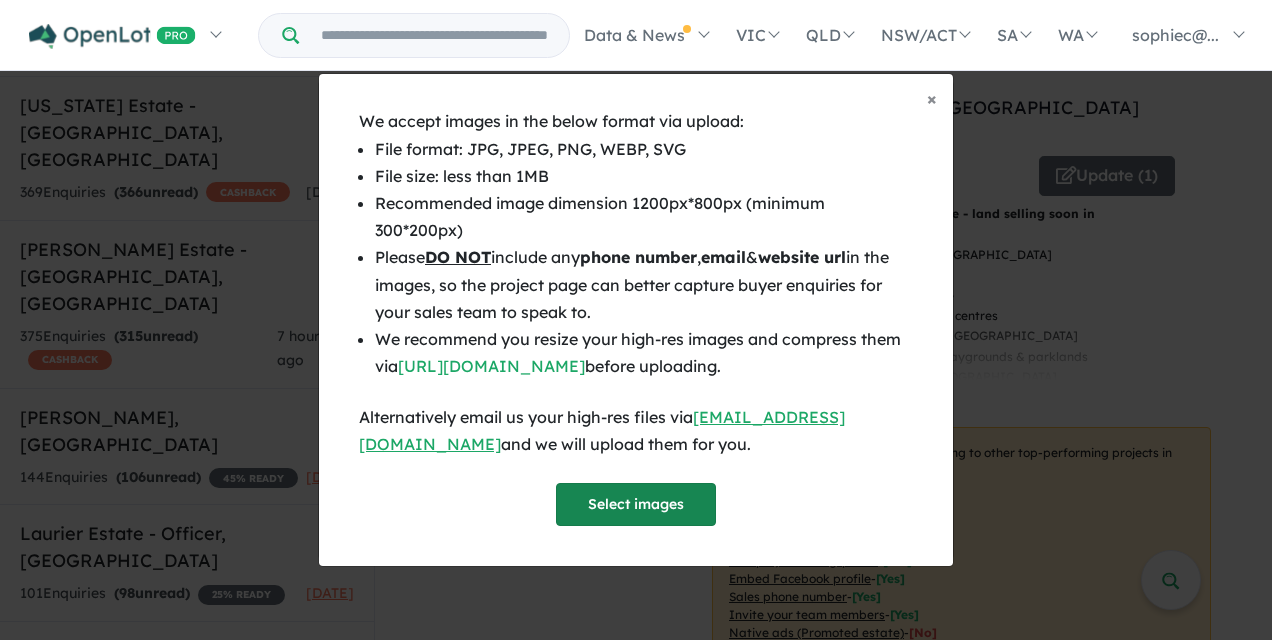 click on "Select images" at bounding box center [636, 504] 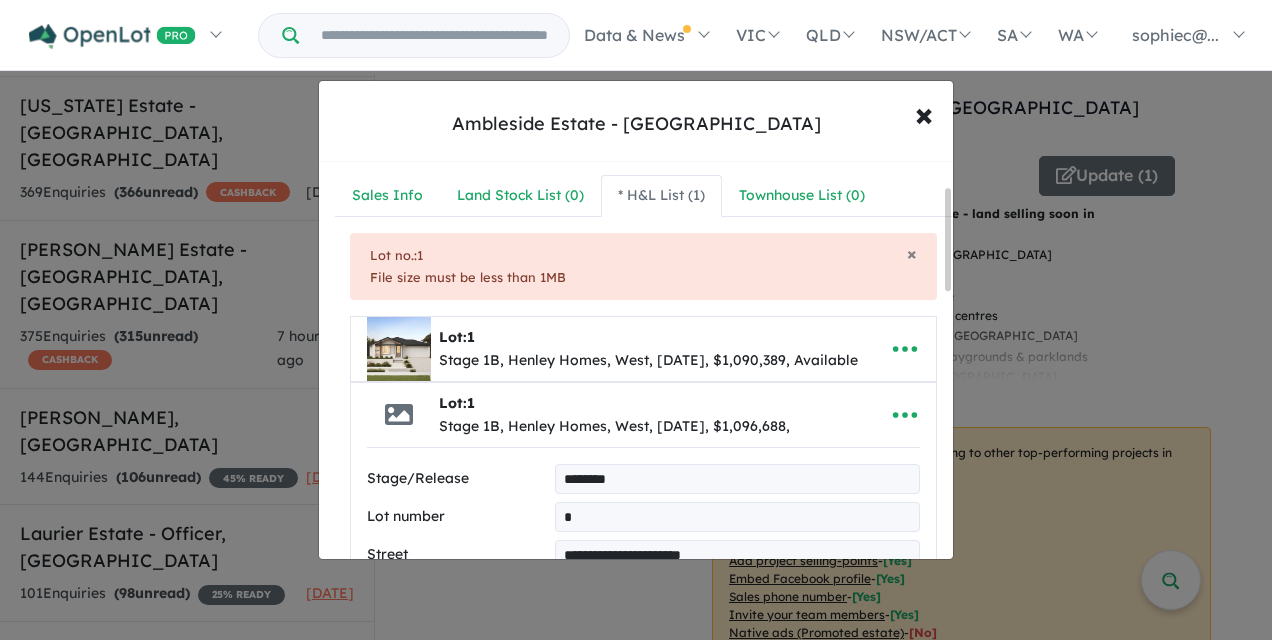 scroll, scrollTop: 0, scrollLeft: 0, axis: both 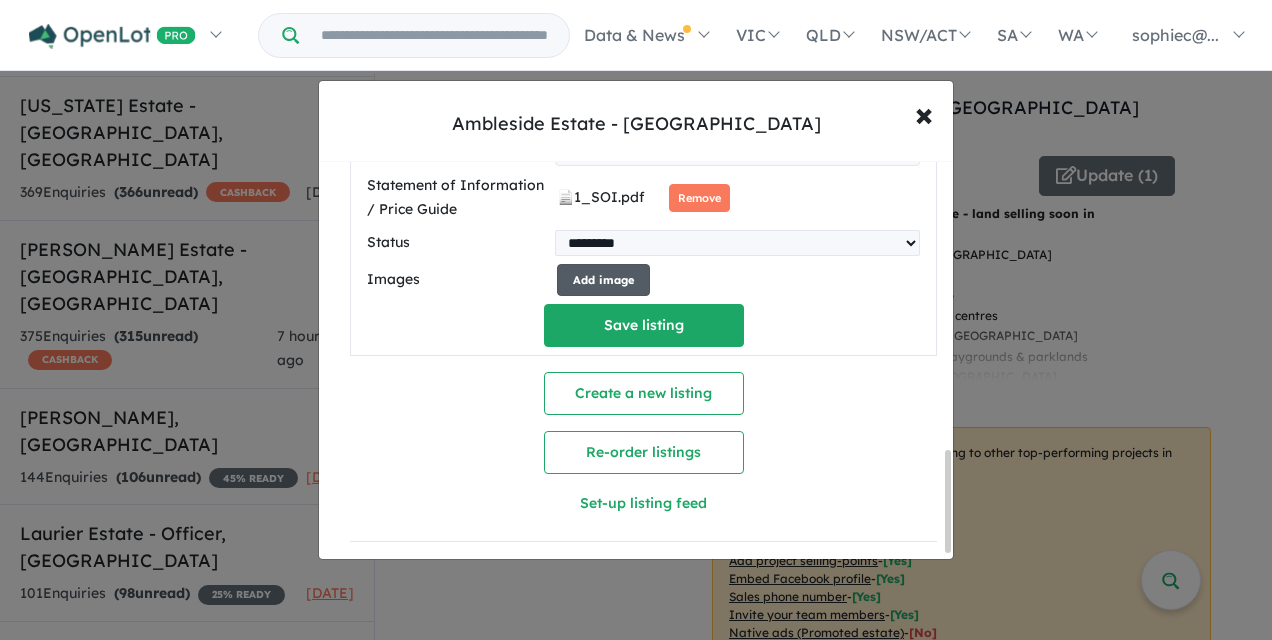 click on "Add image" at bounding box center (603, 280) 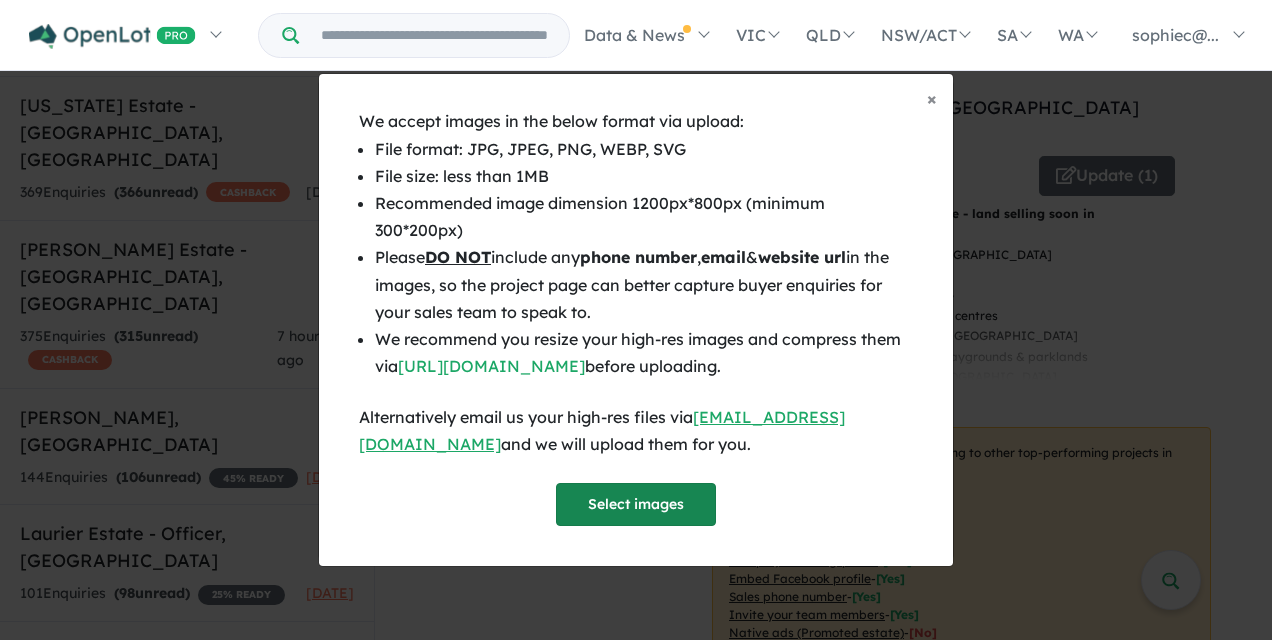 click on "Select images" at bounding box center [636, 504] 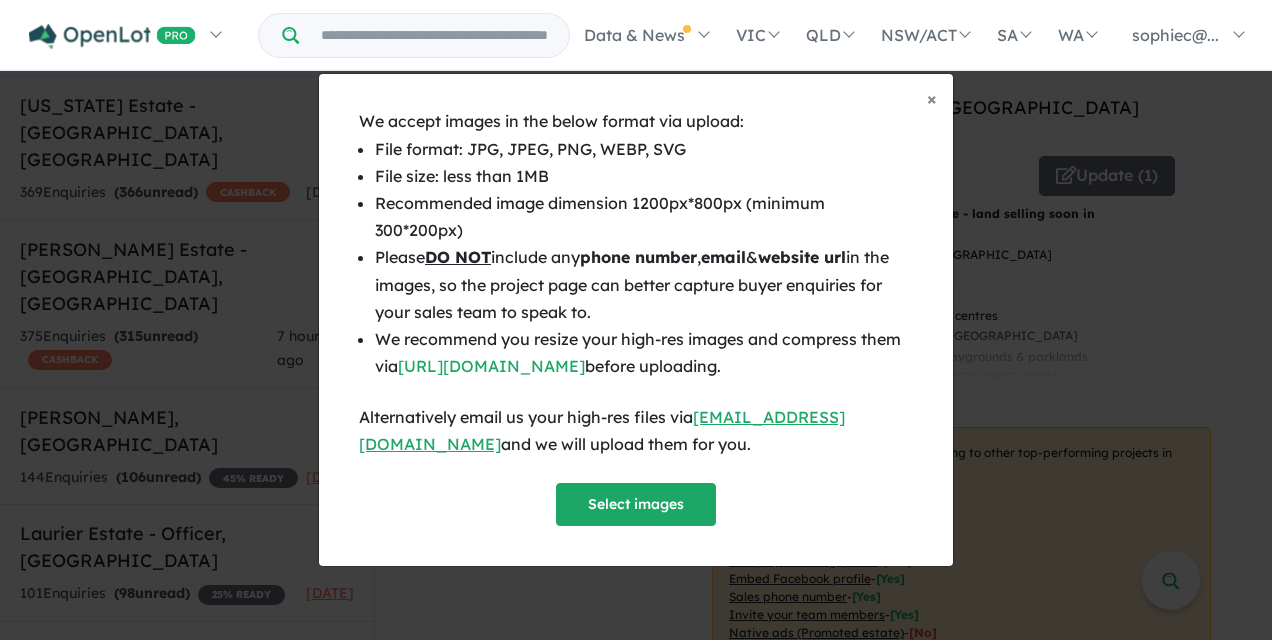 scroll, scrollTop: 1147, scrollLeft: 0, axis: vertical 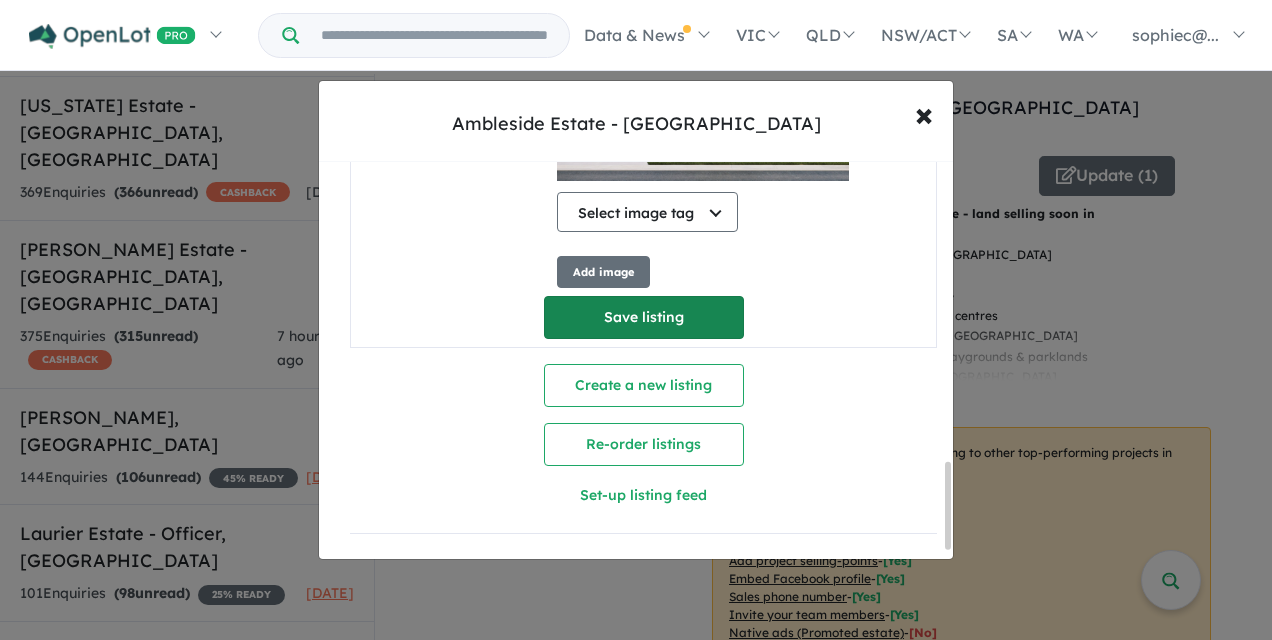 click on "Save listing" at bounding box center (644, 317) 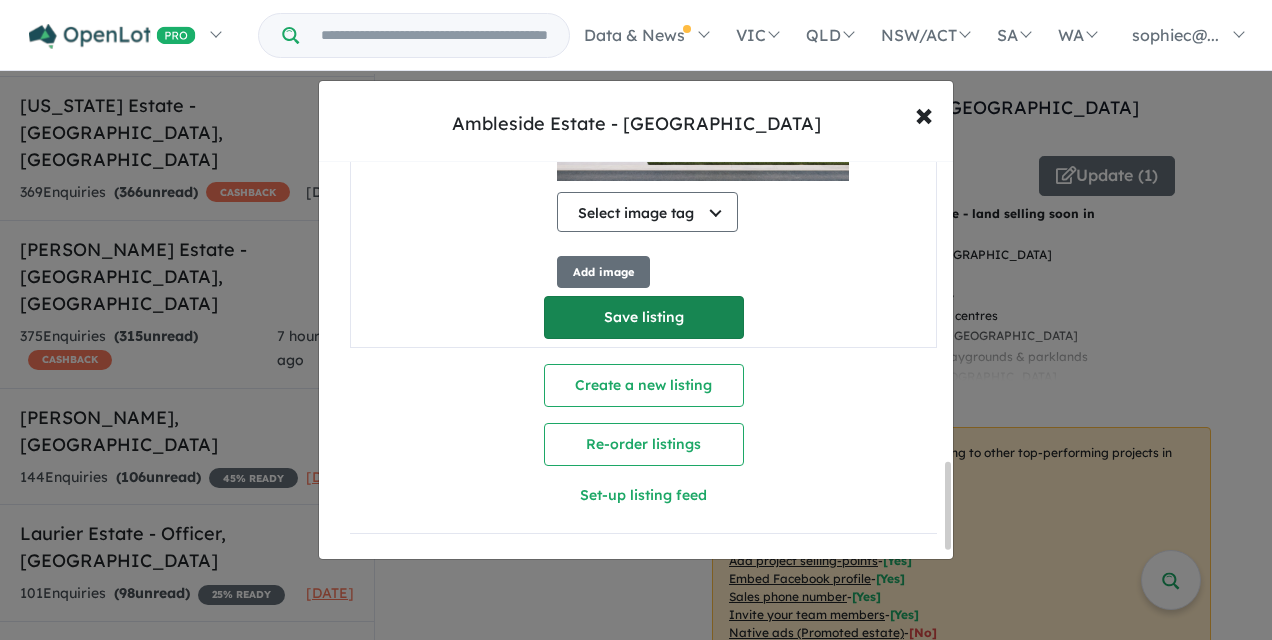 scroll, scrollTop: 162, scrollLeft: 0, axis: vertical 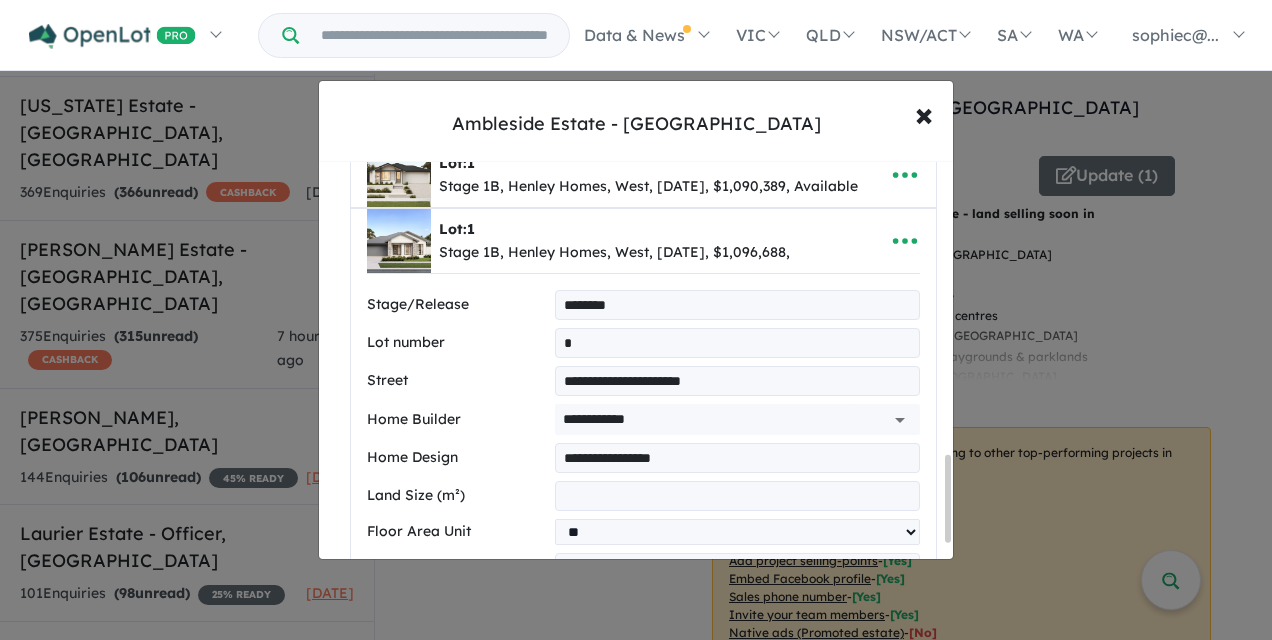 select on "****" 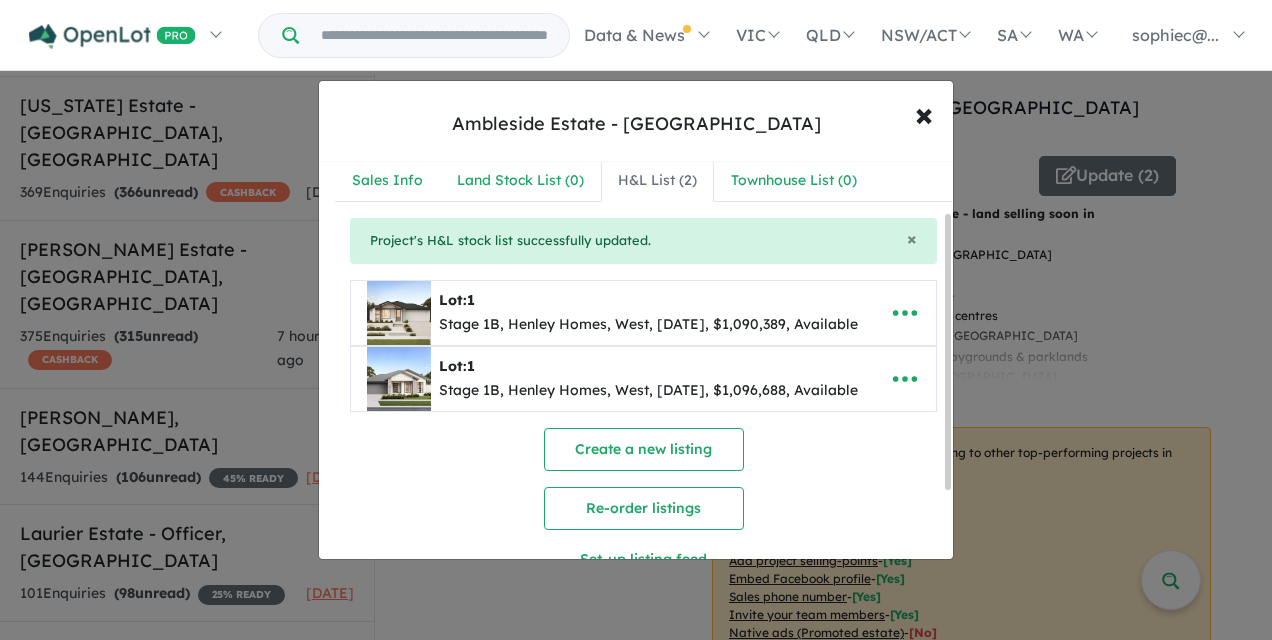 scroll, scrollTop: 0, scrollLeft: 0, axis: both 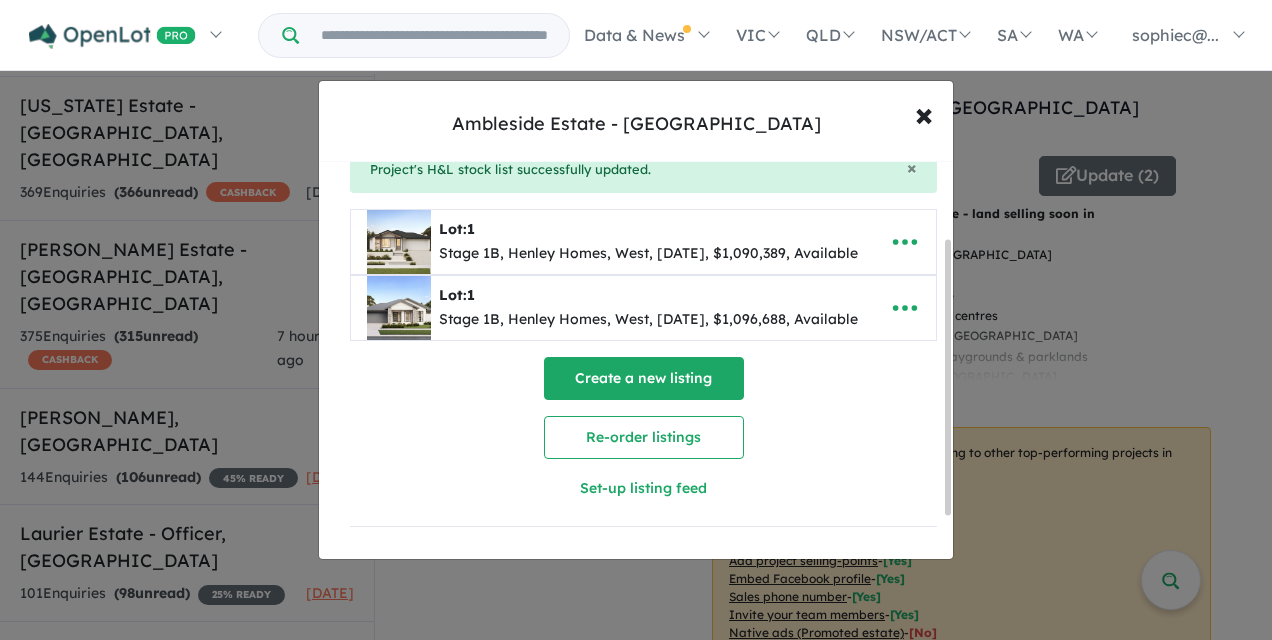 click on "Create a new listing" at bounding box center (644, 378) 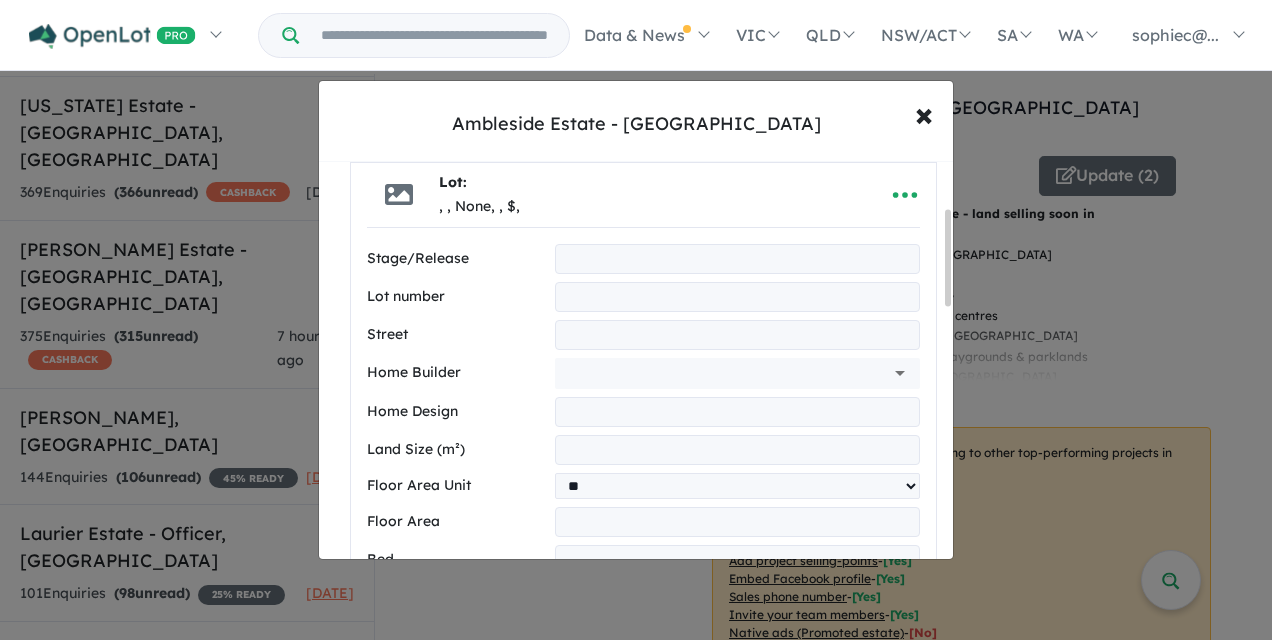 click at bounding box center [737, 259] 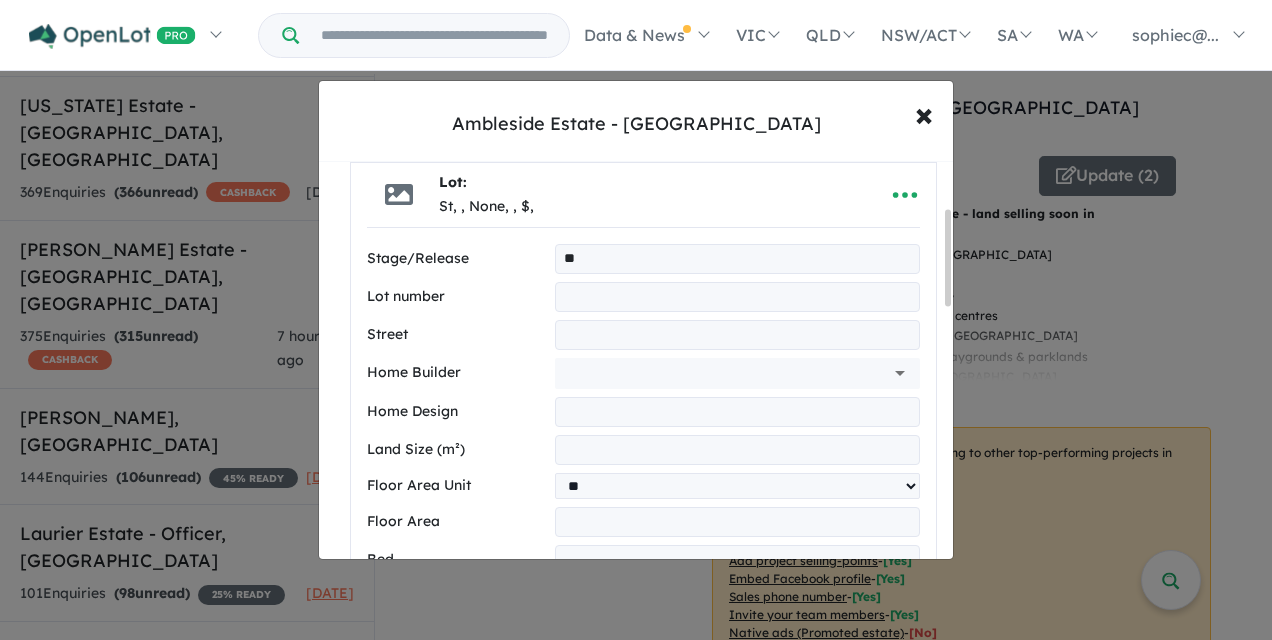 type on "********" 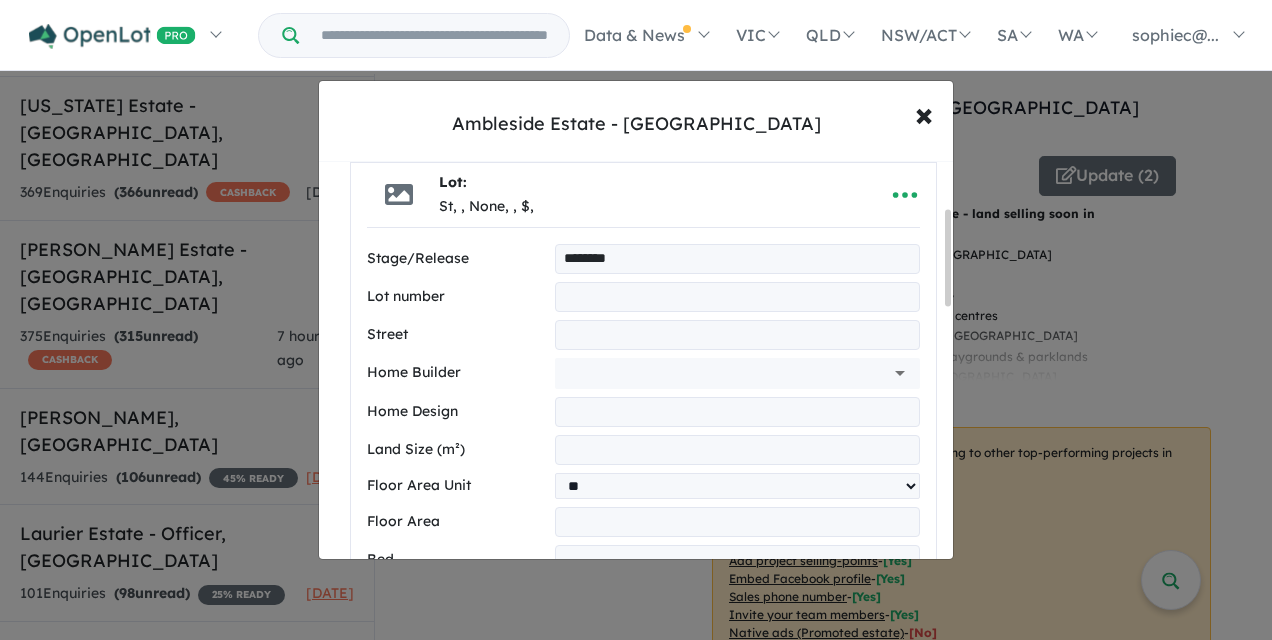 type on "*" 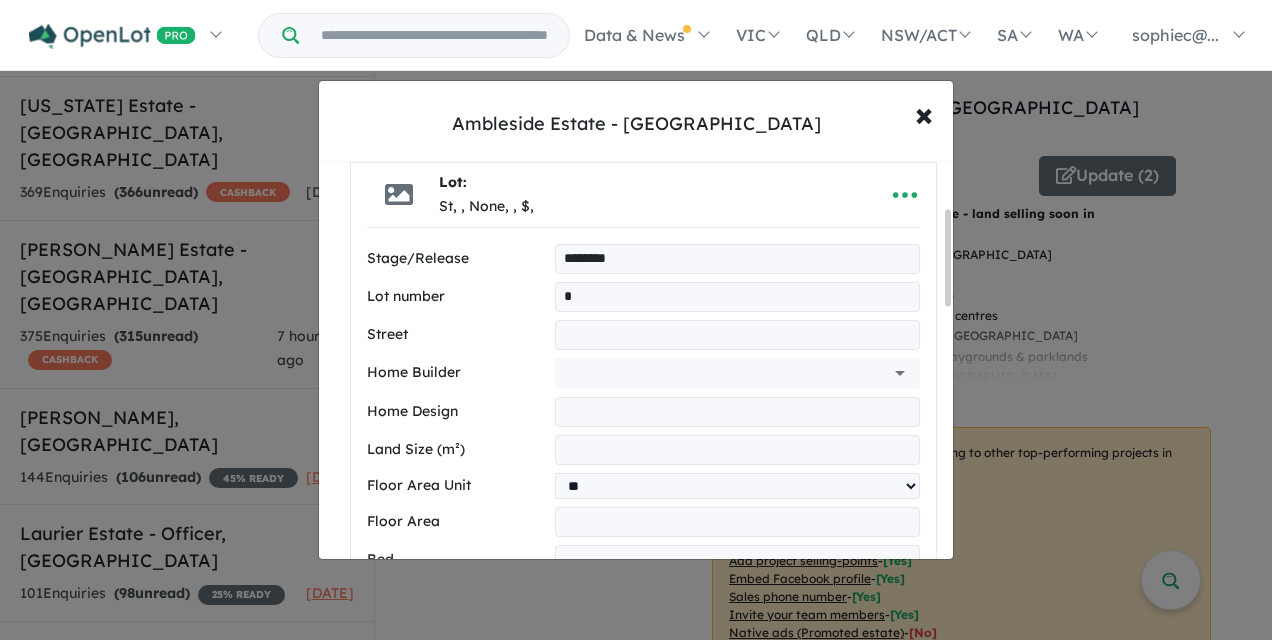 type on "**********" 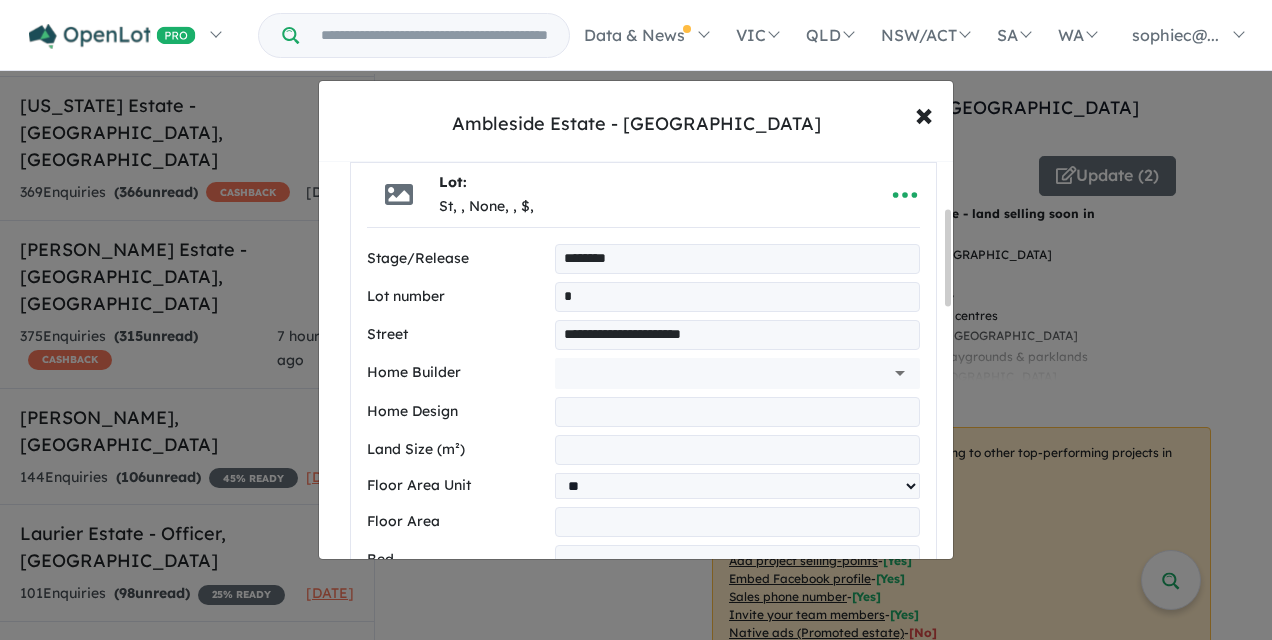 type on "**********" 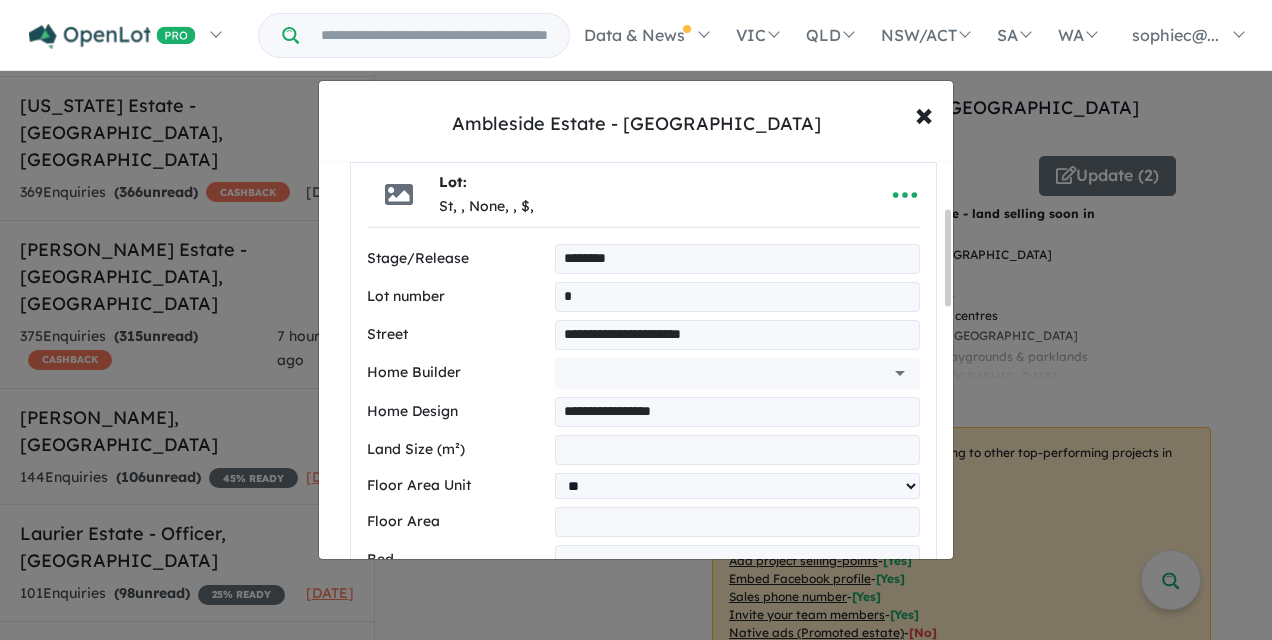 type on "***" 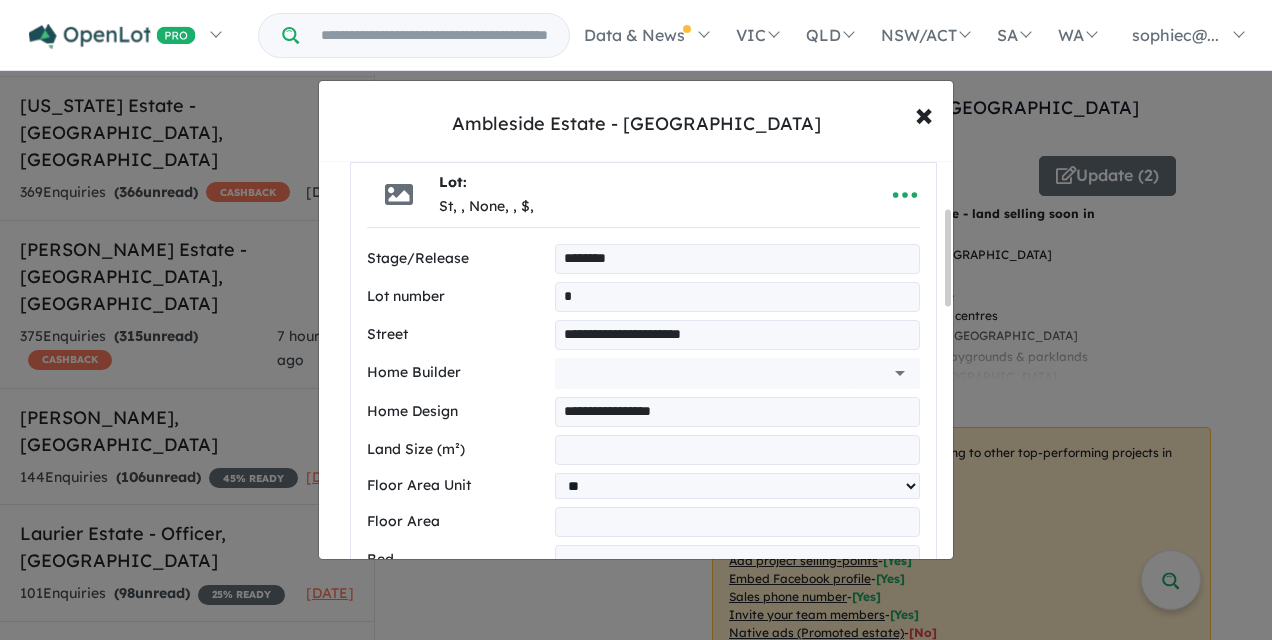 type on "*" 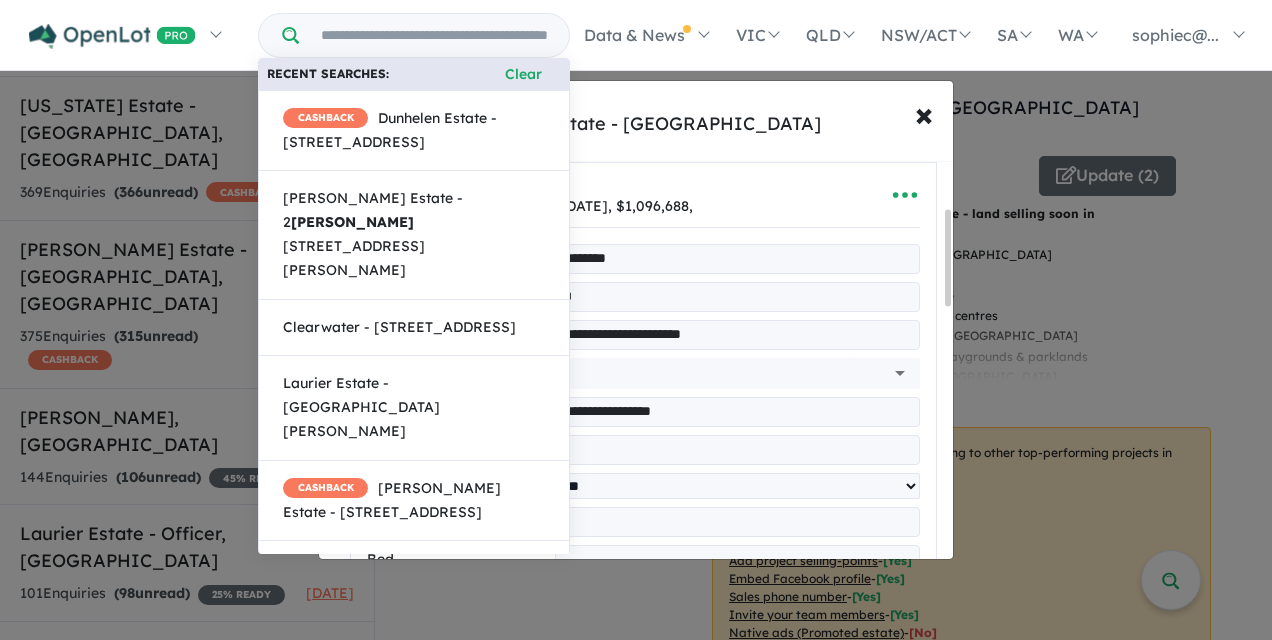 click on "Lot:  1   Stage 1B, Henley Homes, West, [DATE], $1,096,688, Available" at bounding box center (612, 129) 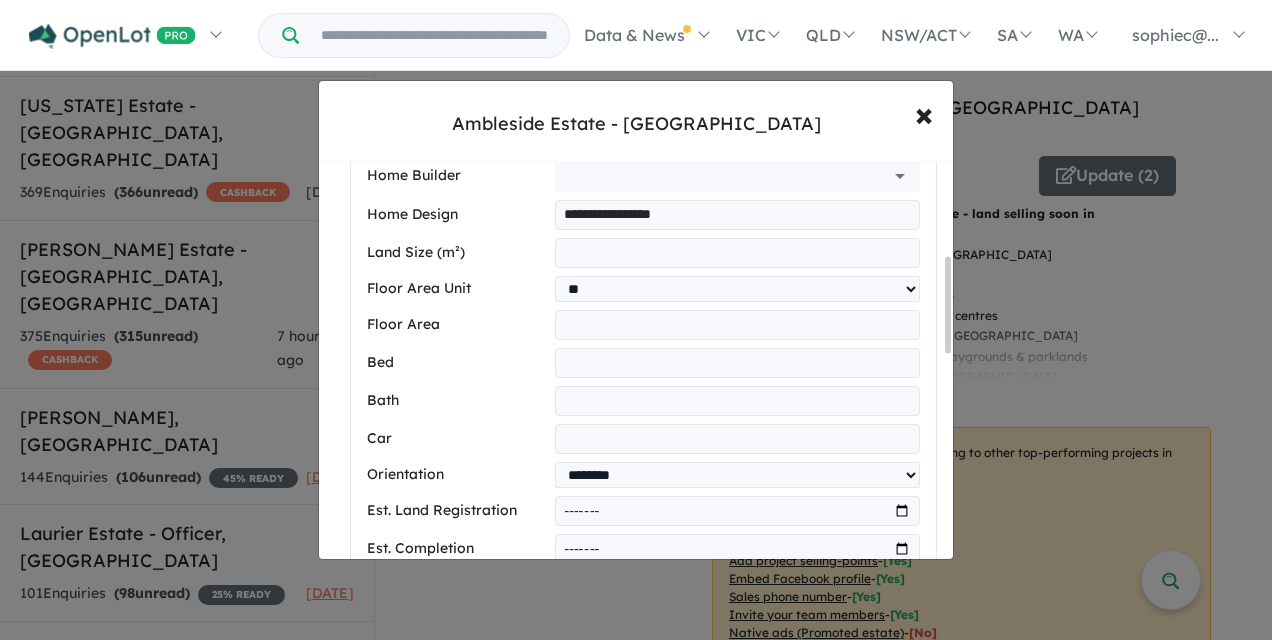 scroll, scrollTop: 453, scrollLeft: 0, axis: vertical 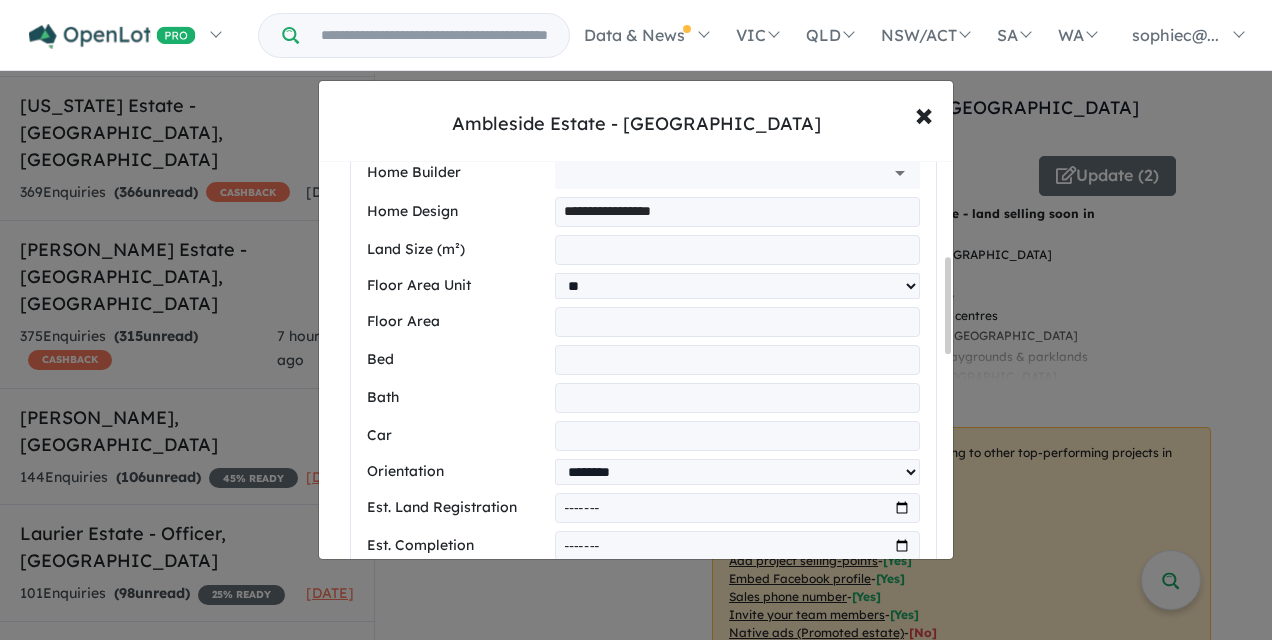 drag, startPoint x: 595, startPoint y: 342, endPoint x: 558, endPoint y: 340, distance: 37.054016 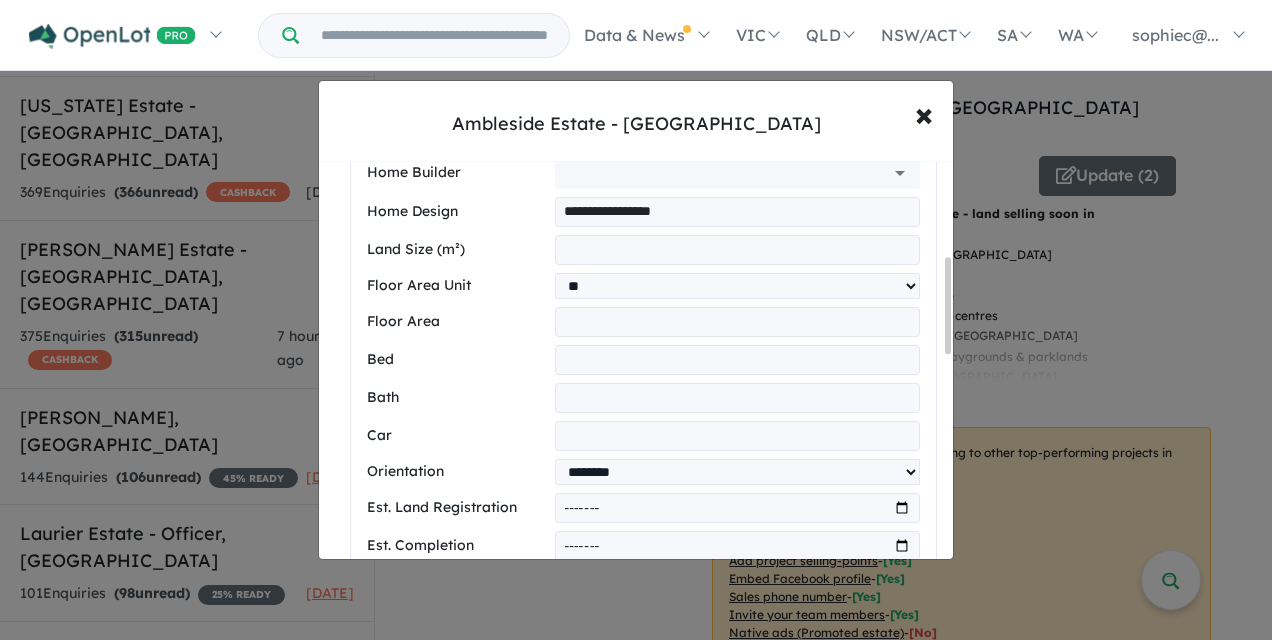 type on "***" 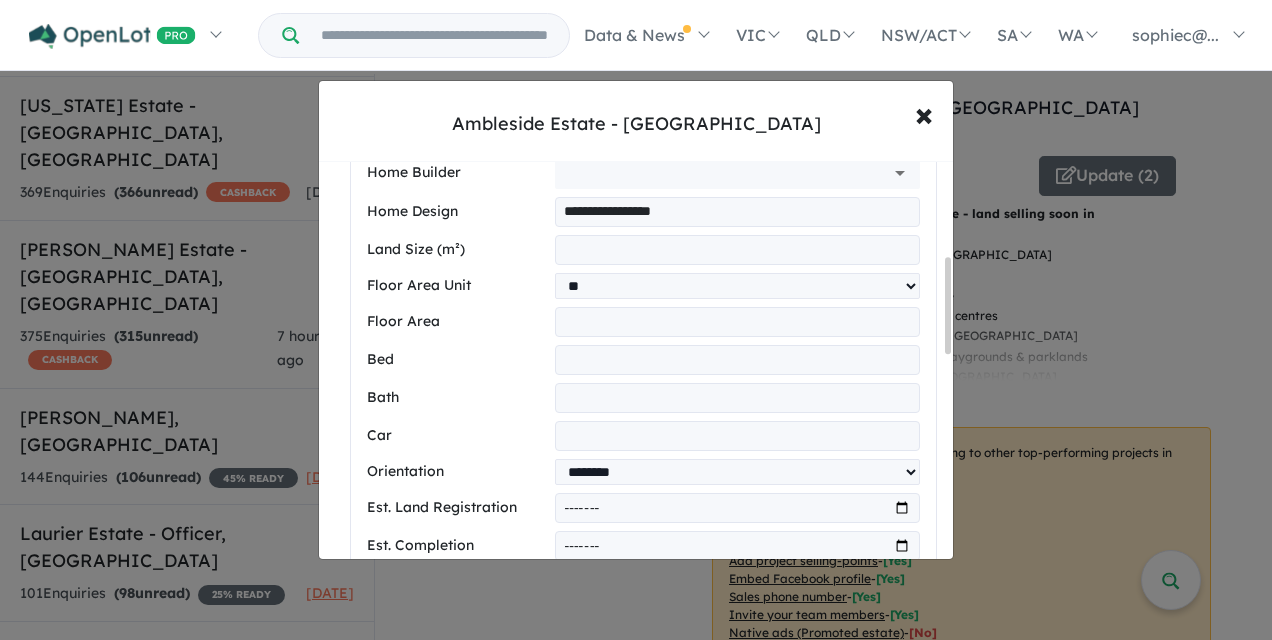 drag, startPoint x: 704, startPoint y: 296, endPoint x: 554, endPoint y: 295, distance: 150.00333 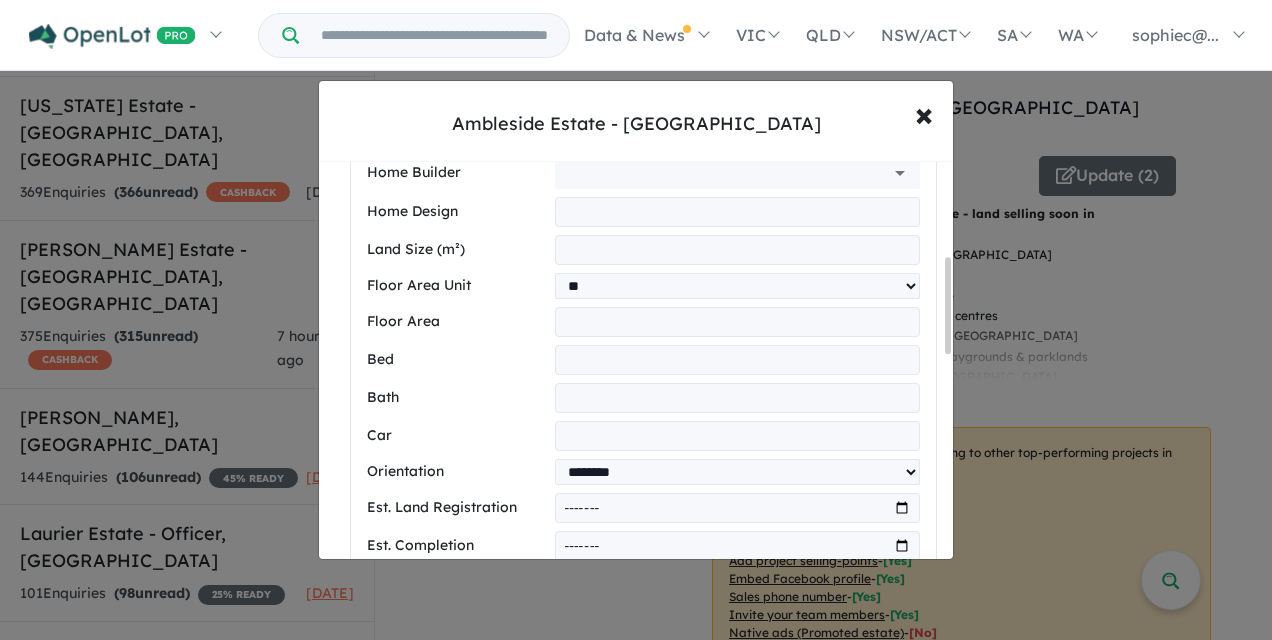 click at bounding box center (737, 212) 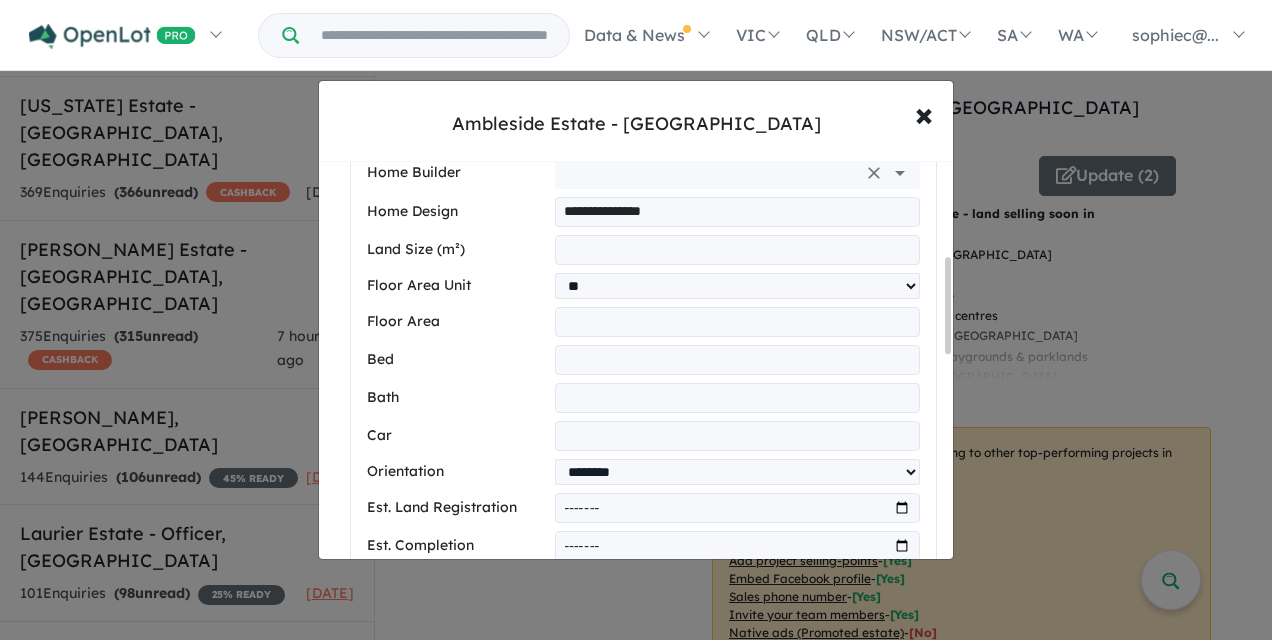type on "**********" 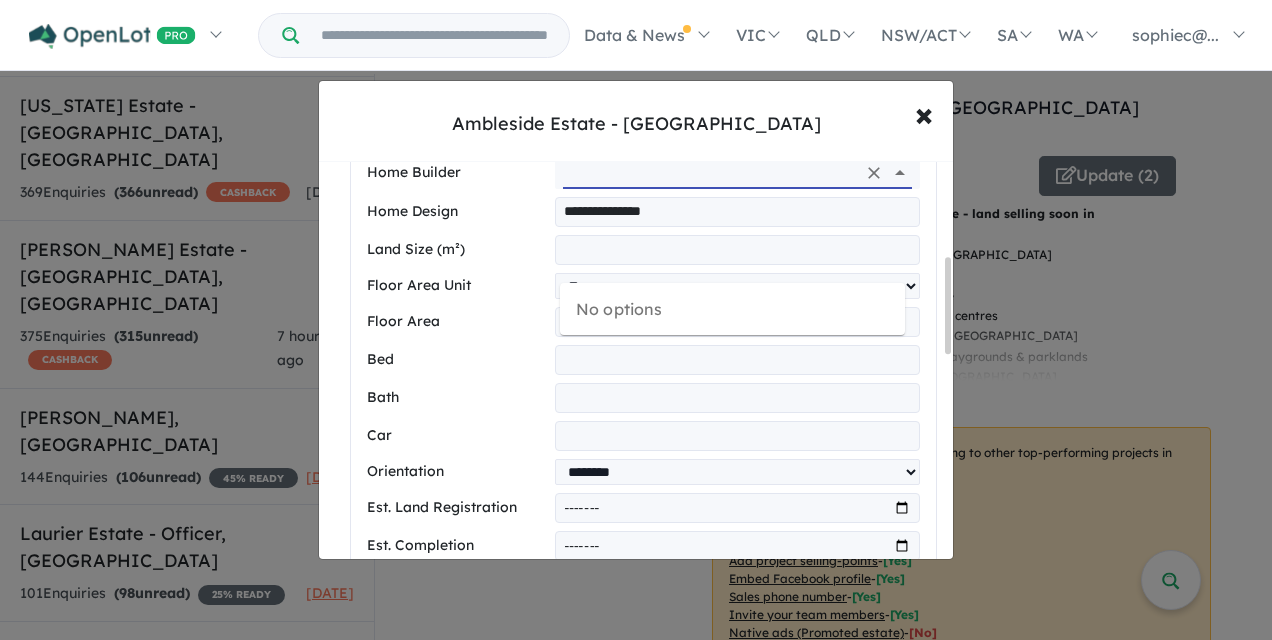 click at bounding box center (709, 173) 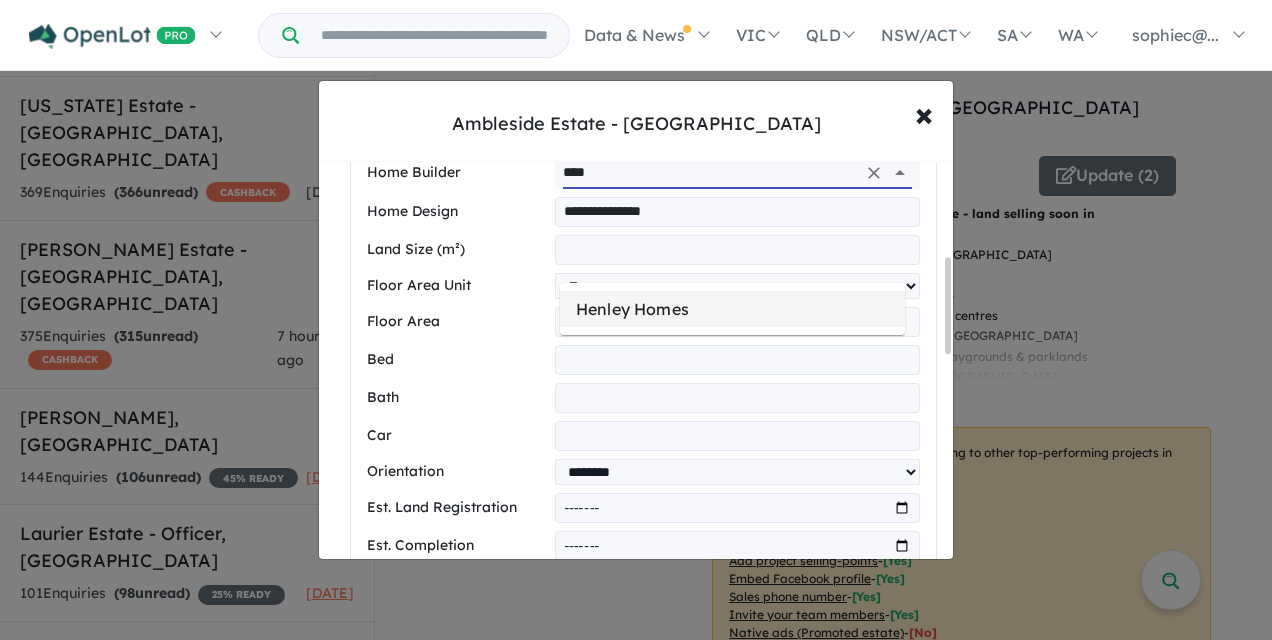 click on "Henley Homes" at bounding box center [732, 309] 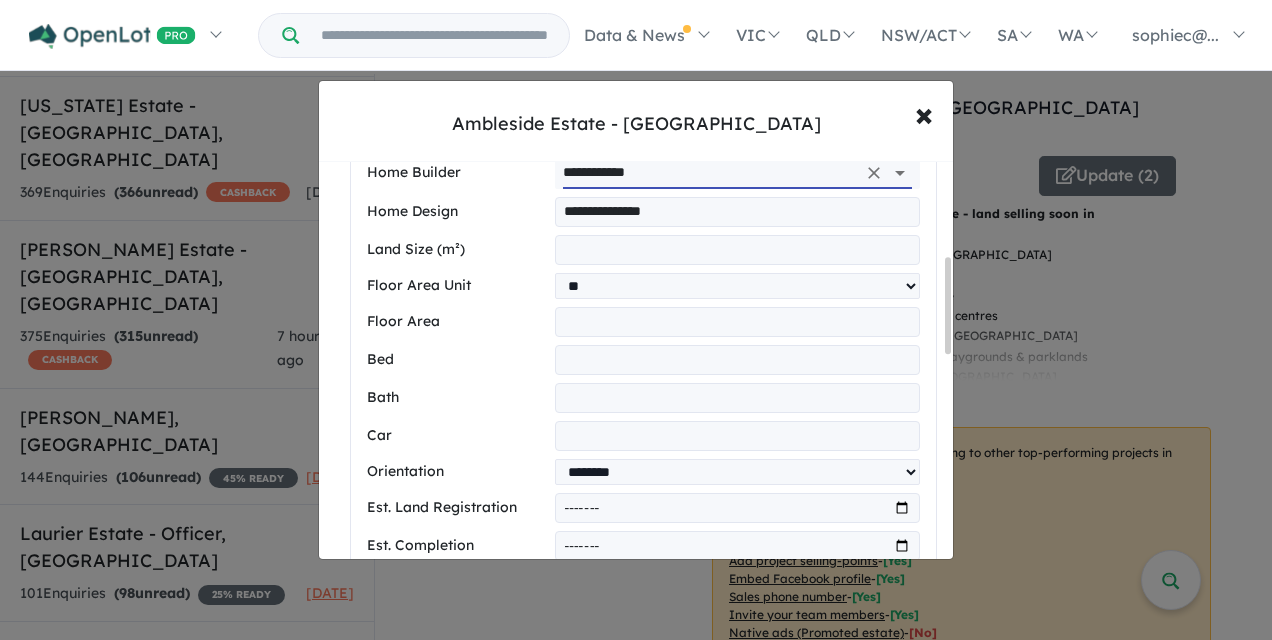 type on "**********" 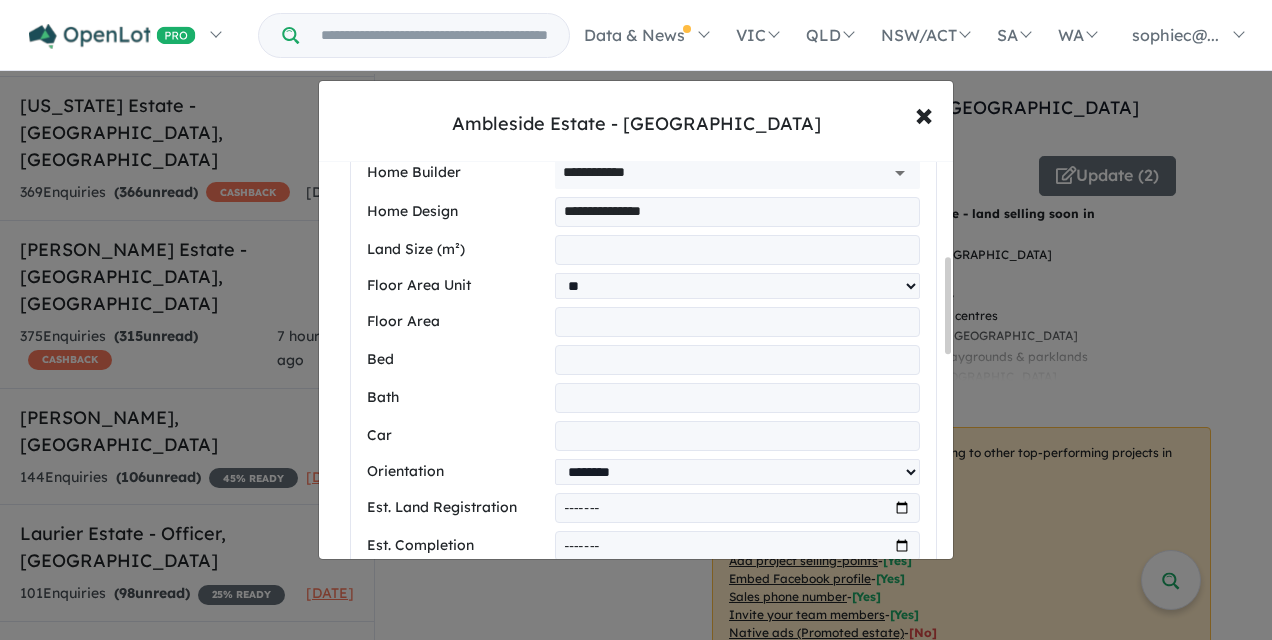 drag, startPoint x: 624, startPoint y: 420, endPoint x: 521, endPoint y: 400, distance: 104.92378 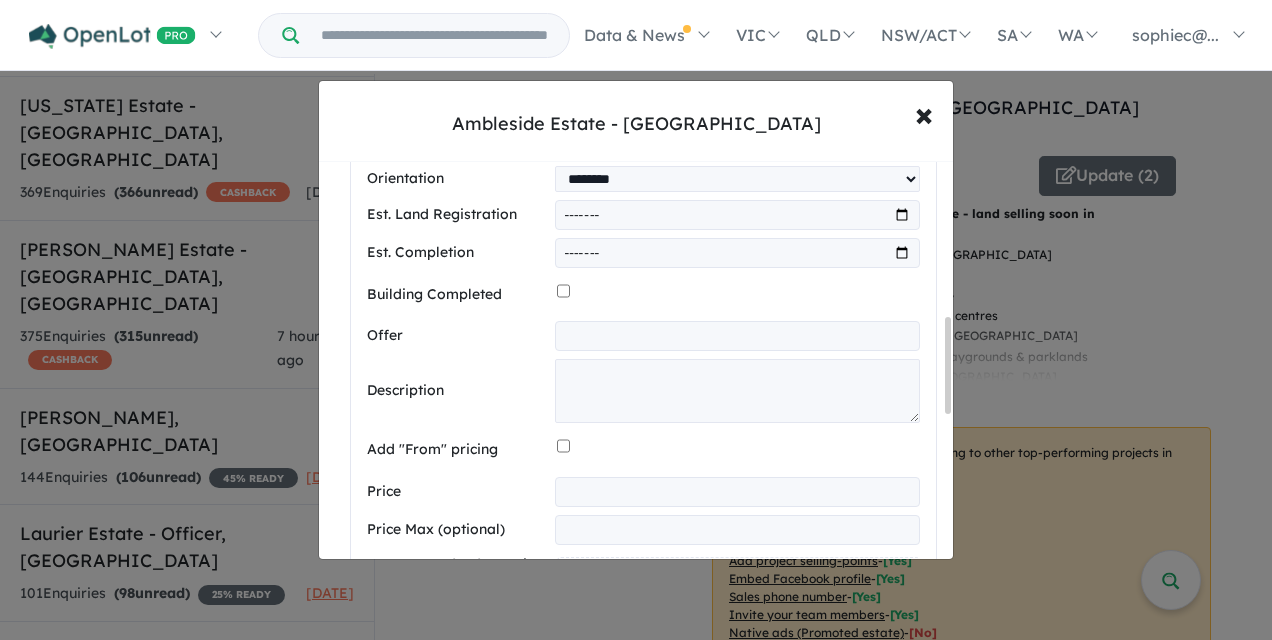 scroll, scrollTop: 753, scrollLeft: 0, axis: vertical 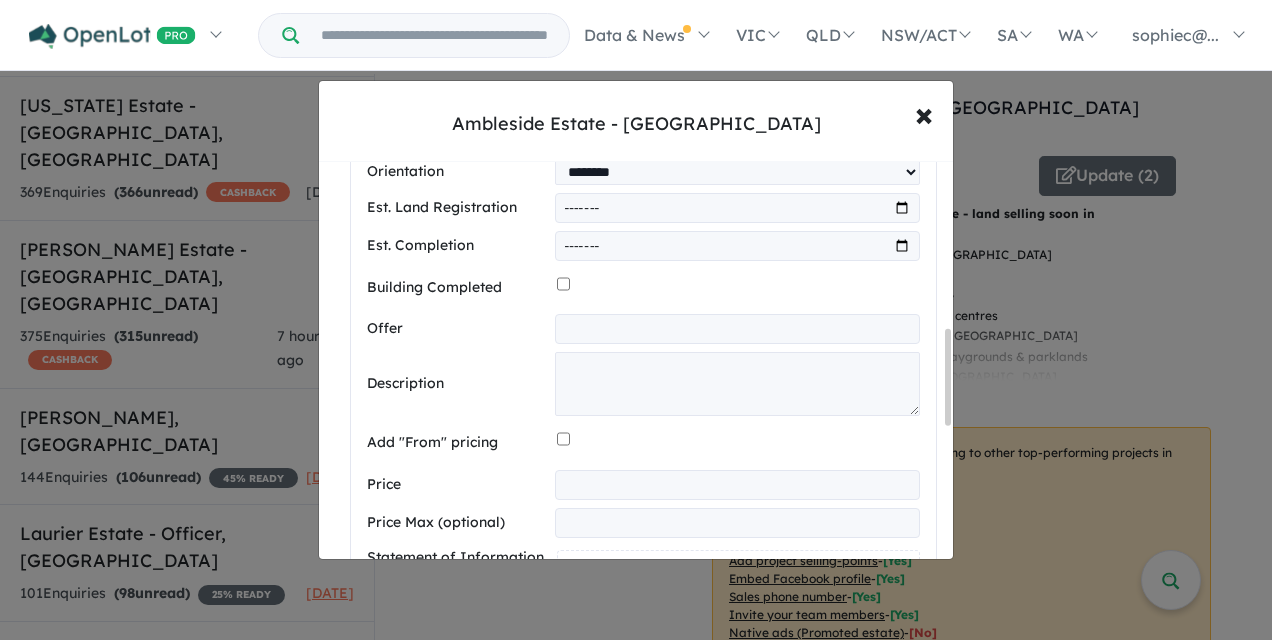 click on "**********" at bounding box center [643, 232] 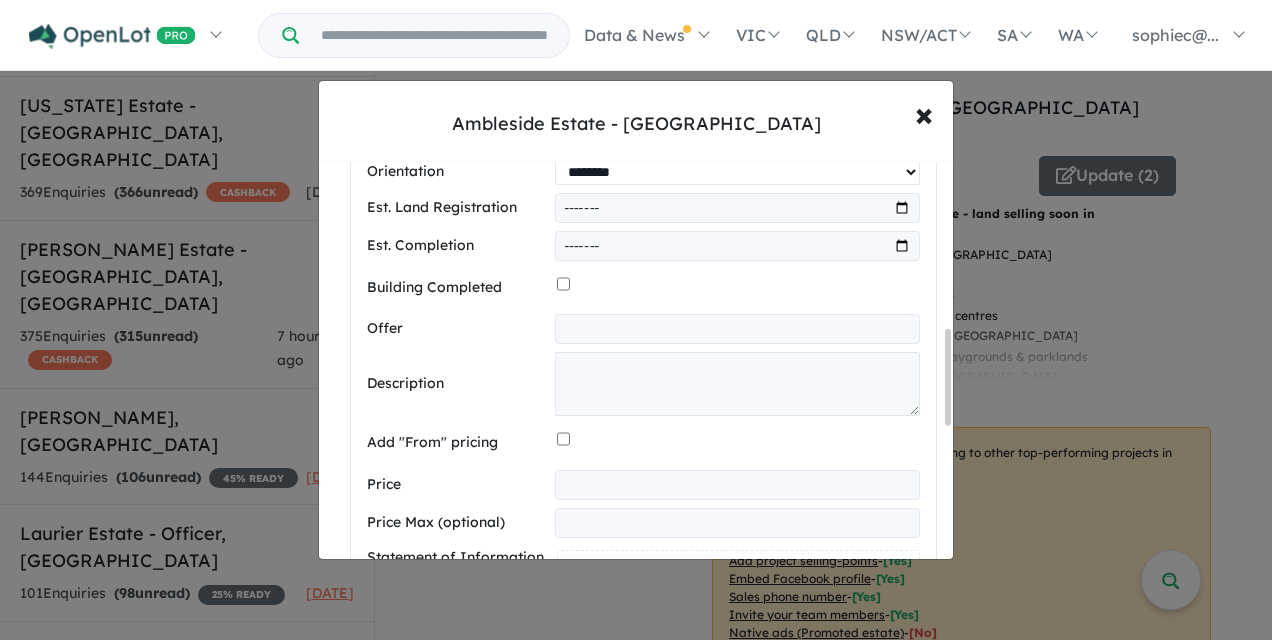click on "**********" at bounding box center [737, 172] 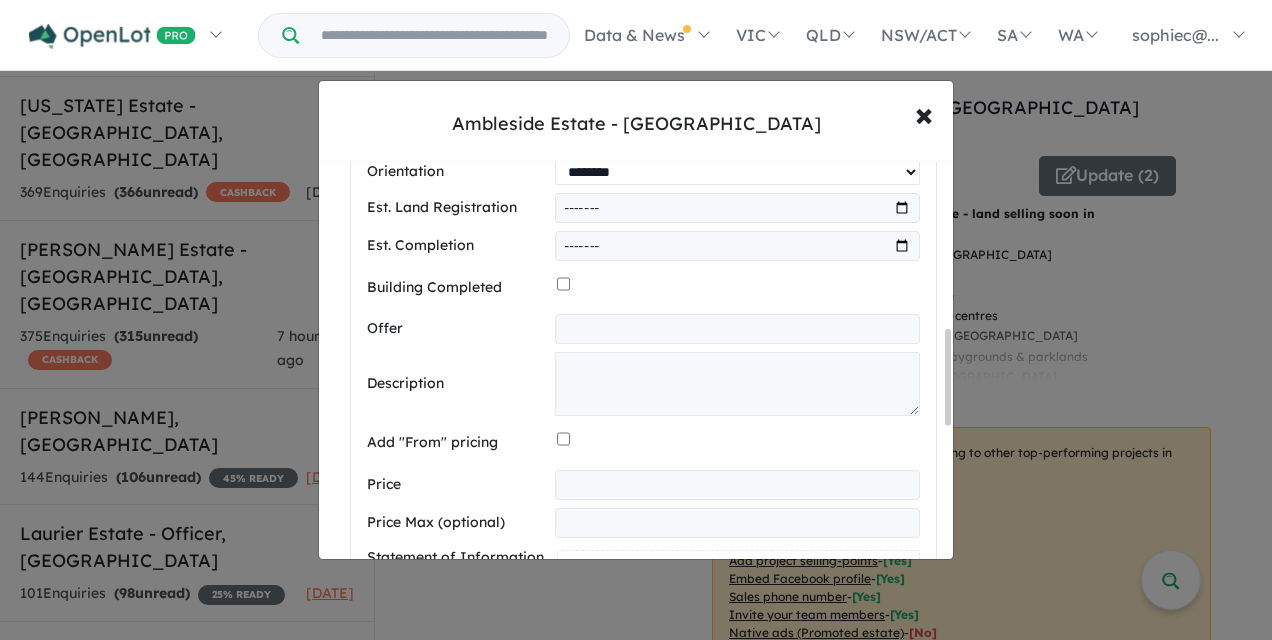 select on "****" 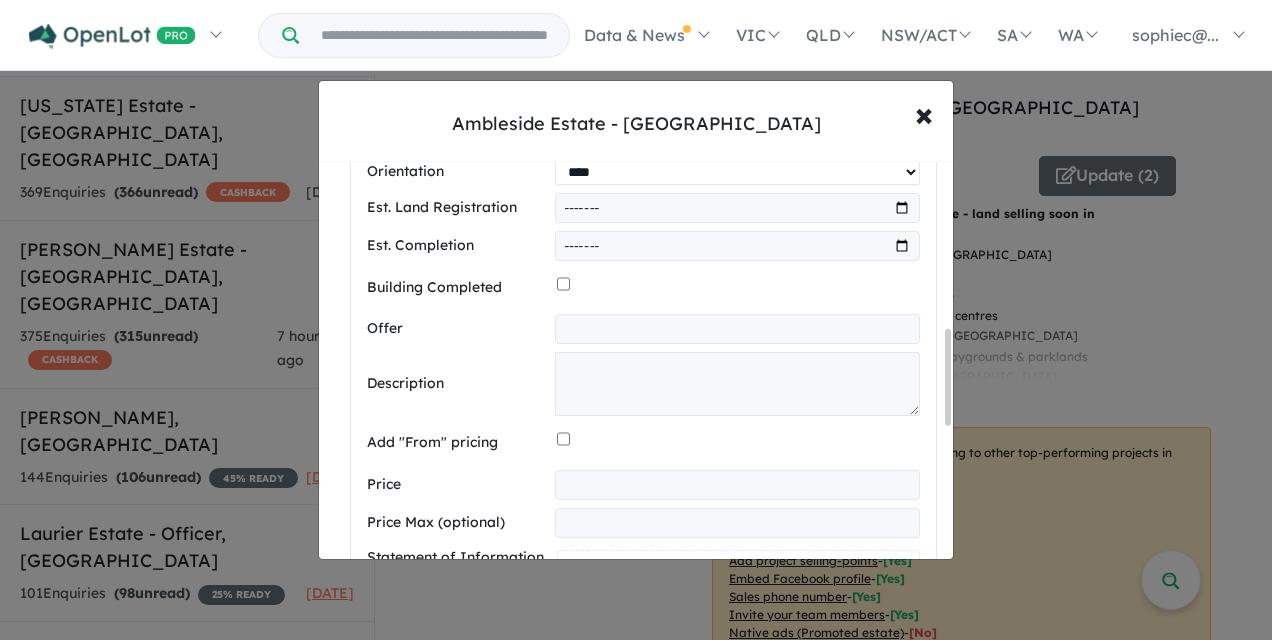 click on "**********" at bounding box center [737, 172] 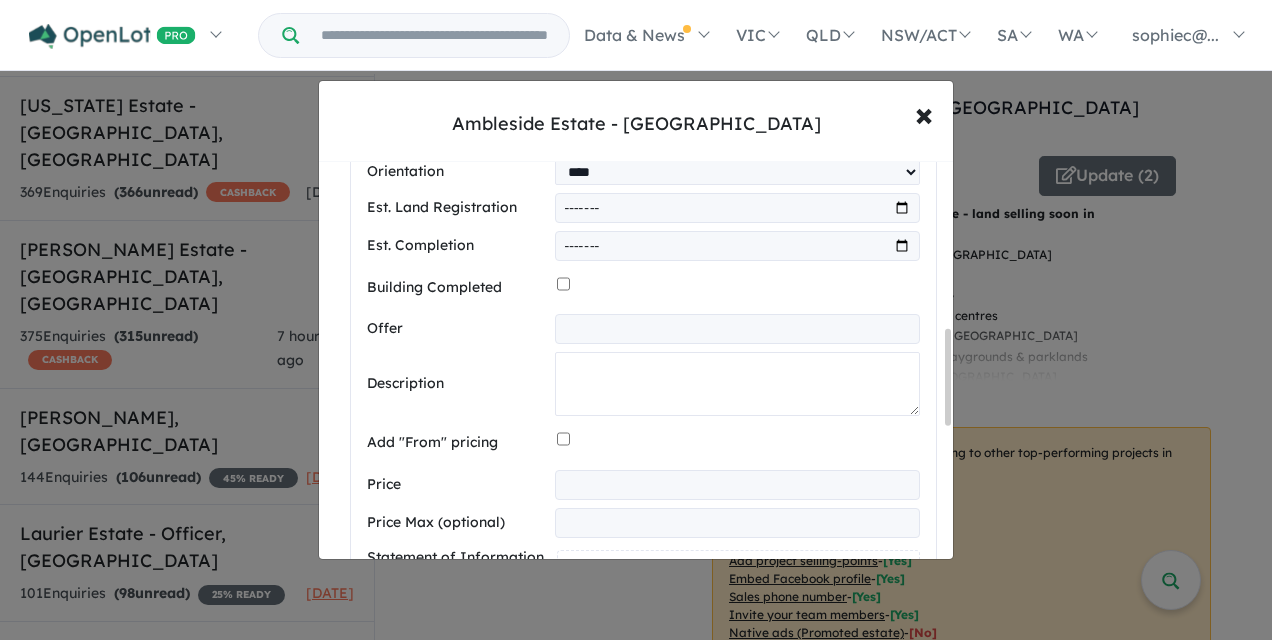 click at bounding box center [737, 384] 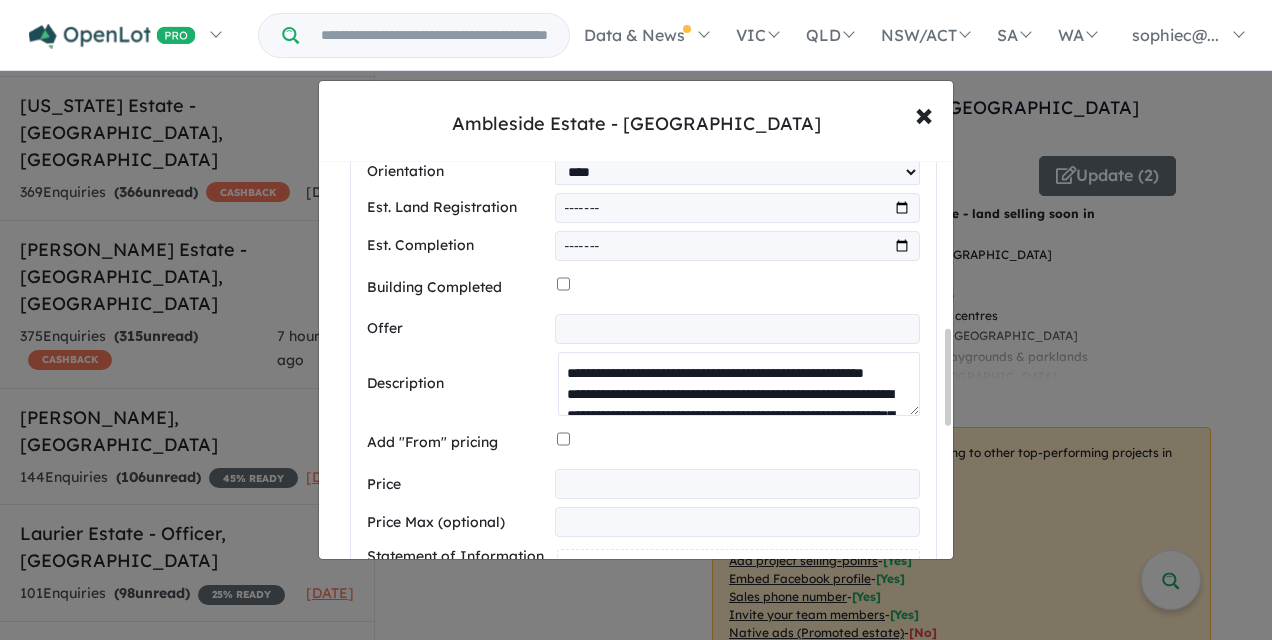 scroll, scrollTop: 2466, scrollLeft: 0, axis: vertical 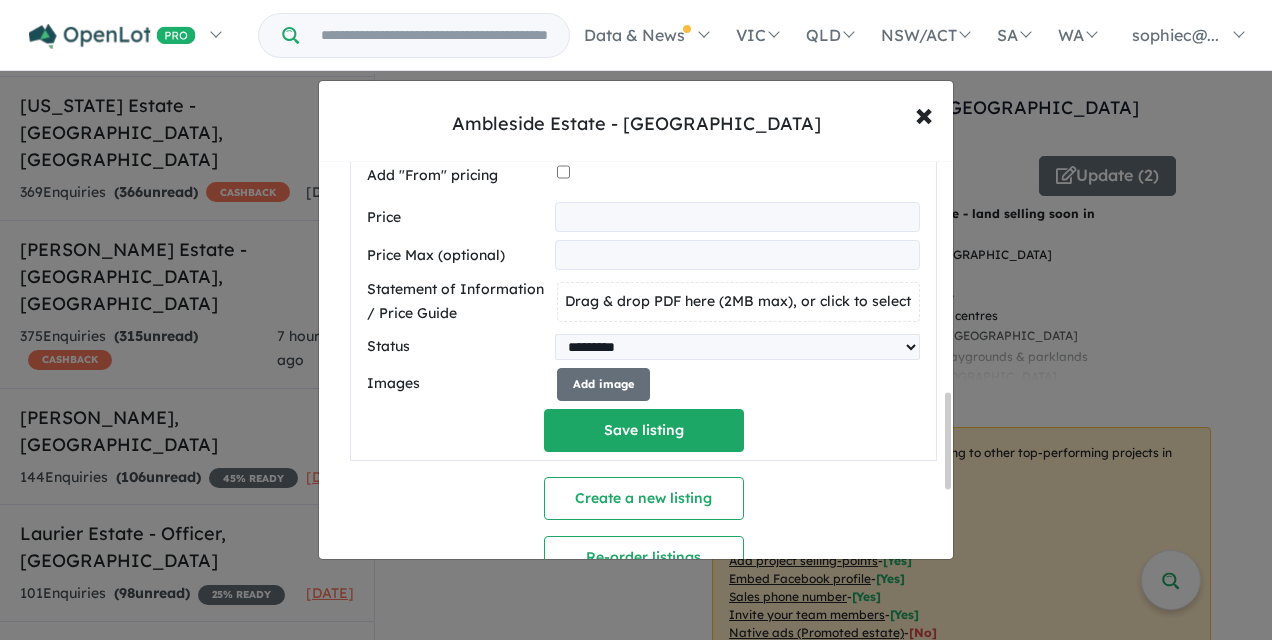 type on "**********" 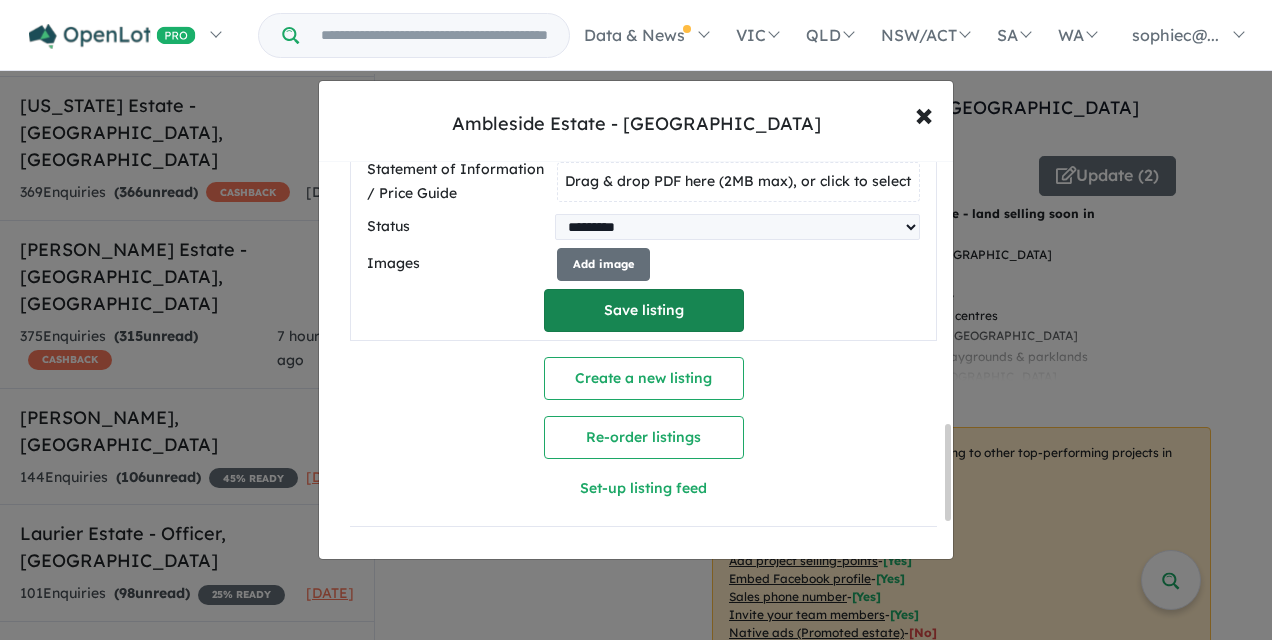 scroll, scrollTop: 1153, scrollLeft: 0, axis: vertical 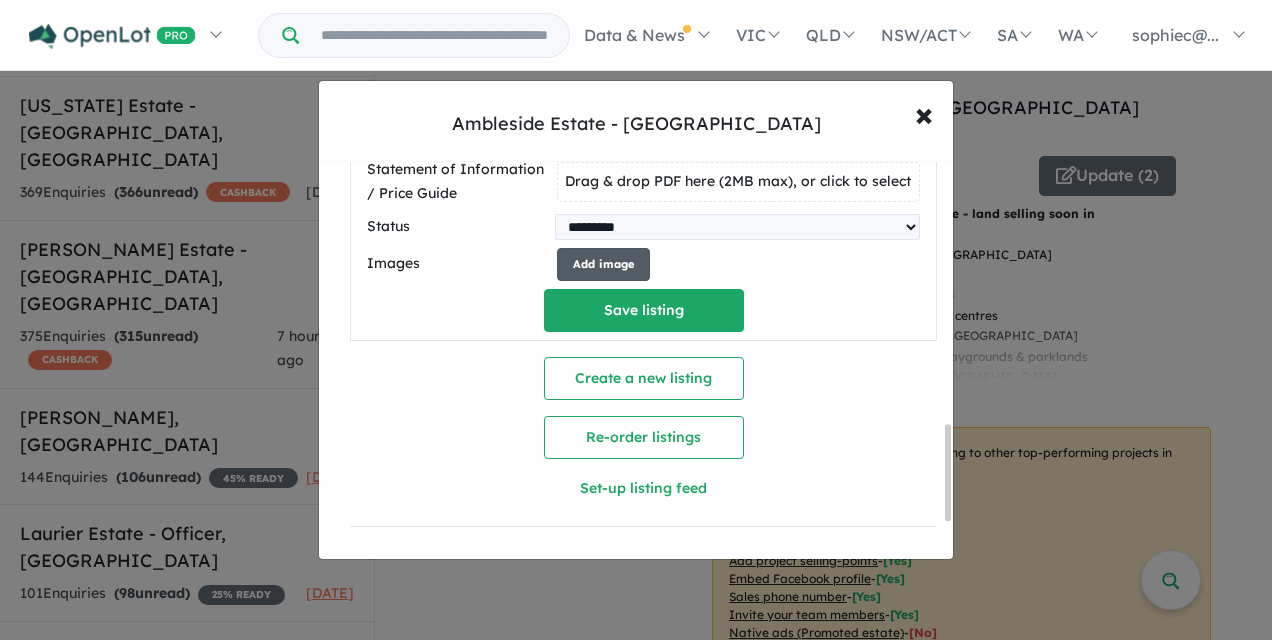 click on "Add image" at bounding box center (603, 264) 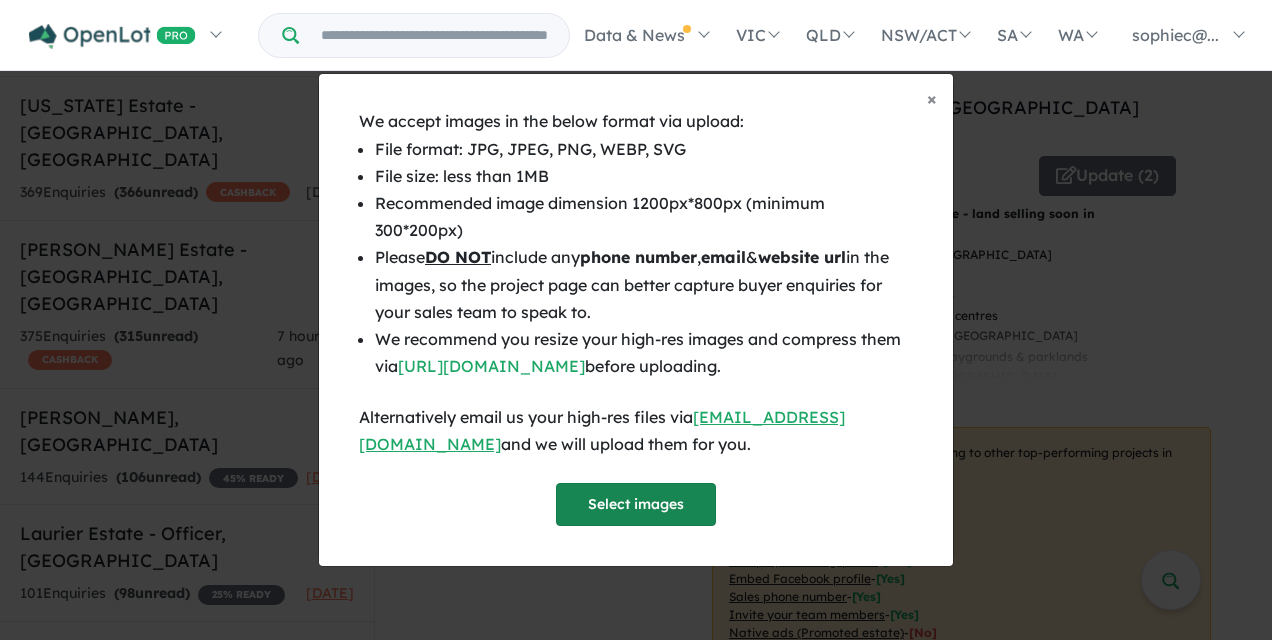 click on "Select images" at bounding box center (636, 504) 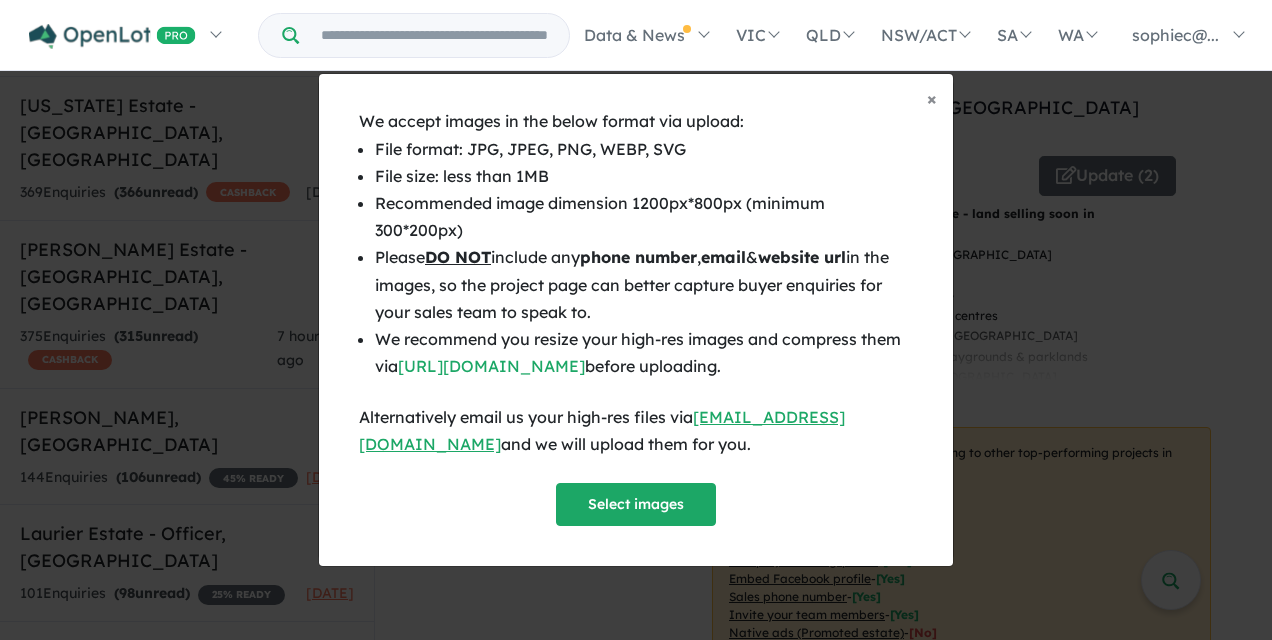 select on "****" 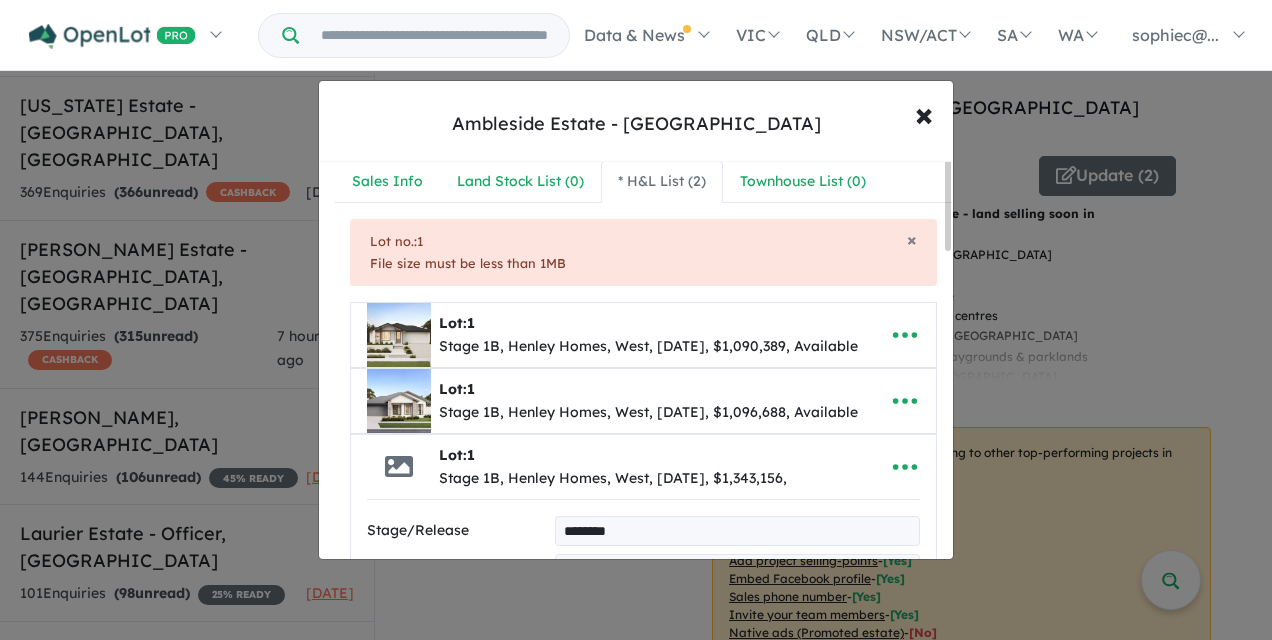 scroll, scrollTop: 0, scrollLeft: 0, axis: both 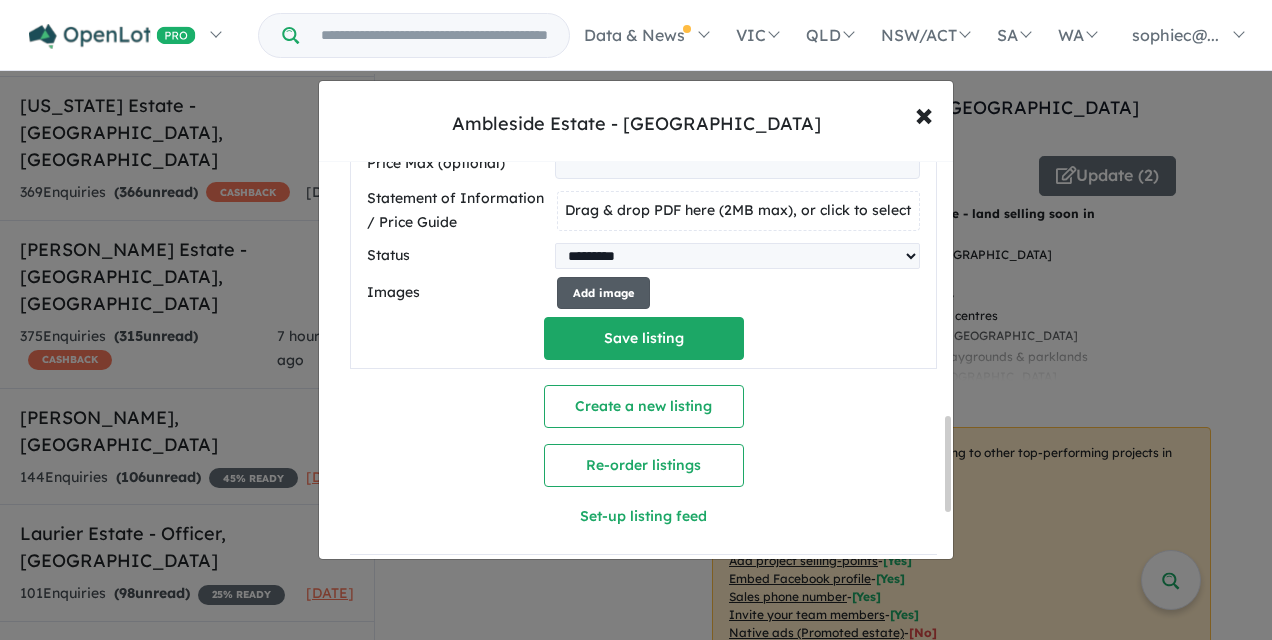 click on "Add image" at bounding box center (603, 293) 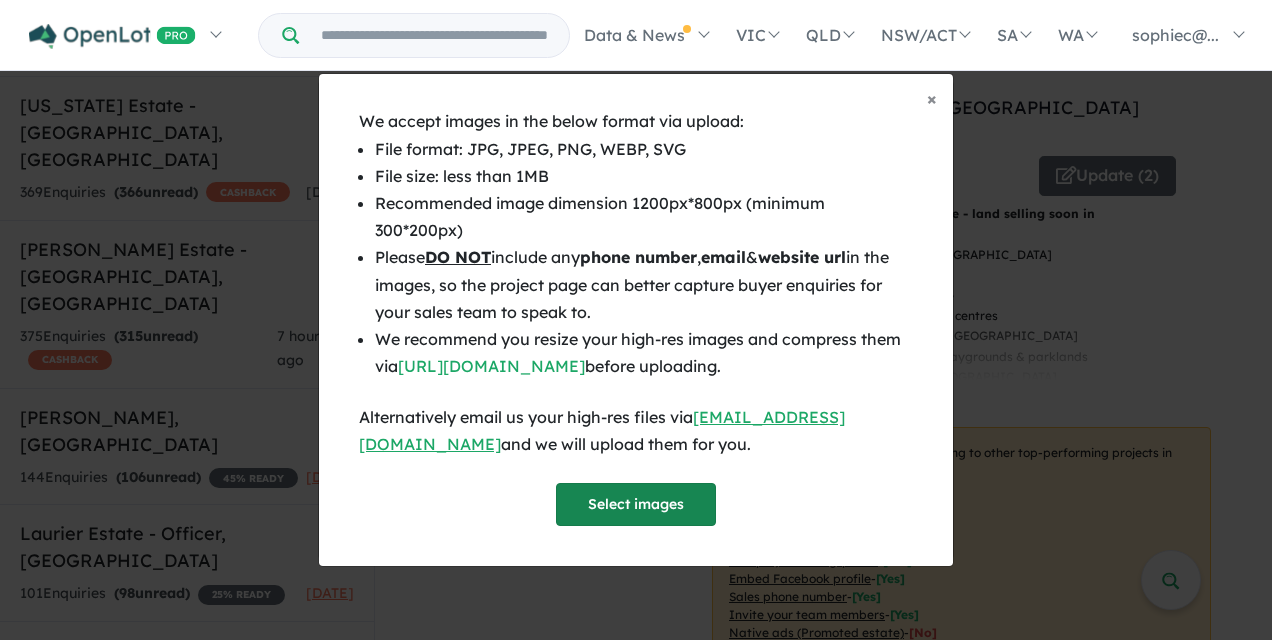 click on "Select images" at bounding box center (636, 504) 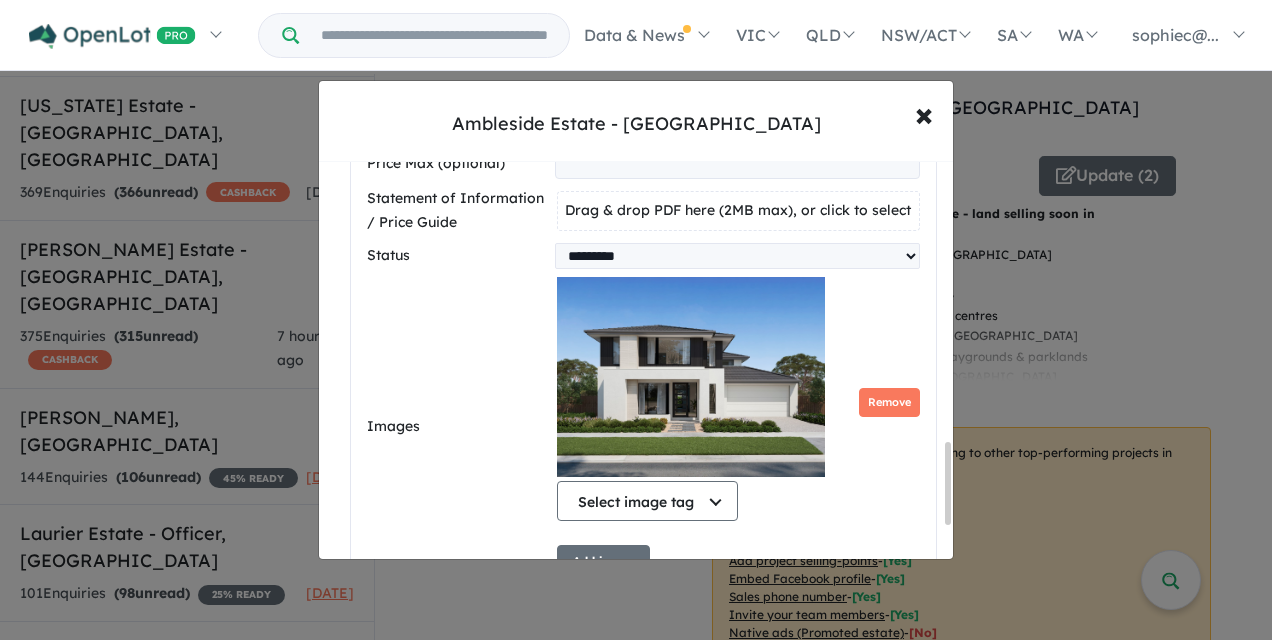 scroll, scrollTop: 1444, scrollLeft: 0, axis: vertical 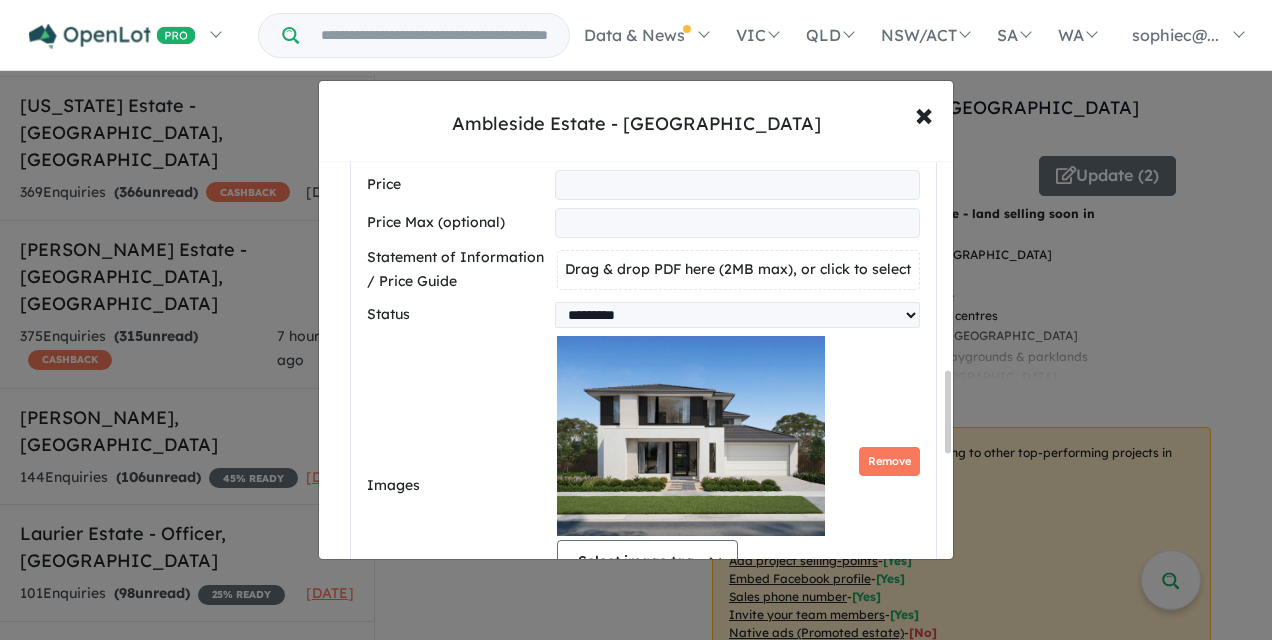 click on "Drag & drop PDF here (2MB max), or click to select" at bounding box center [738, 269] 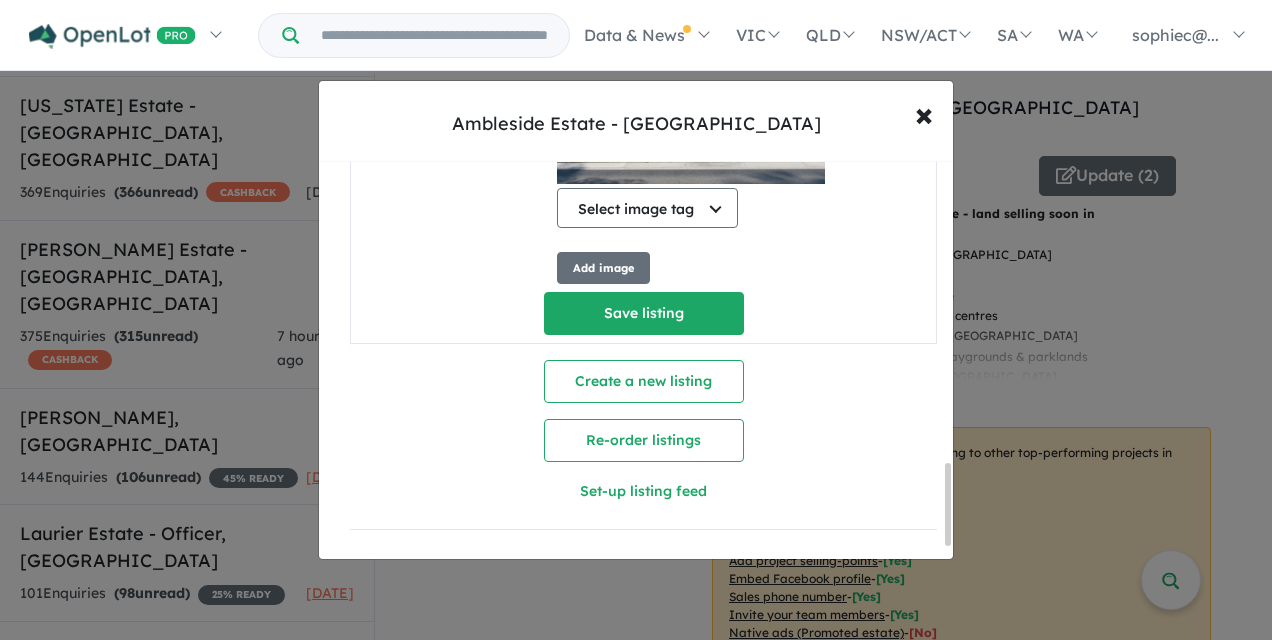 scroll, scrollTop: 1532, scrollLeft: 0, axis: vertical 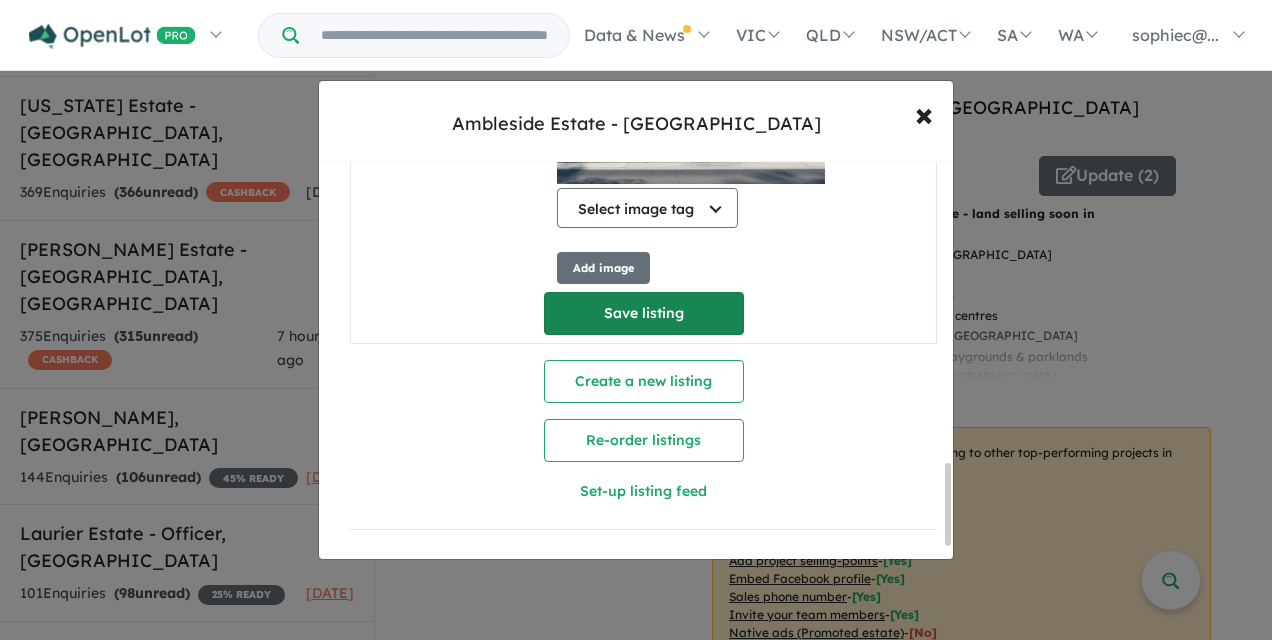 click on "Save listing" at bounding box center (644, 313) 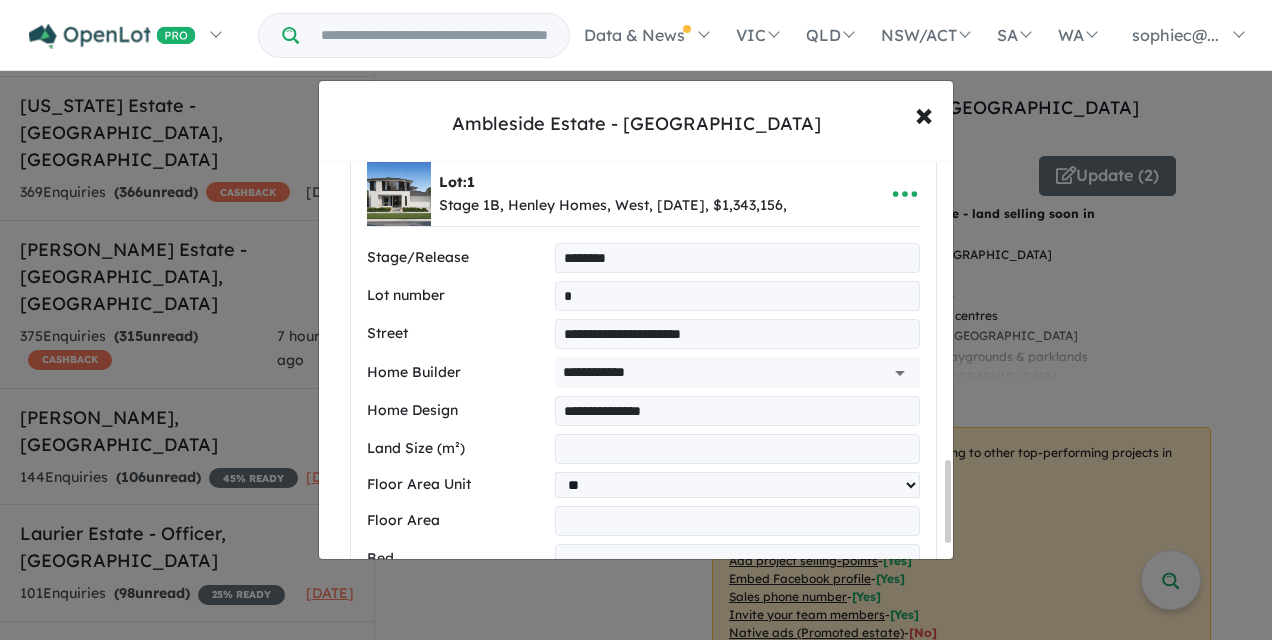 select on "****" 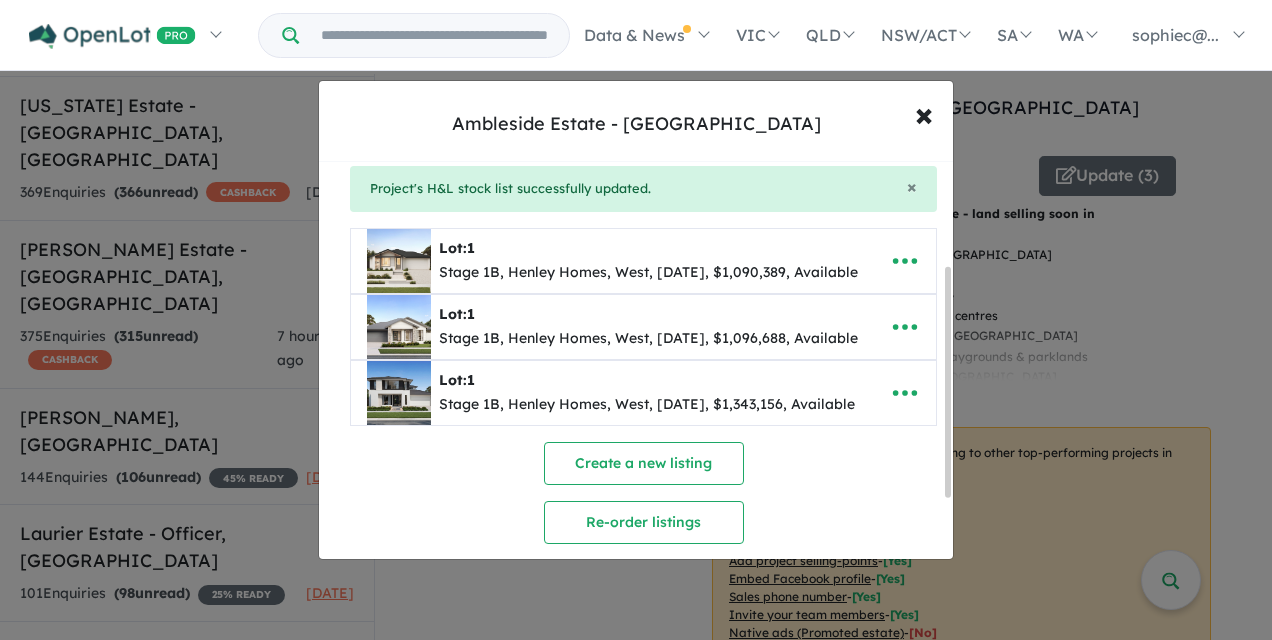 scroll, scrollTop: 0, scrollLeft: 0, axis: both 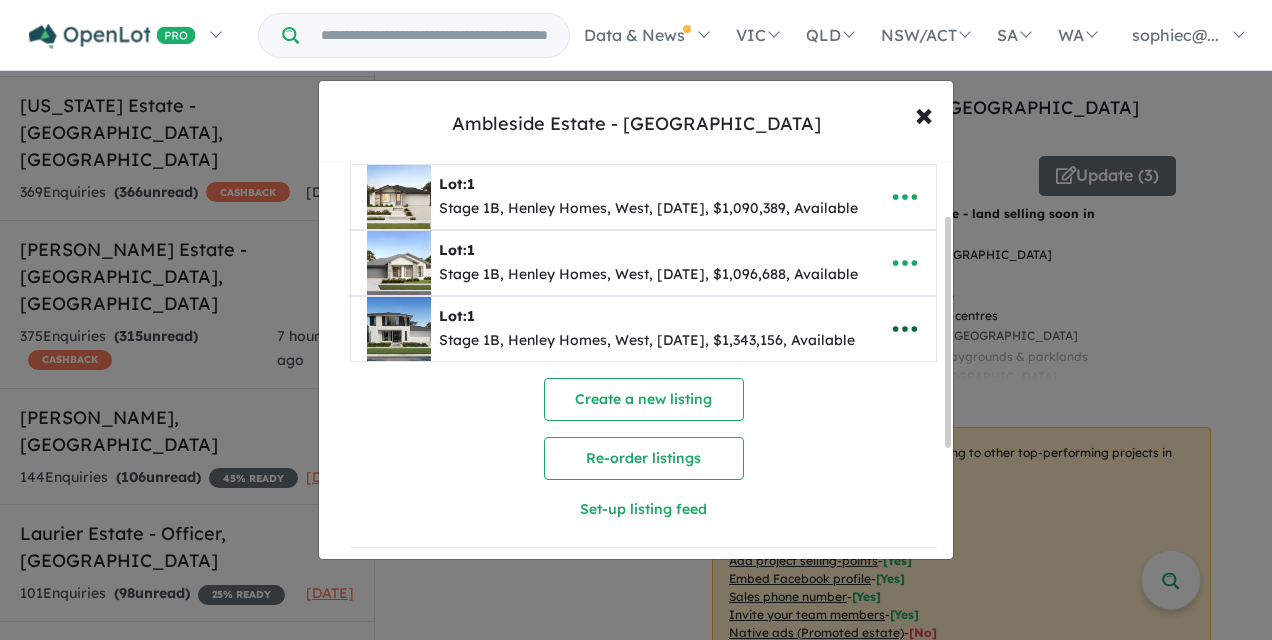 click at bounding box center (905, 329) 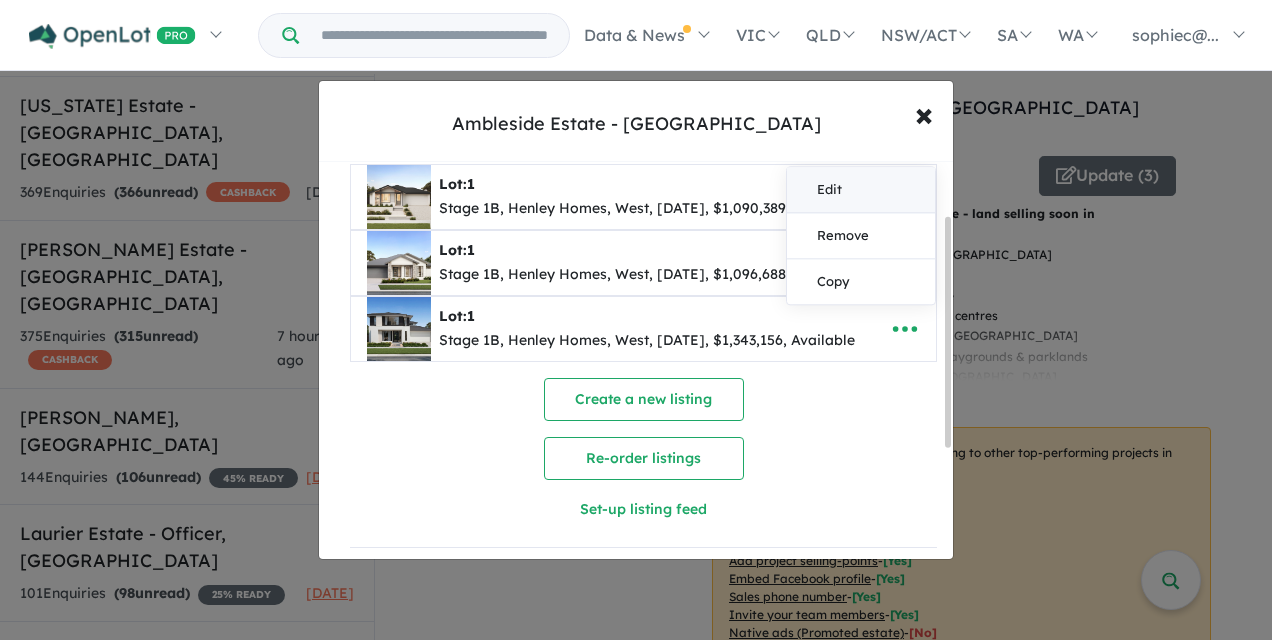click on "Edit" at bounding box center (861, 190) 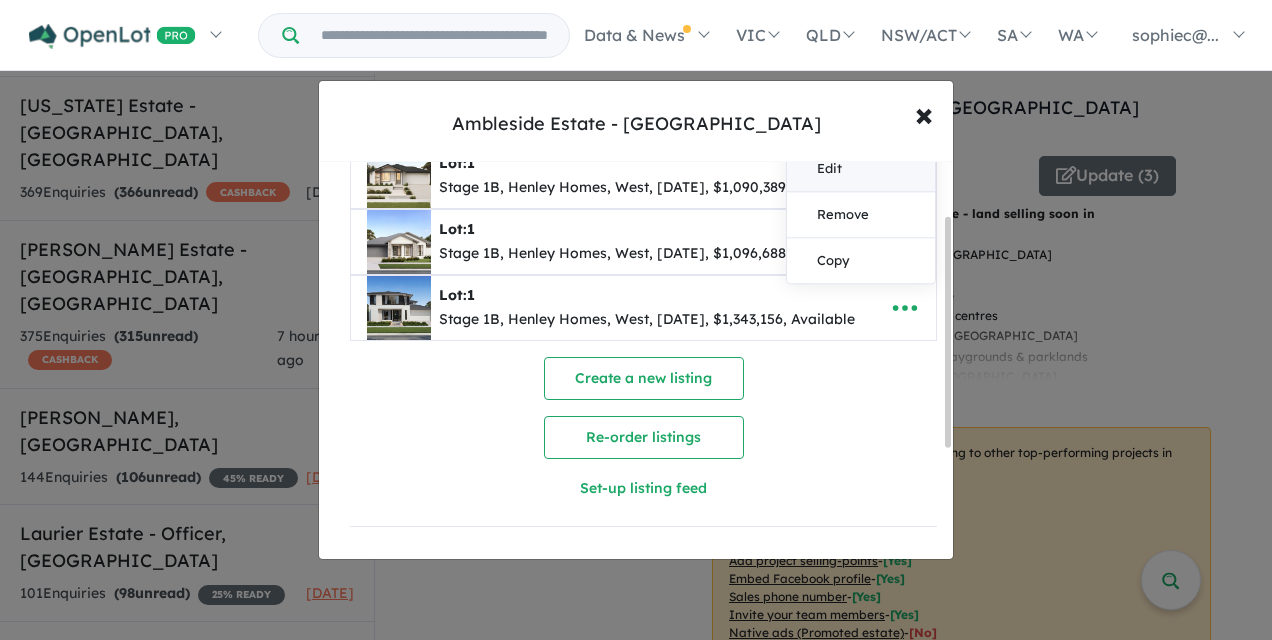 select on "****" 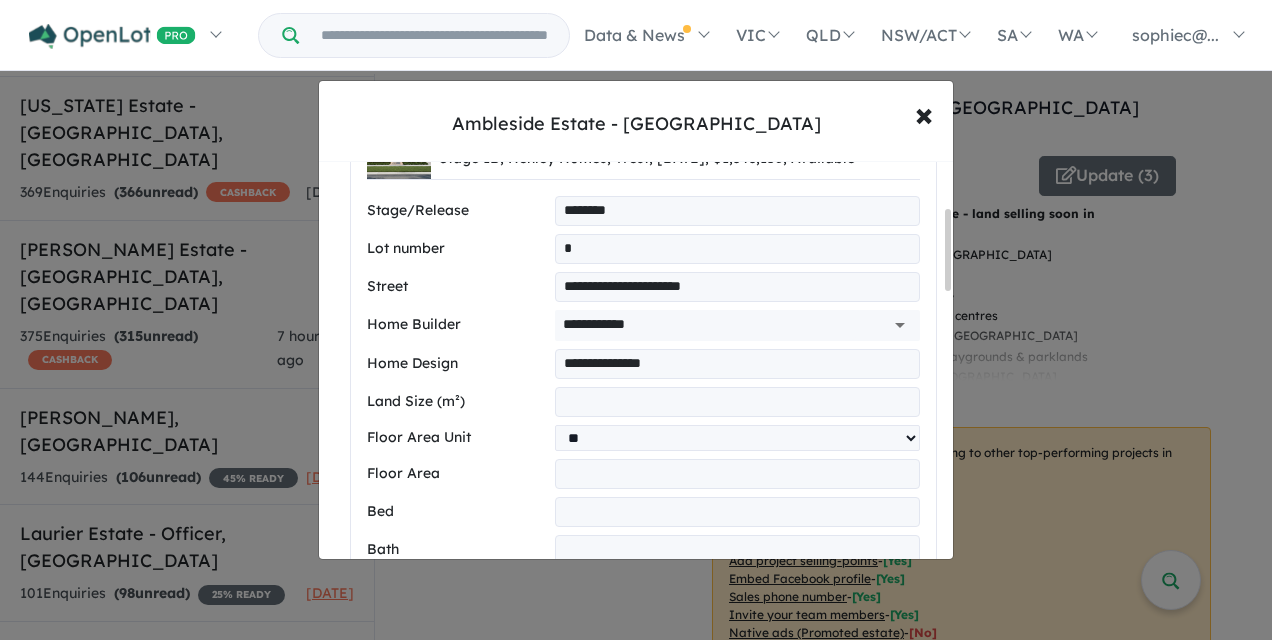 type on "*" 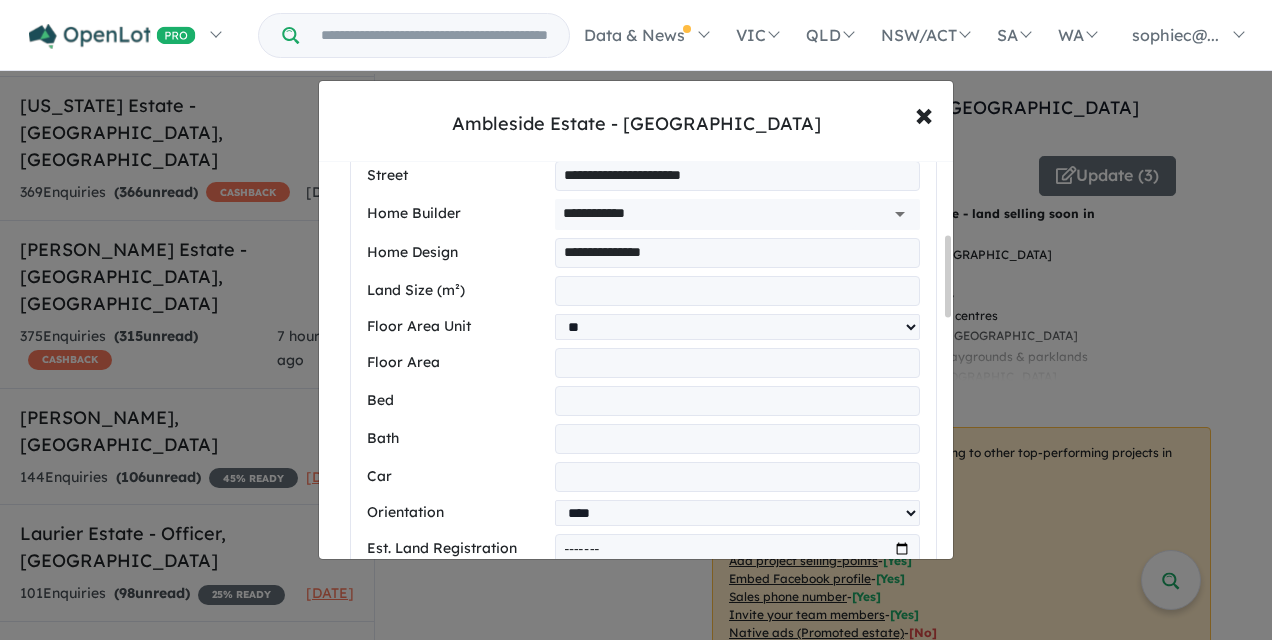 scroll, scrollTop: 434, scrollLeft: 0, axis: vertical 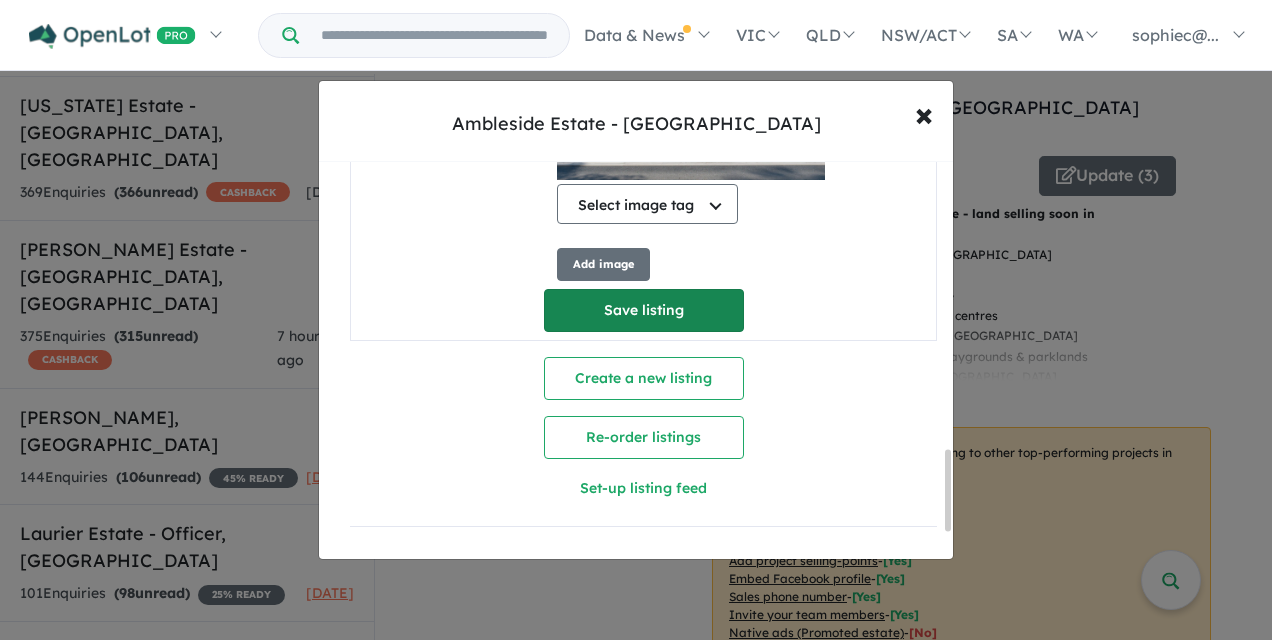 click on "Save listing" at bounding box center [644, 310] 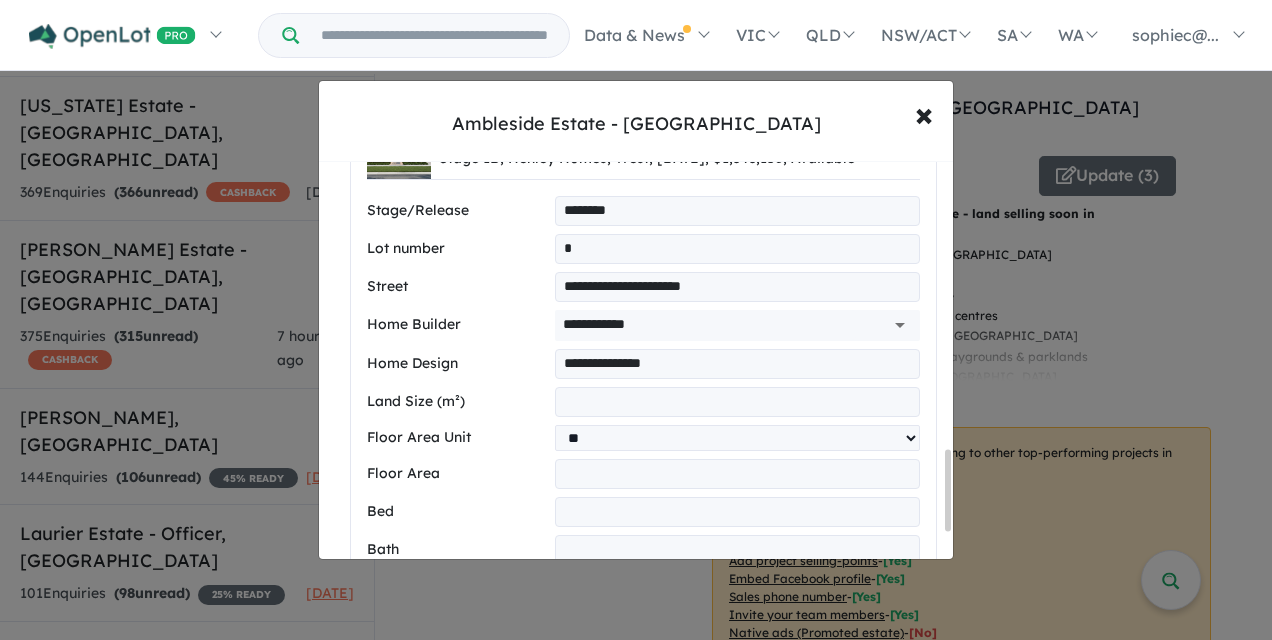 select on "****" 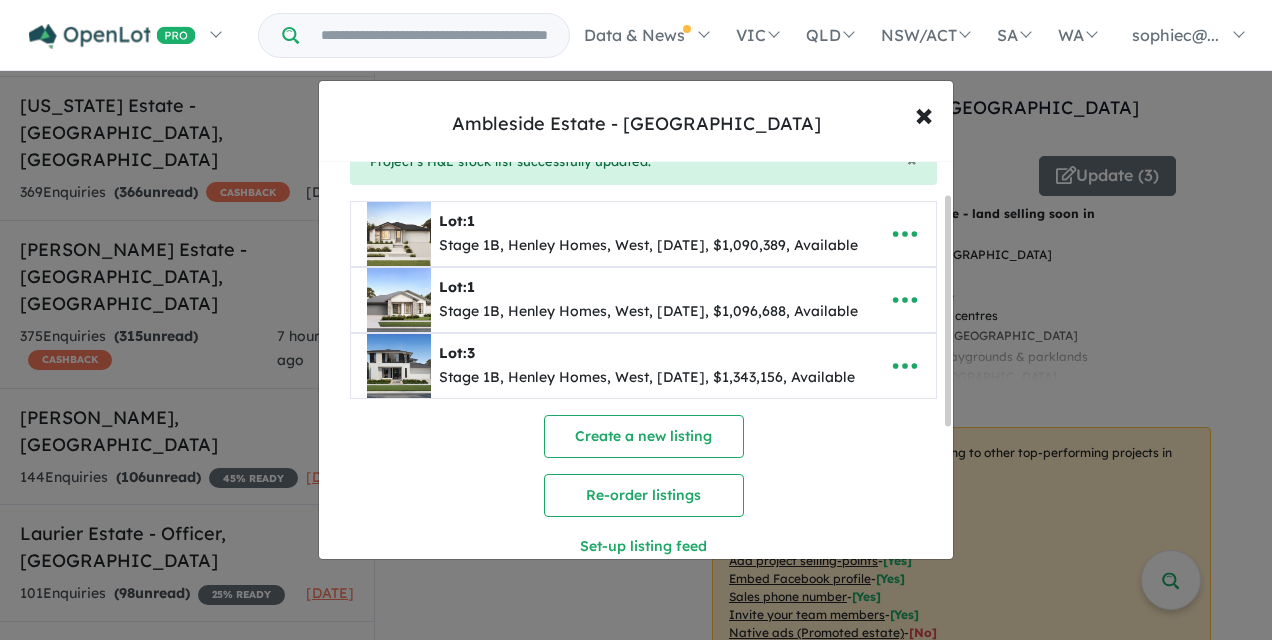 scroll, scrollTop: 0, scrollLeft: 0, axis: both 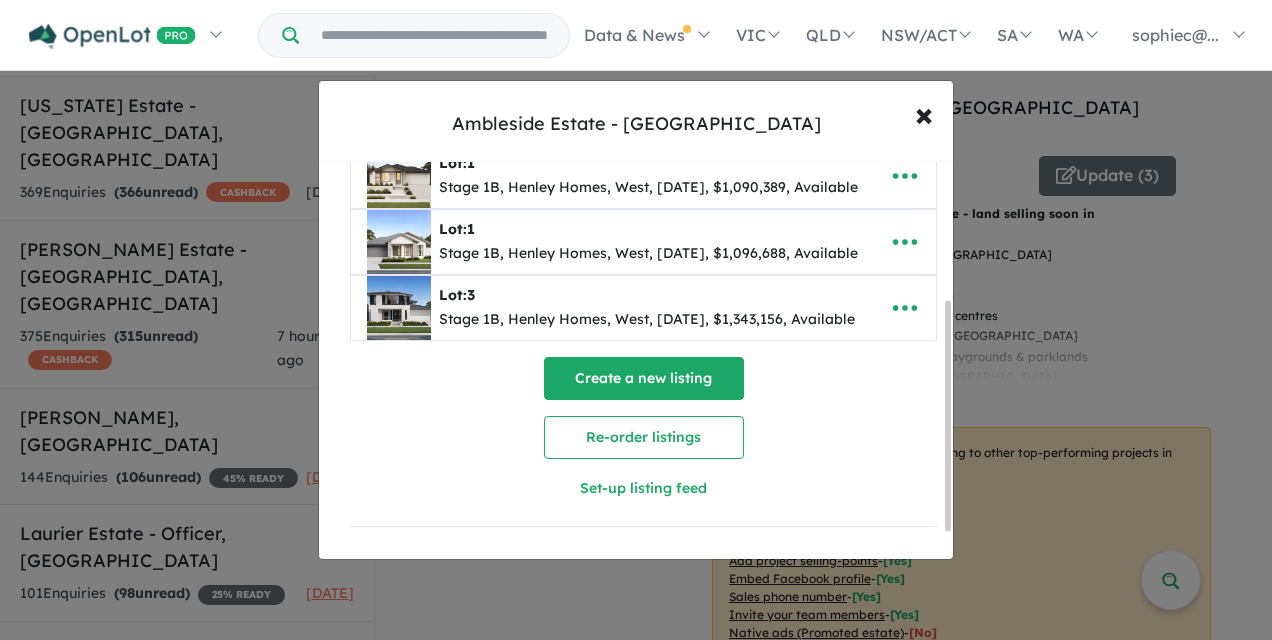 click on "Create a new listing" at bounding box center [644, 378] 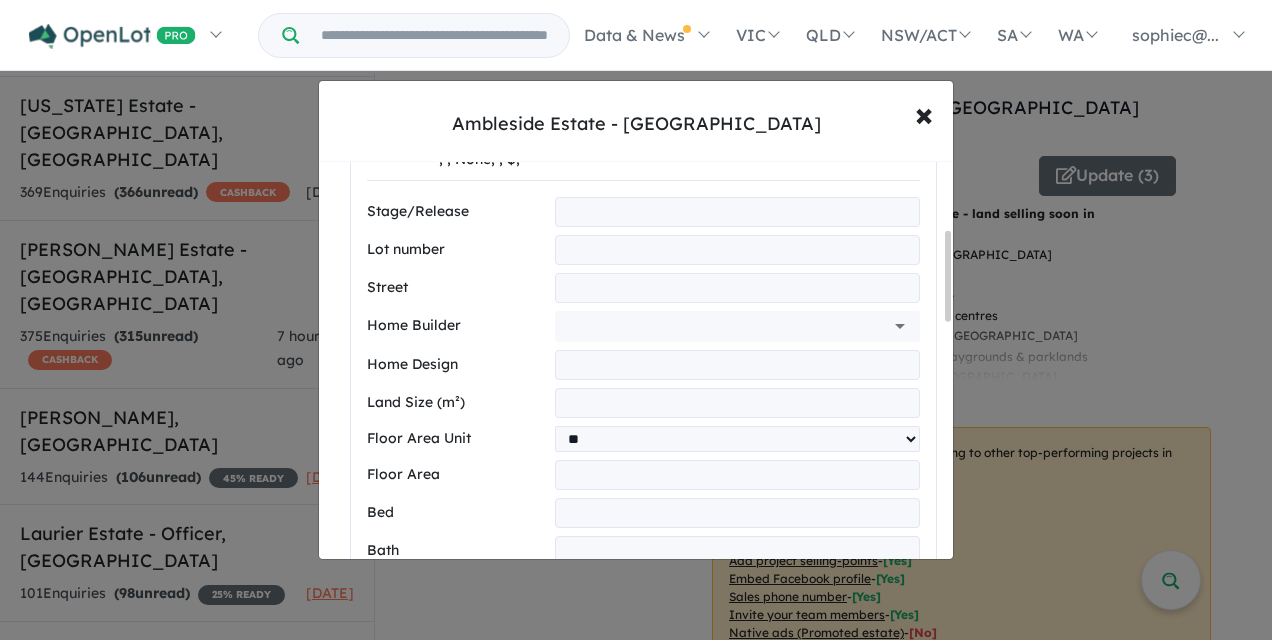 click at bounding box center (737, 212) 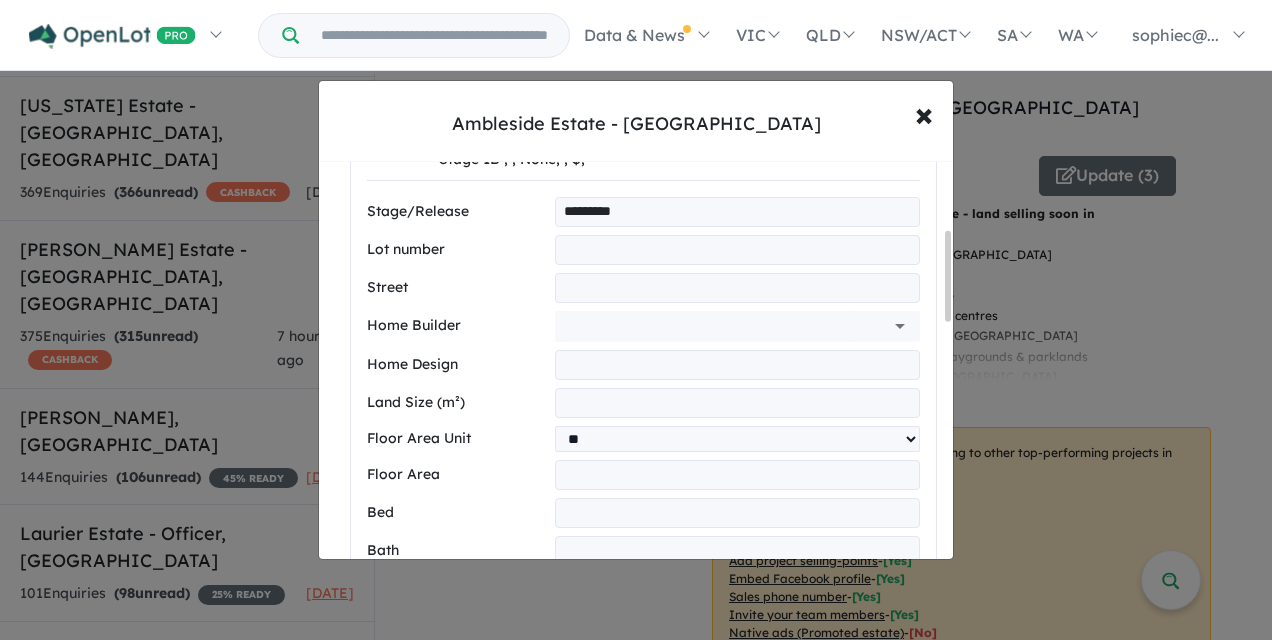 type on "********" 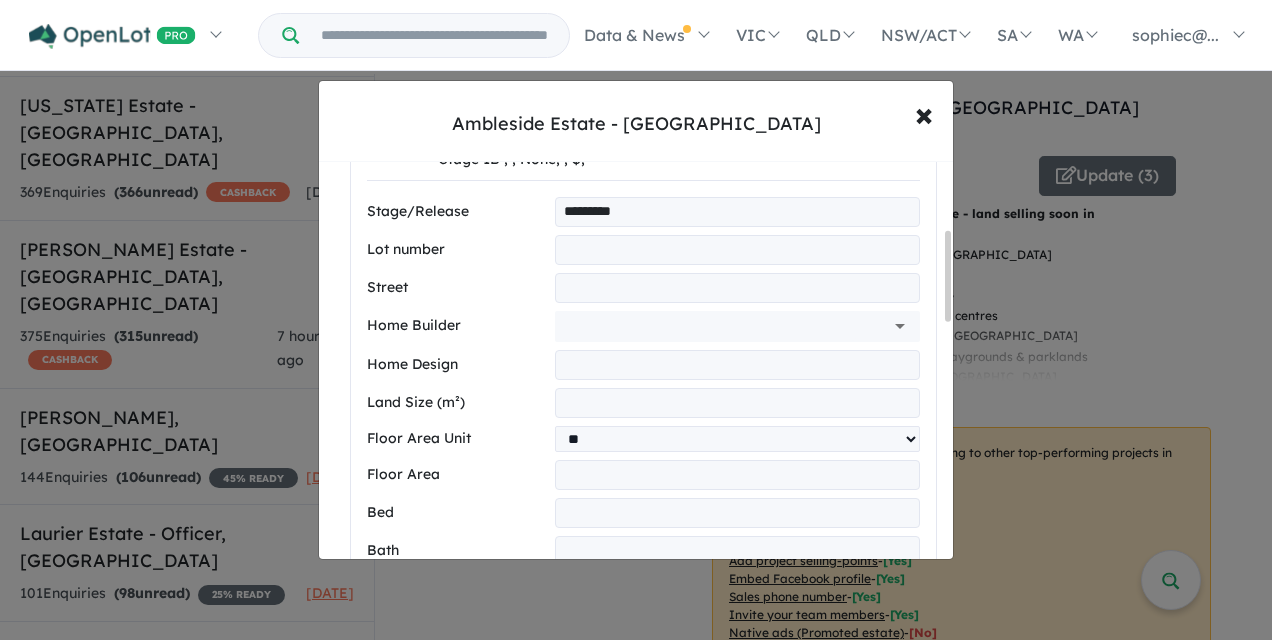 click at bounding box center [737, 250] 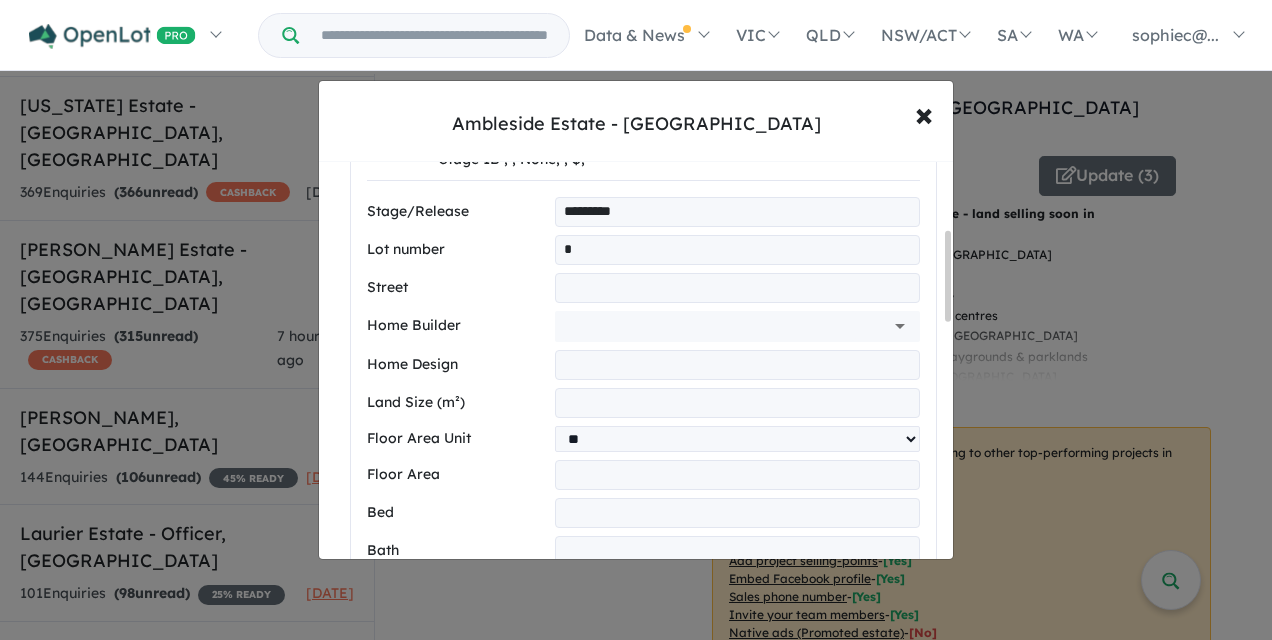 type on "*" 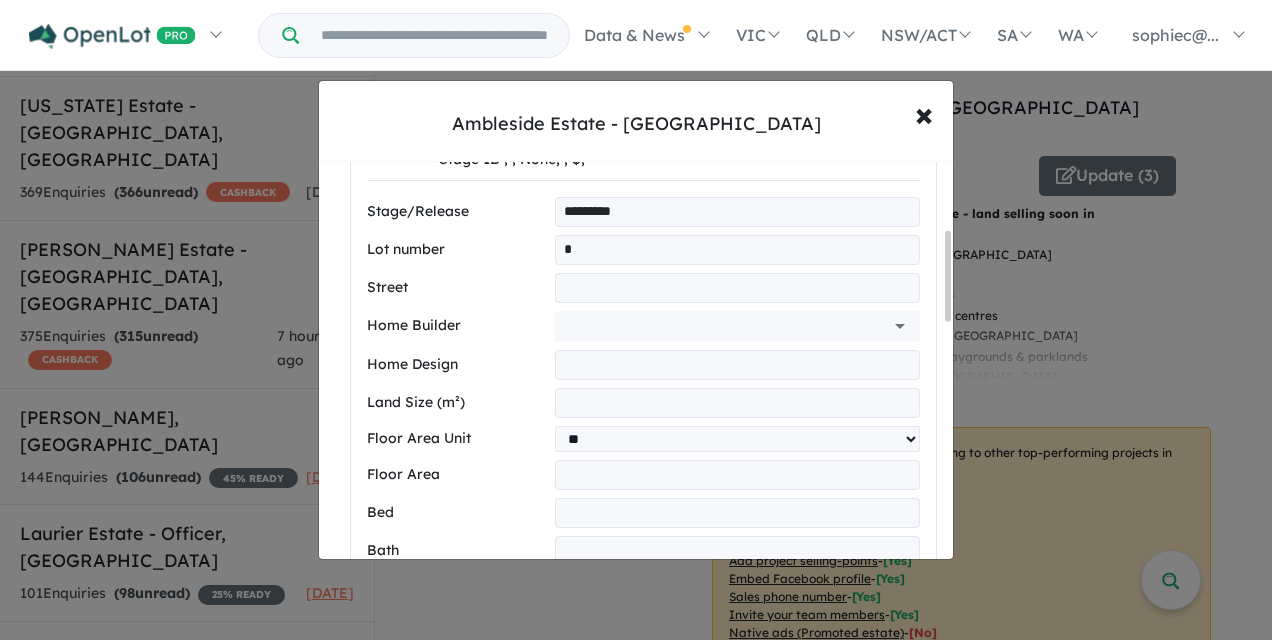 click at bounding box center [737, 288] 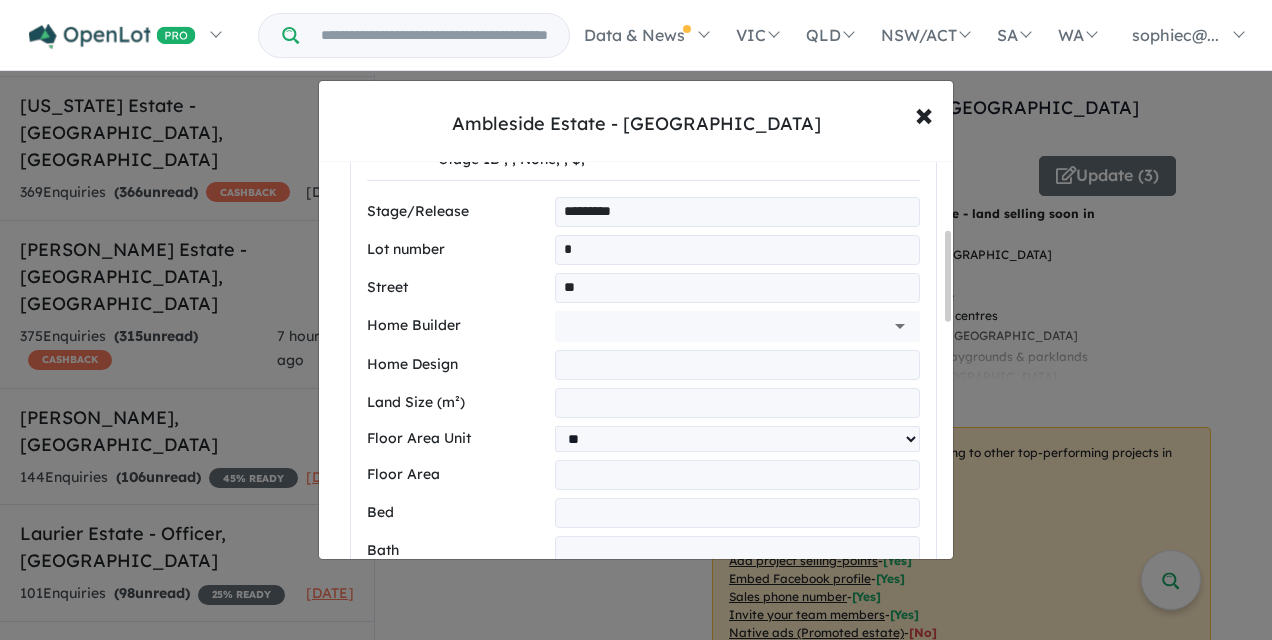 type on "**********" 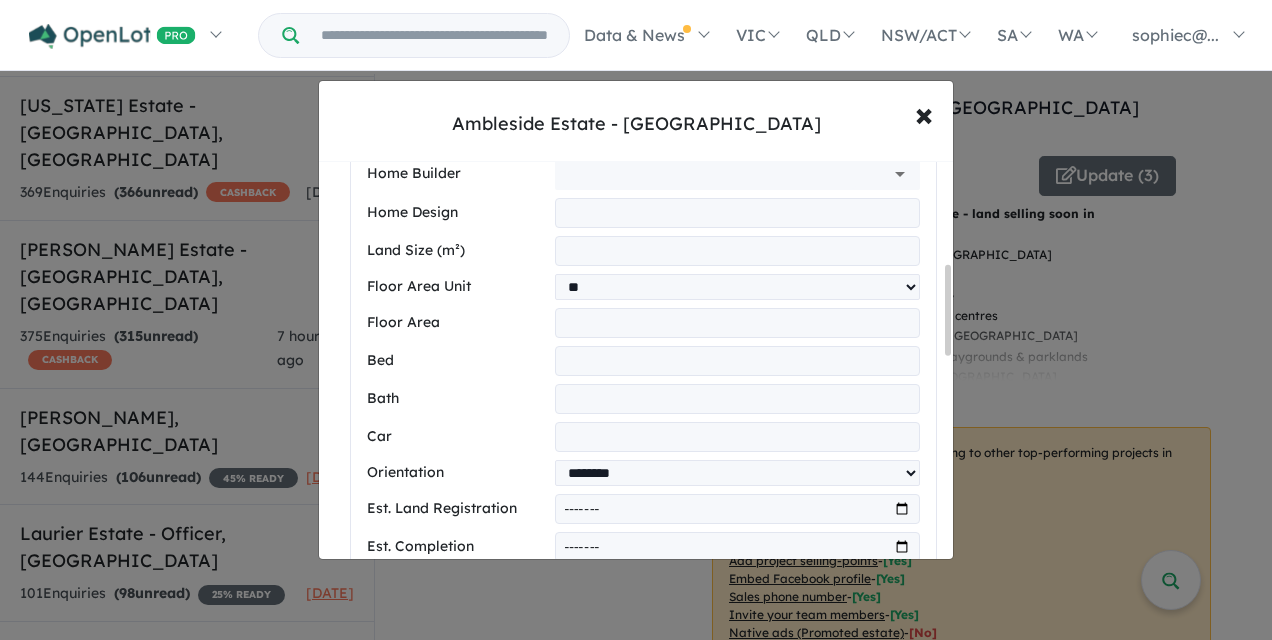scroll, scrollTop: 566, scrollLeft: 0, axis: vertical 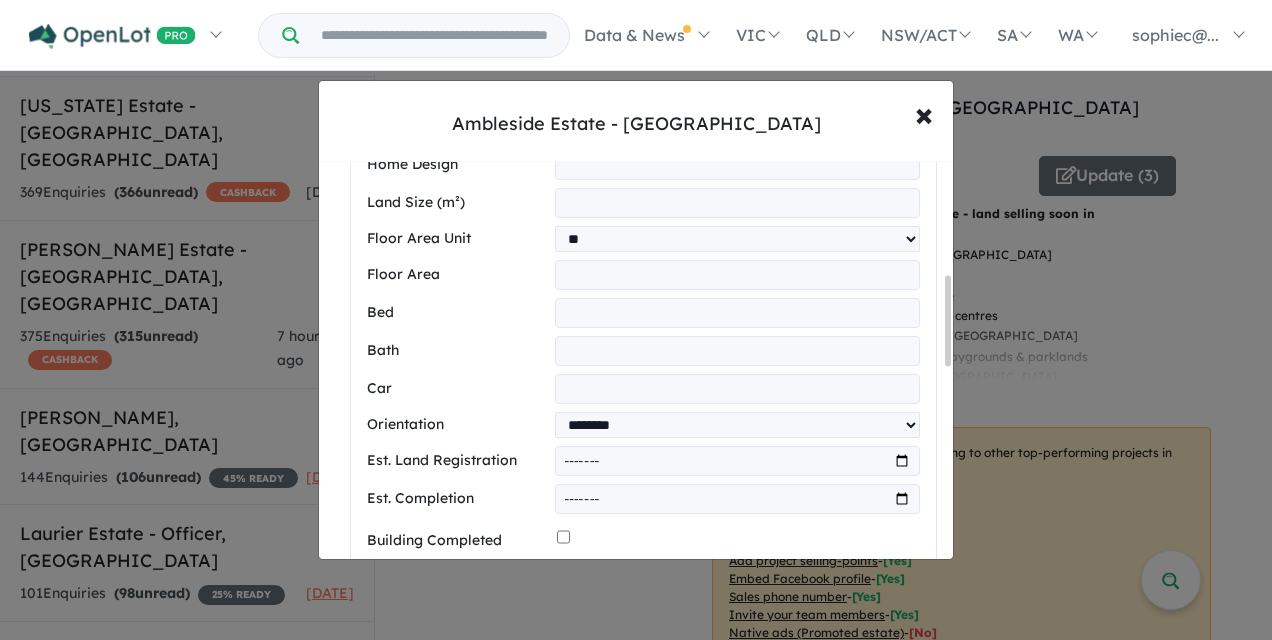 click at bounding box center [709, 126] 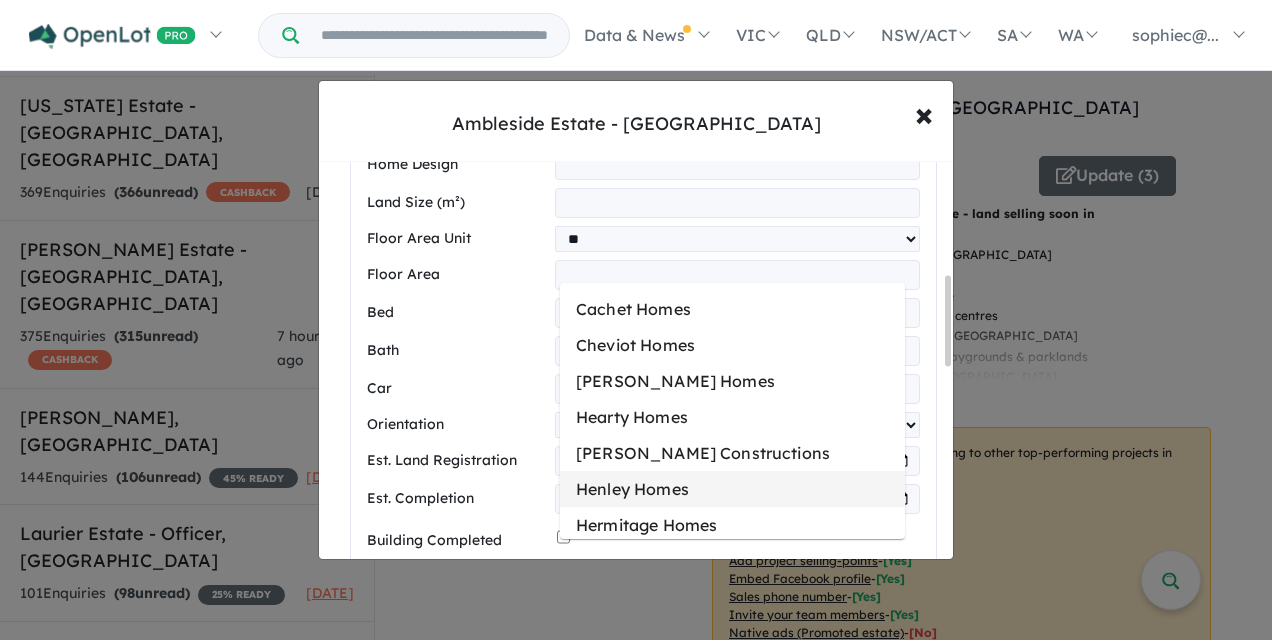 click on "Henley Homes" at bounding box center [732, 489] 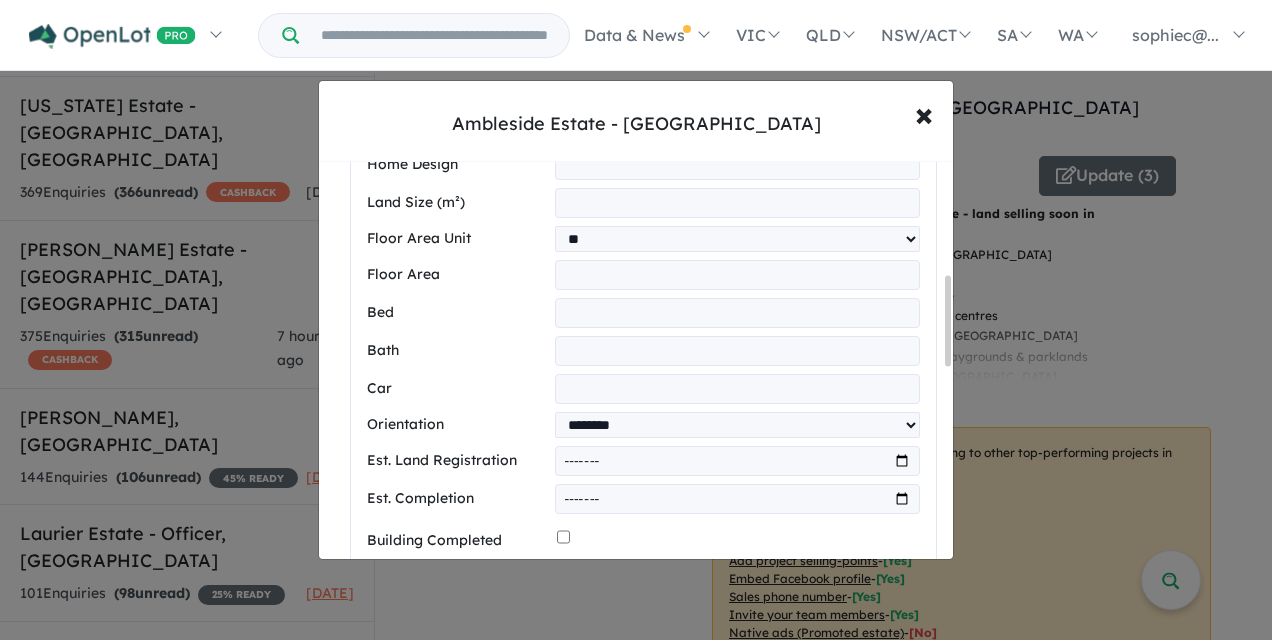 type on "**********" 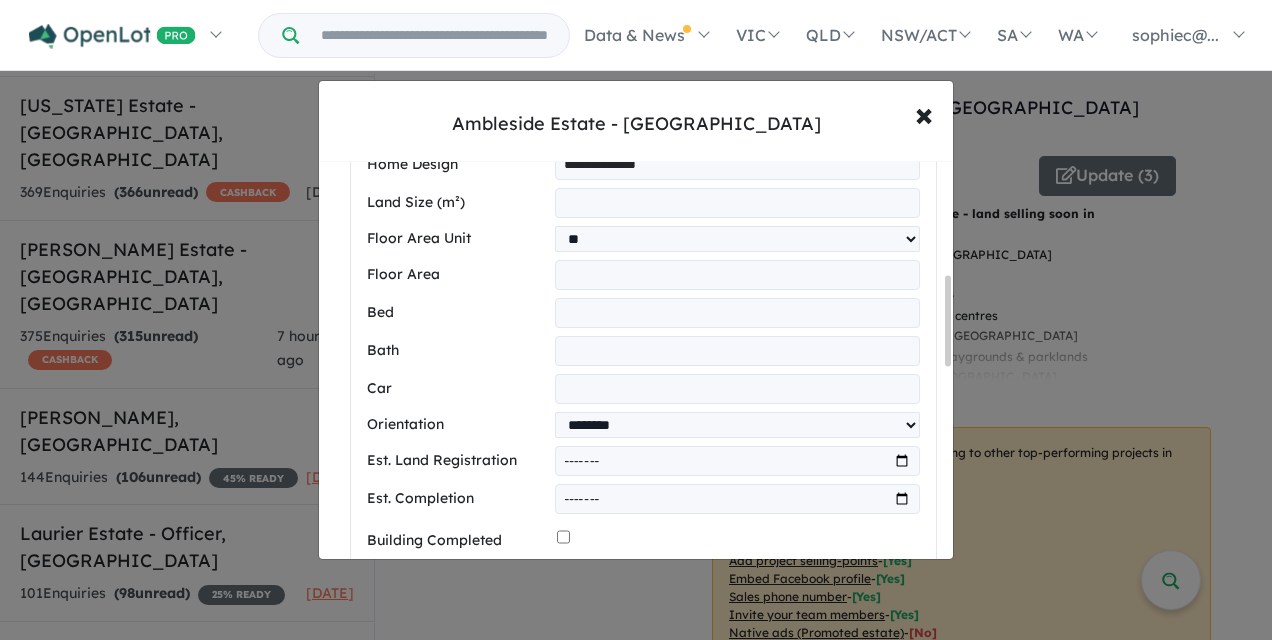 type on "**********" 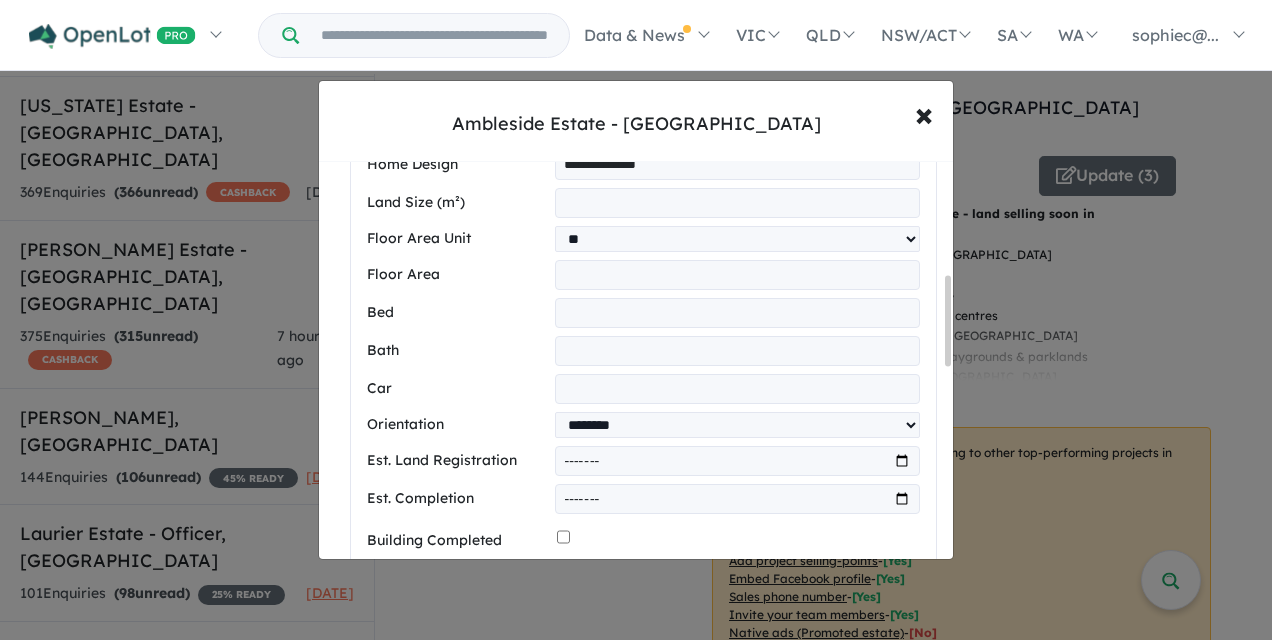 click at bounding box center [737, 203] 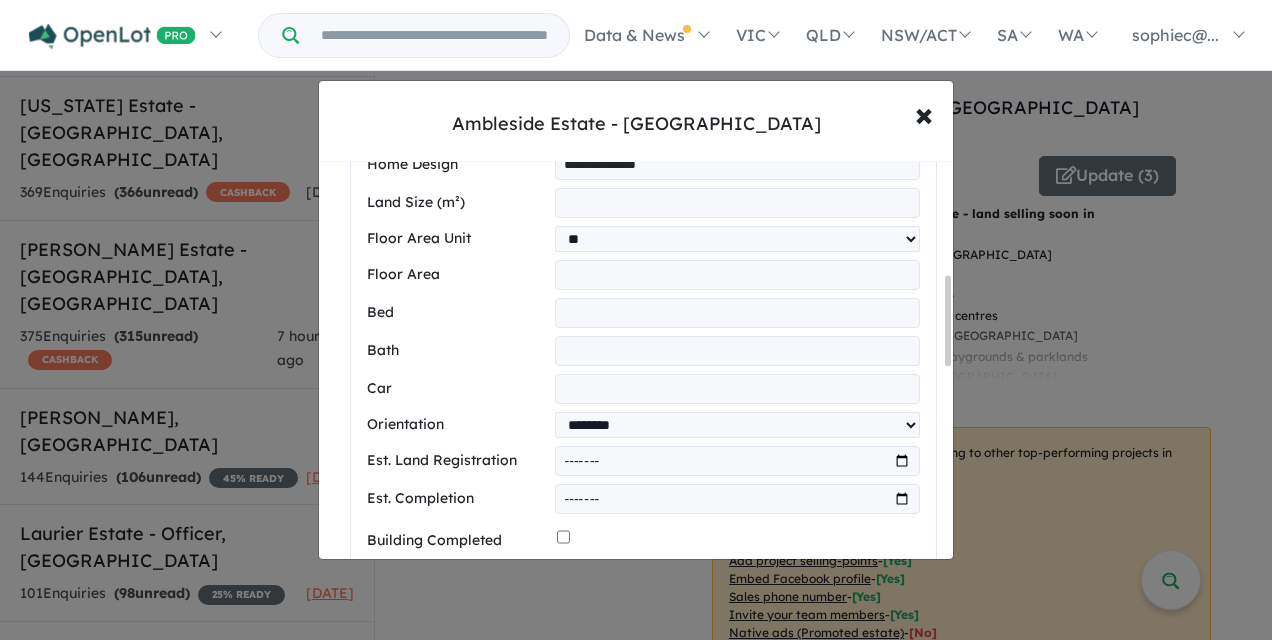 type on "***" 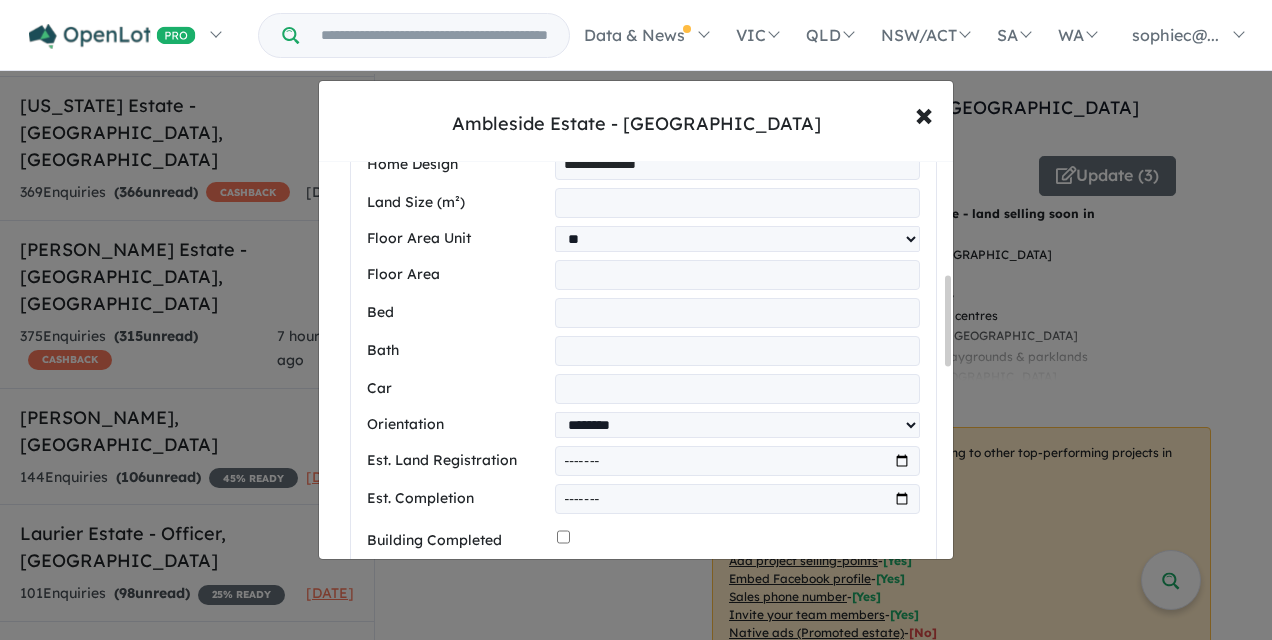 click at bounding box center [737, 275] 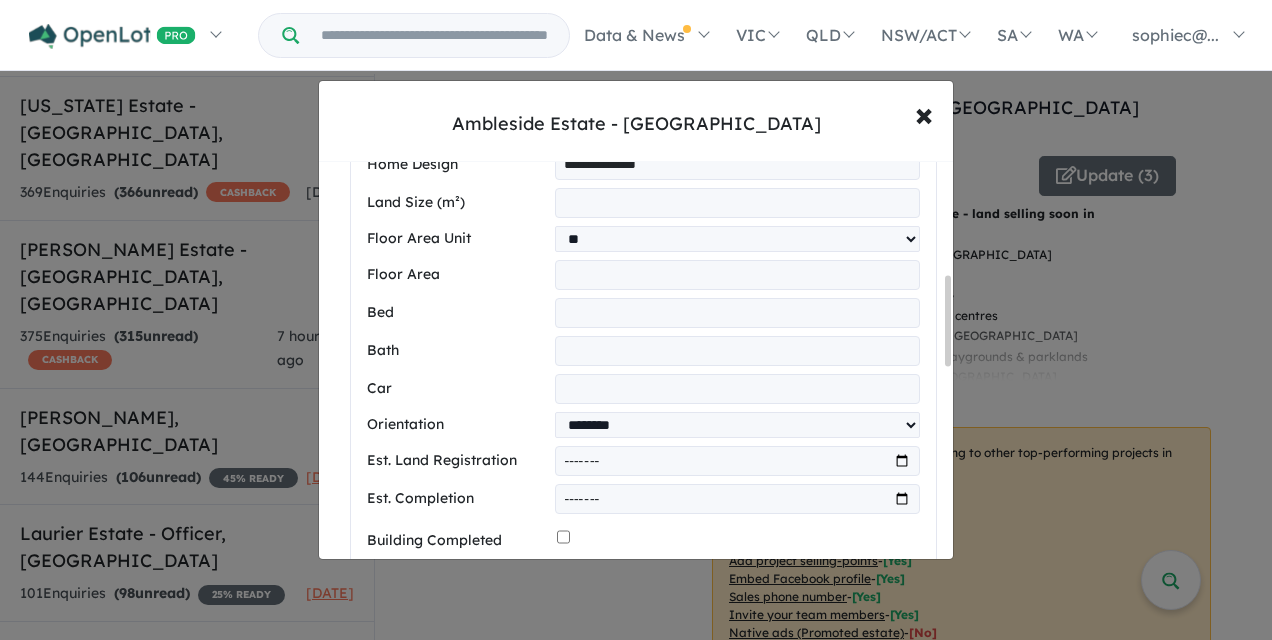 type on "*****" 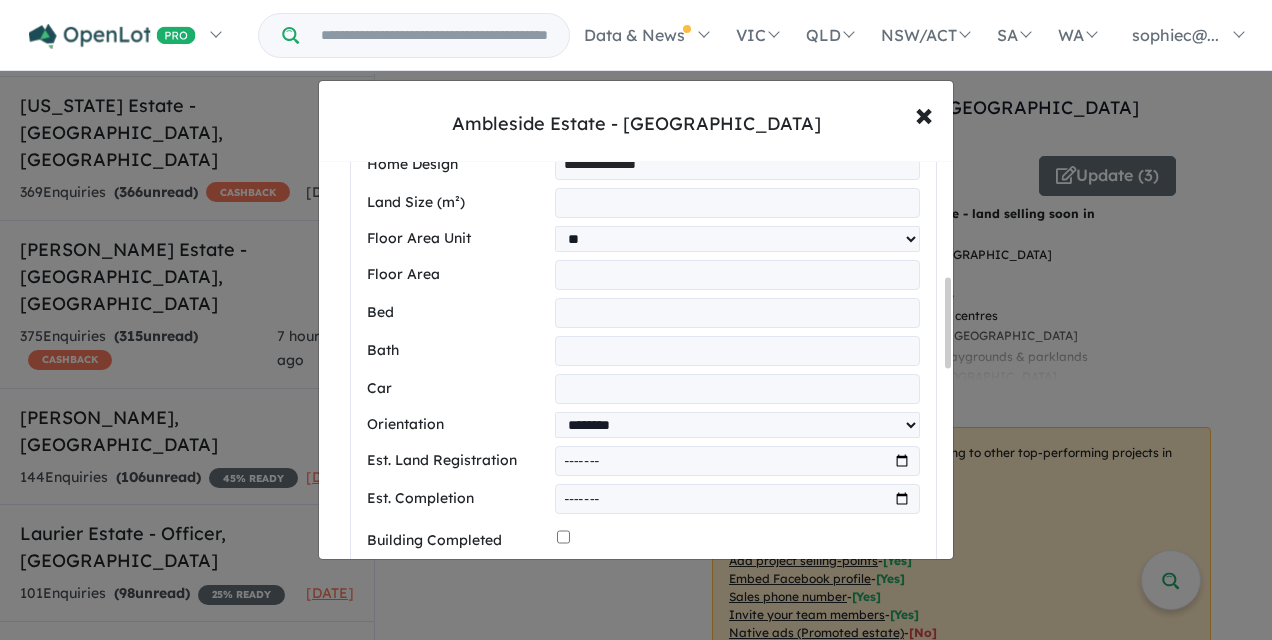 scroll, scrollTop: 600, scrollLeft: 0, axis: vertical 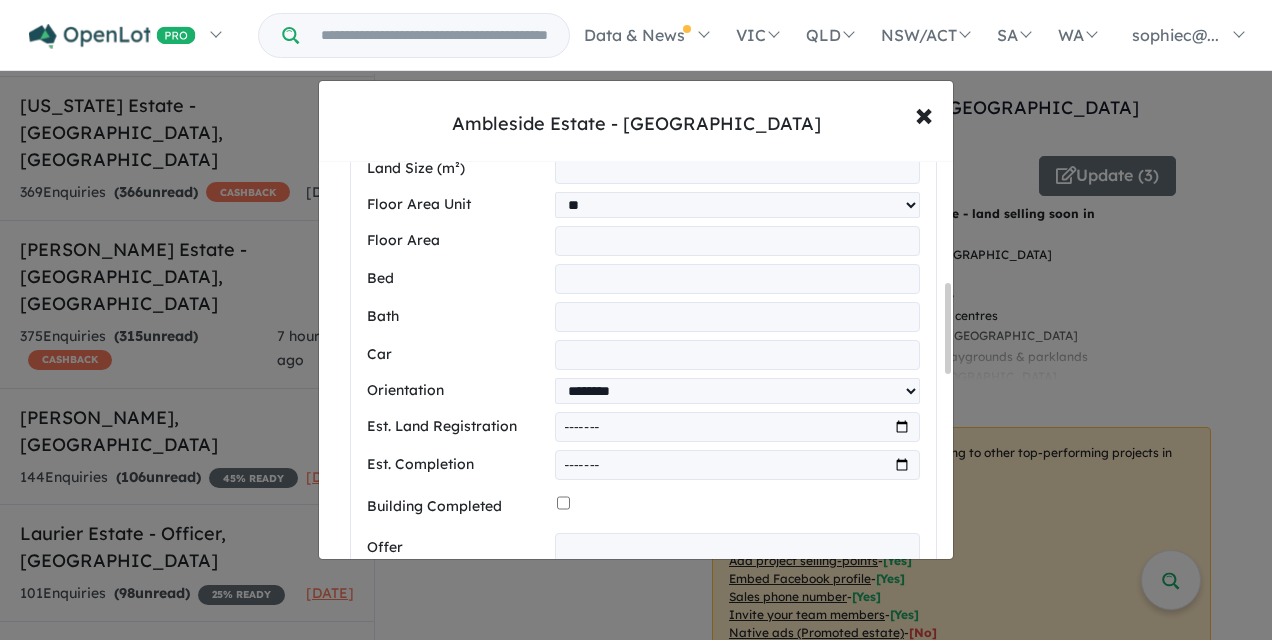 click at bounding box center (737, 279) 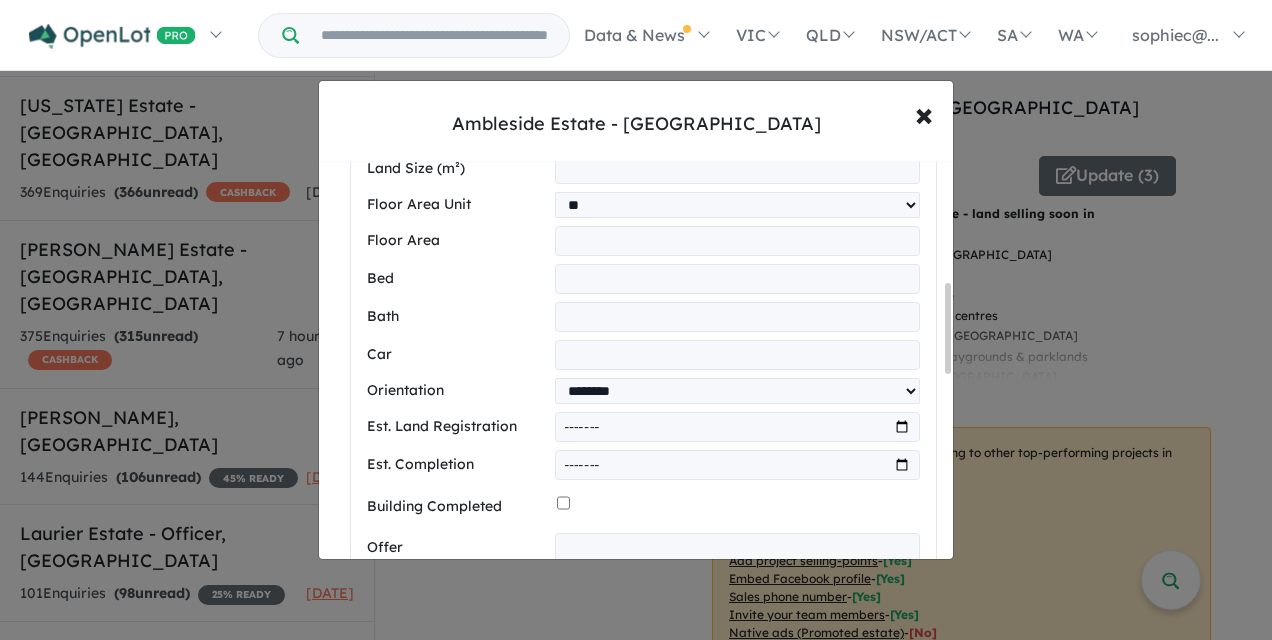 click at bounding box center (737, 317) 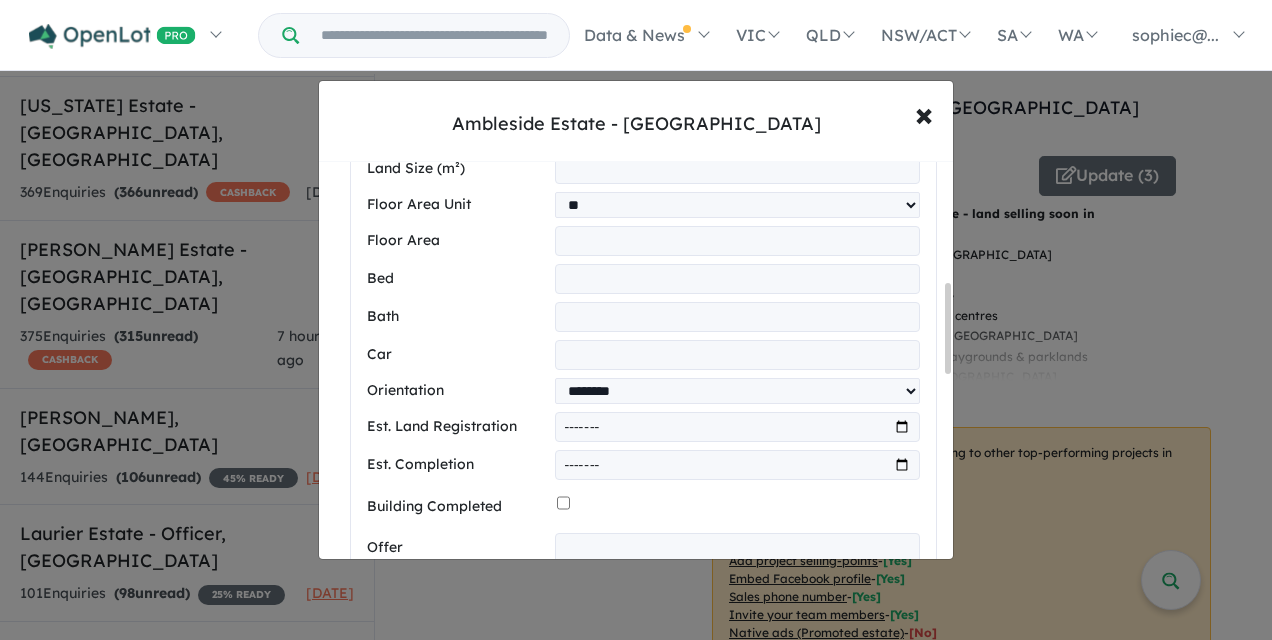 click at bounding box center (737, 355) 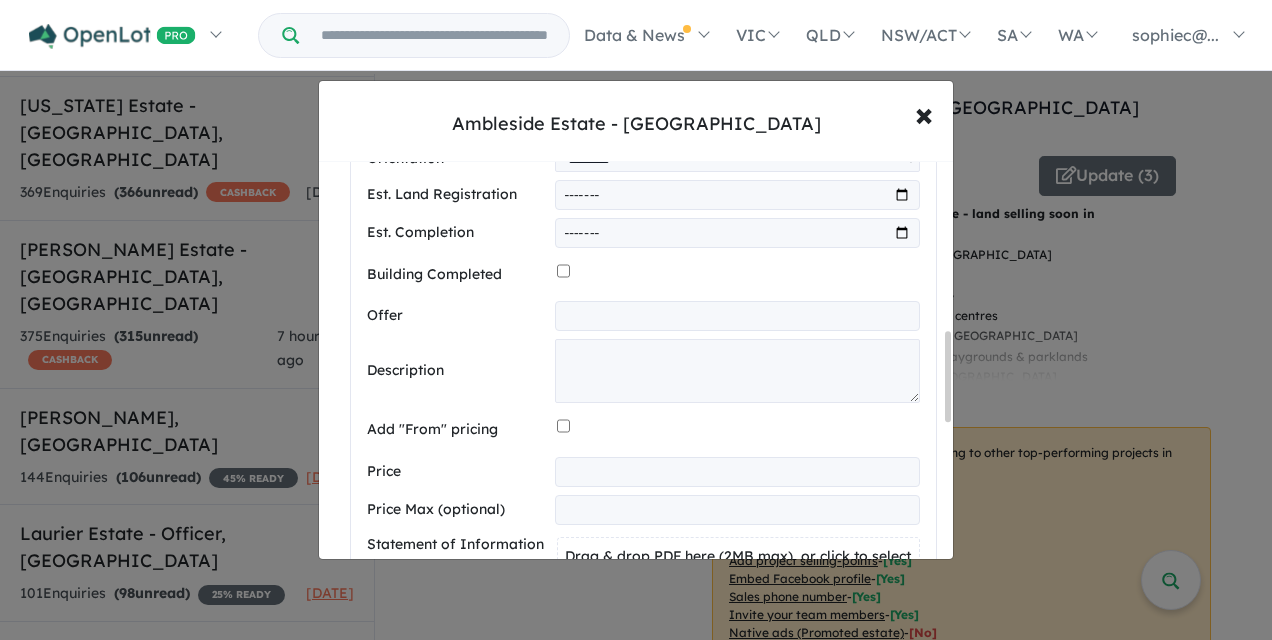 scroll, scrollTop: 833, scrollLeft: 0, axis: vertical 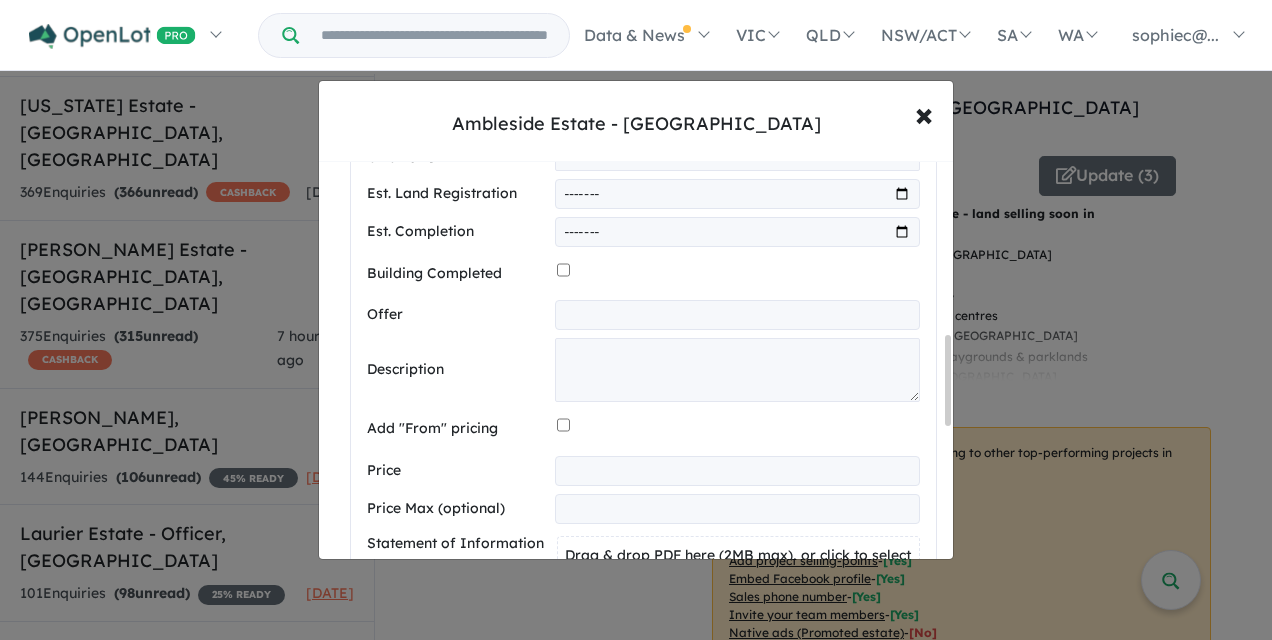 type on "*" 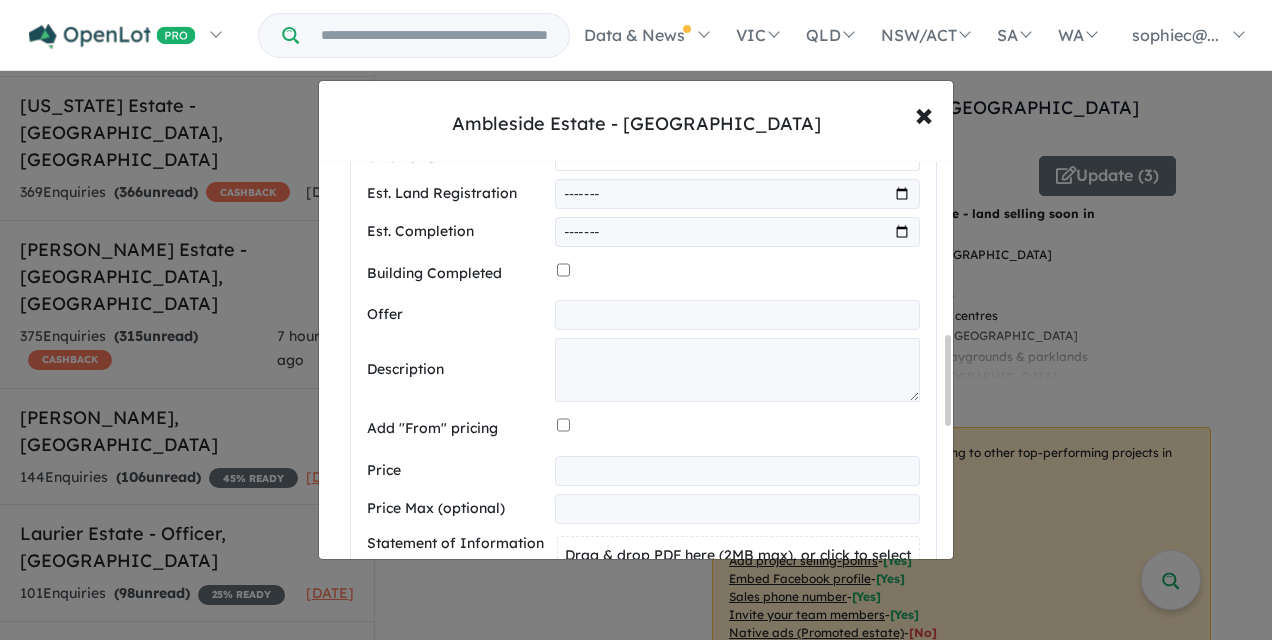click on "**********" at bounding box center [737, 158] 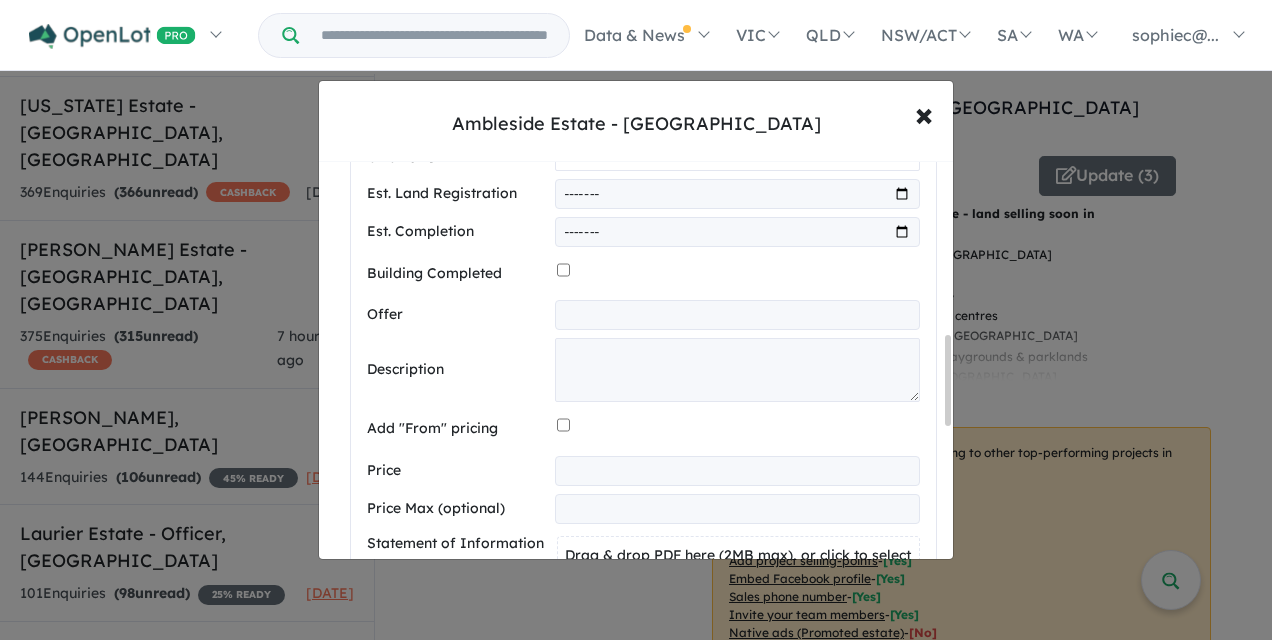 select on "****" 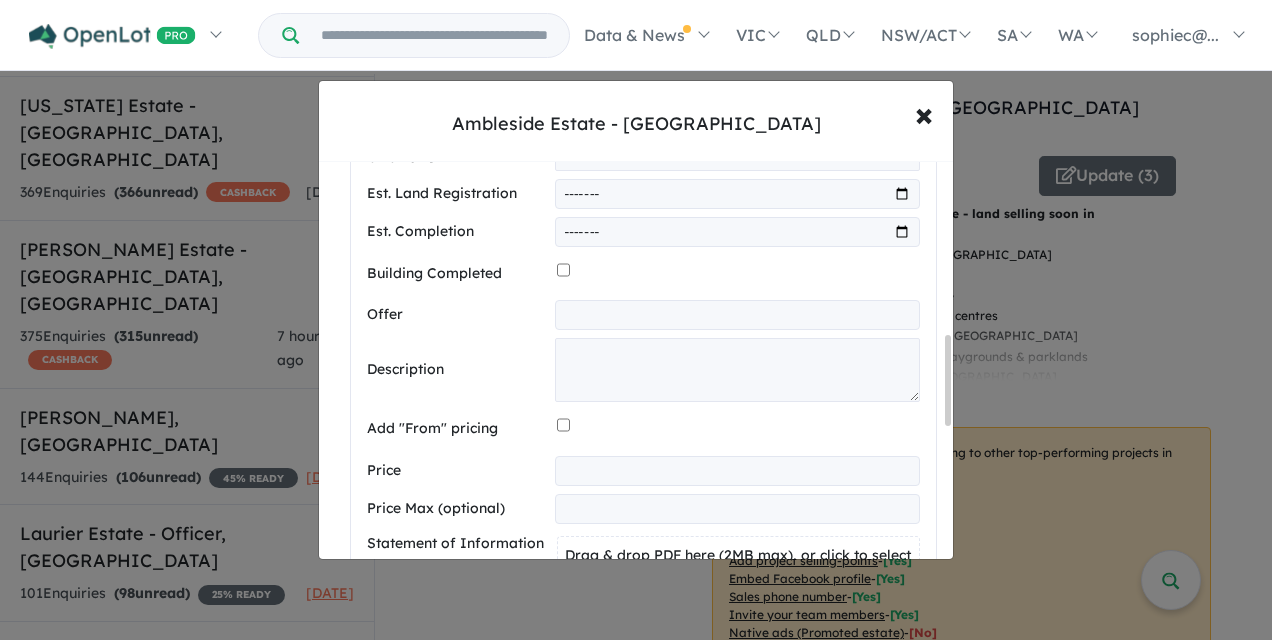 click at bounding box center [737, 194] 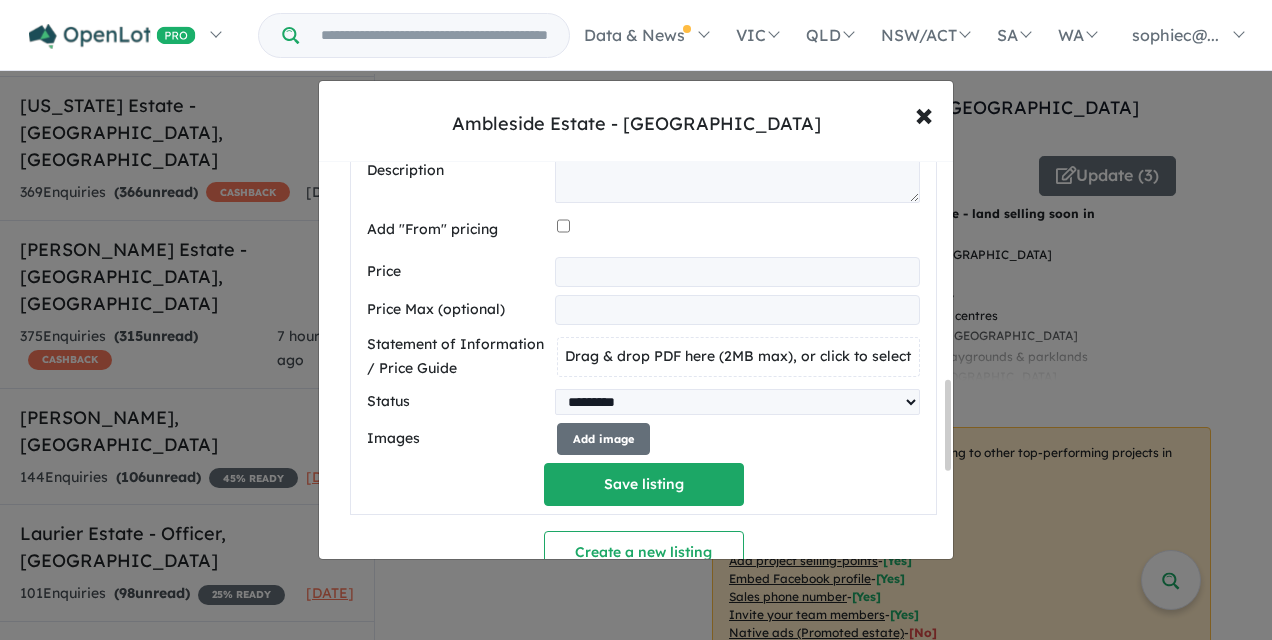 scroll, scrollTop: 1033, scrollLeft: 0, axis: vertical 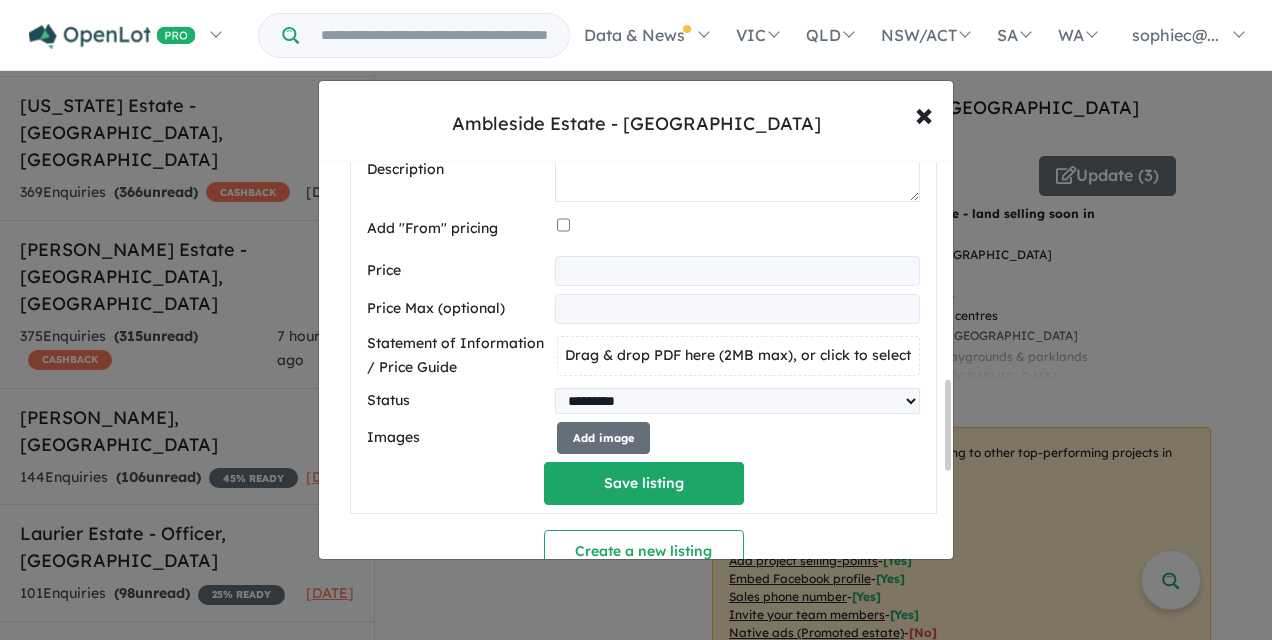 click at bounding box center [737, 170] 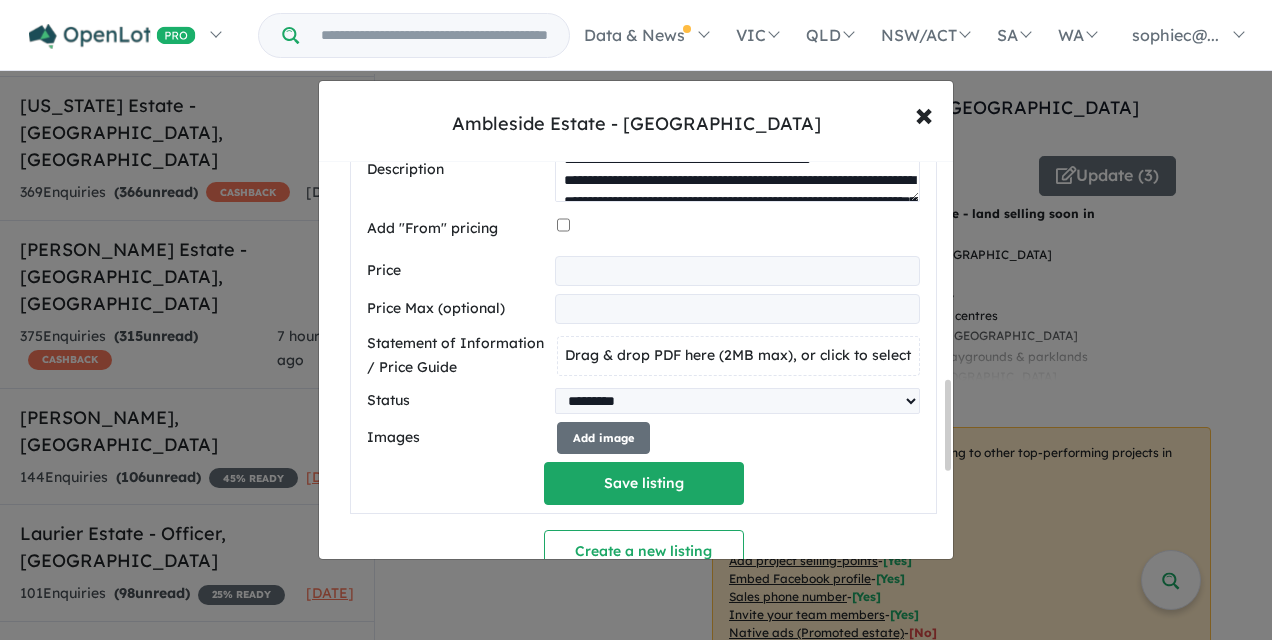 scroll, scrollTop: 2382, scrollLeft: 0, axis: vertical 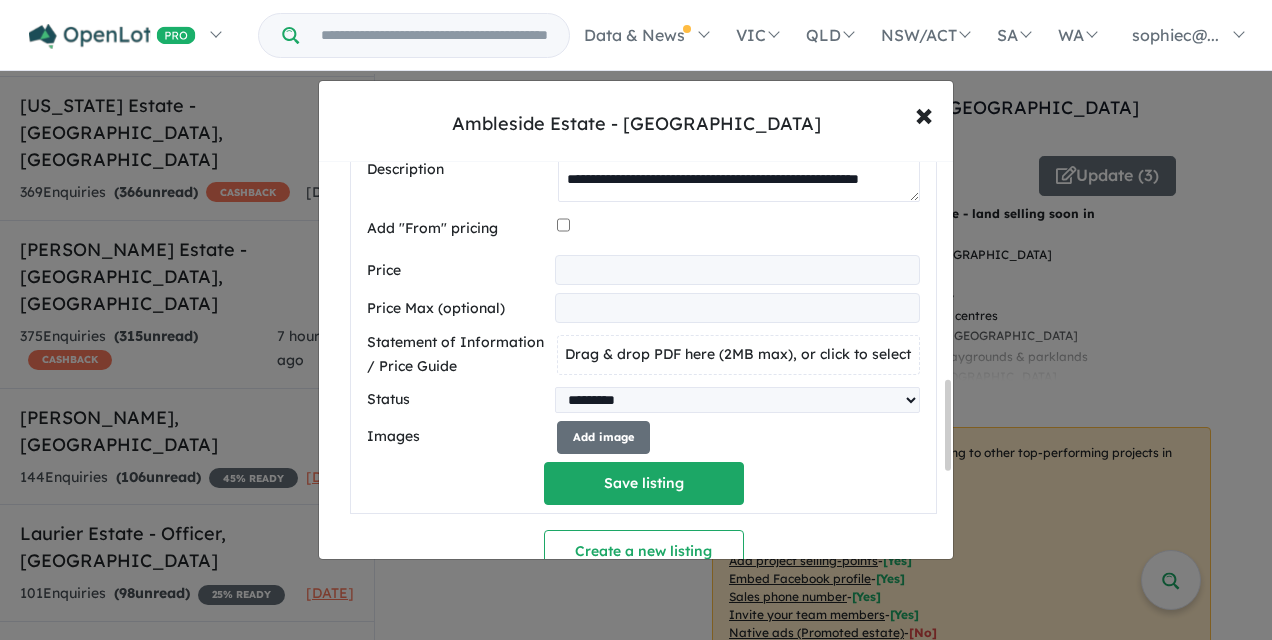 type on "**********" 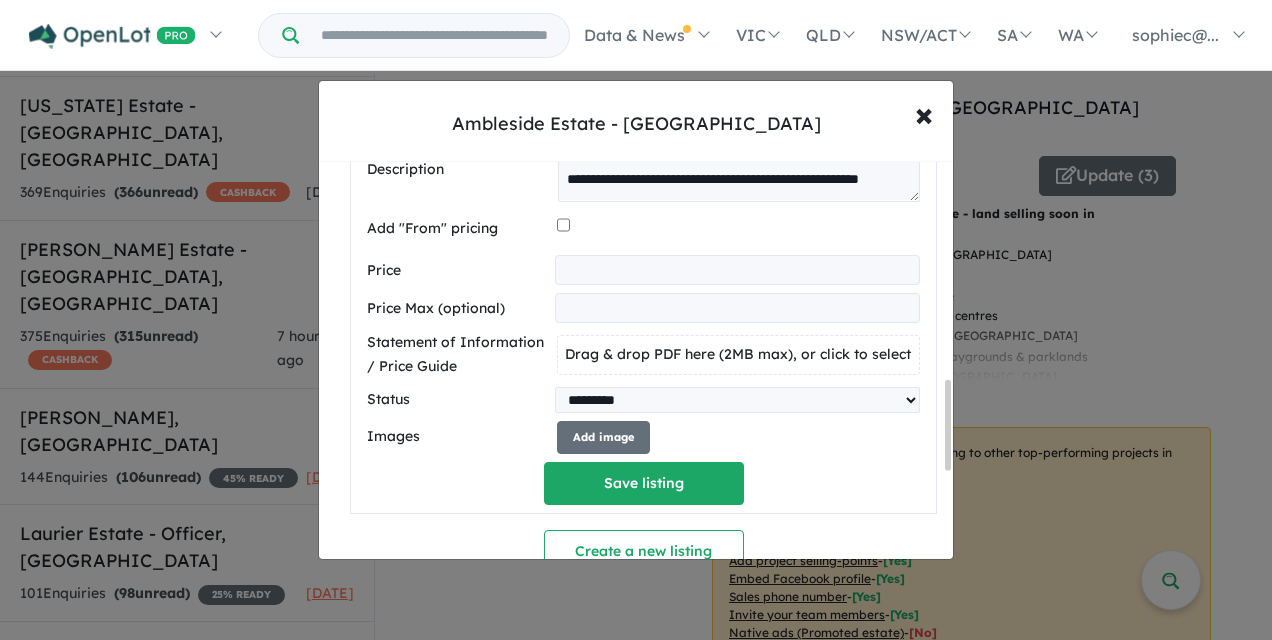 click at bounding box center [737, 270] 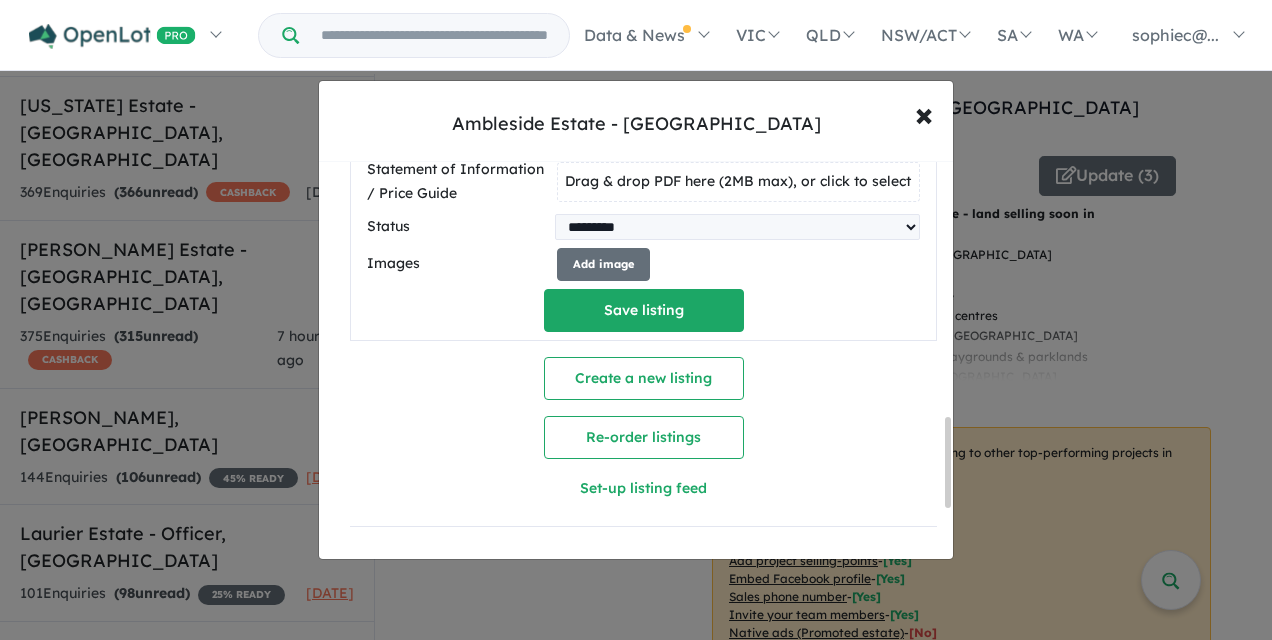 scroll, scrollTop: 1200, scrollLeft: 0, axis: vertical 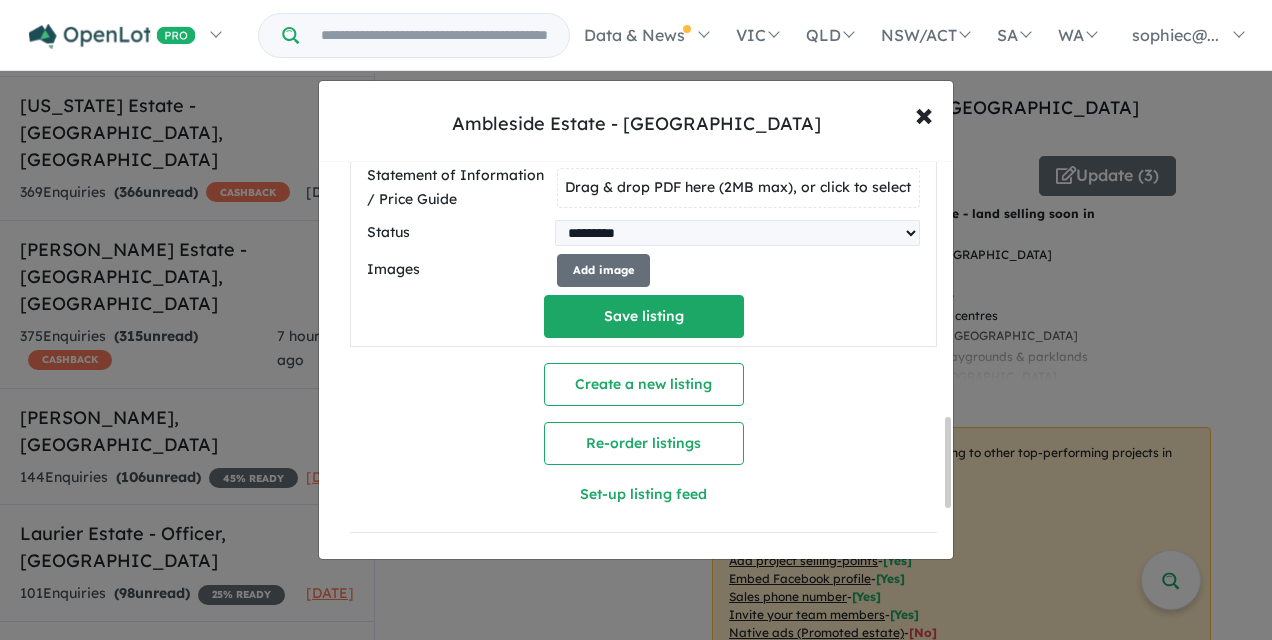 type on "*******" 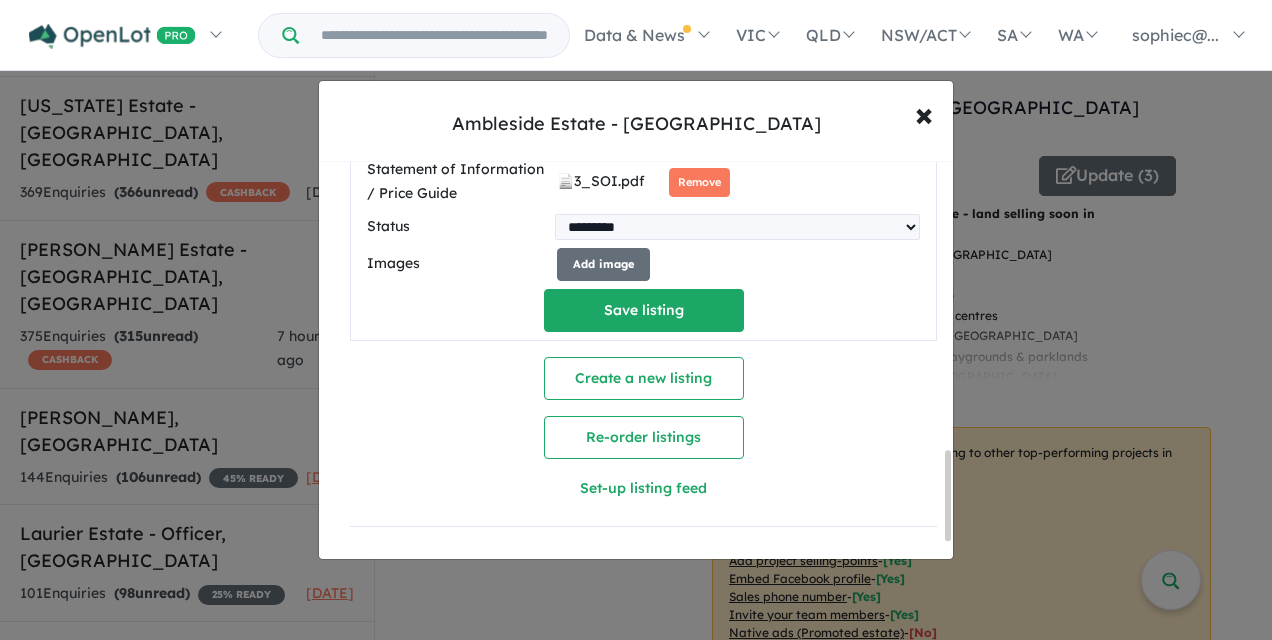 scroll, scrollTop: 1356, scrollLeft: 0, axis: vertical 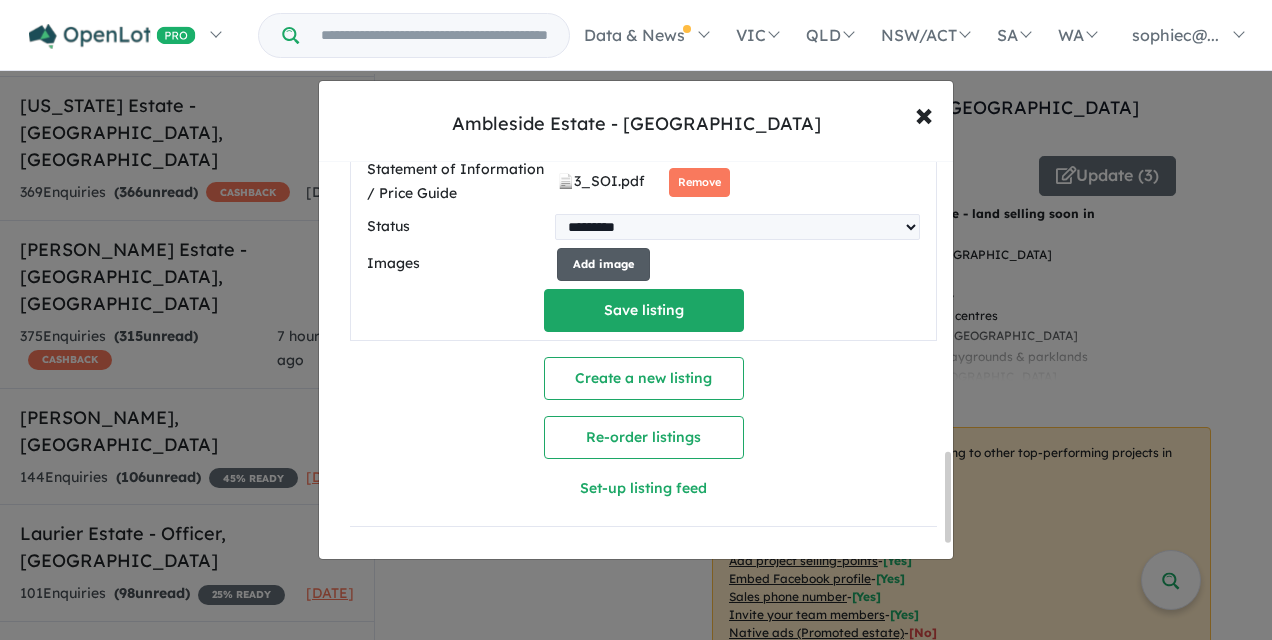 click on "Add image" at bounding box center [603, 264] 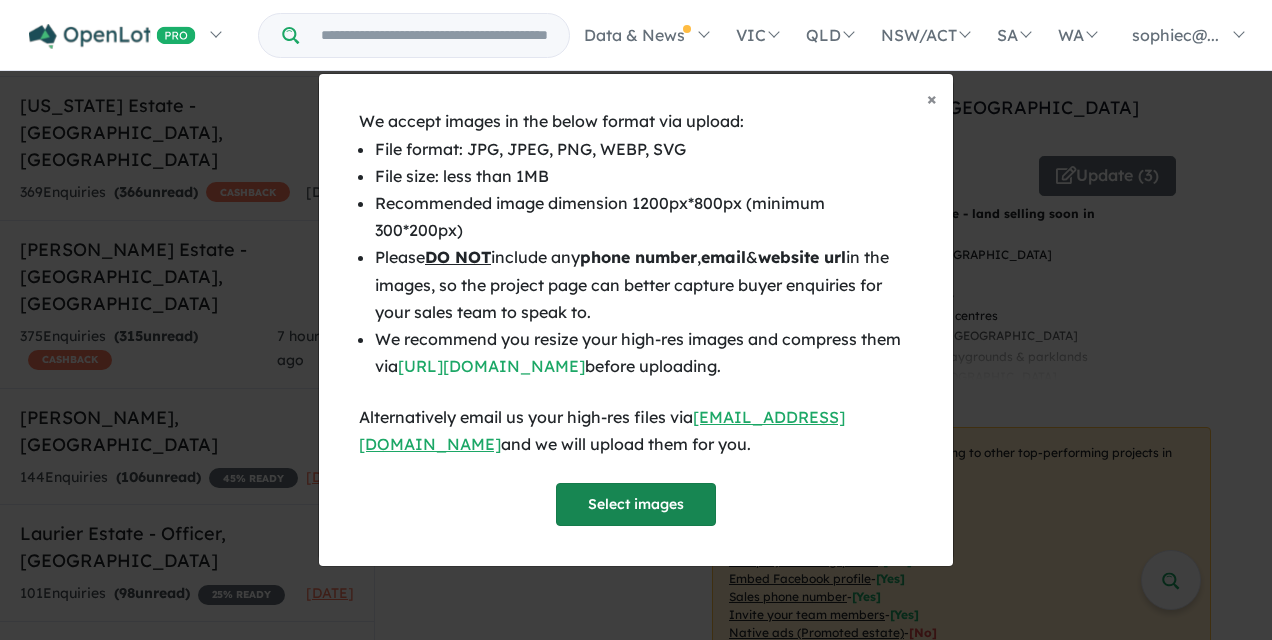 click on "Select images" at bounding box center [636, 504] 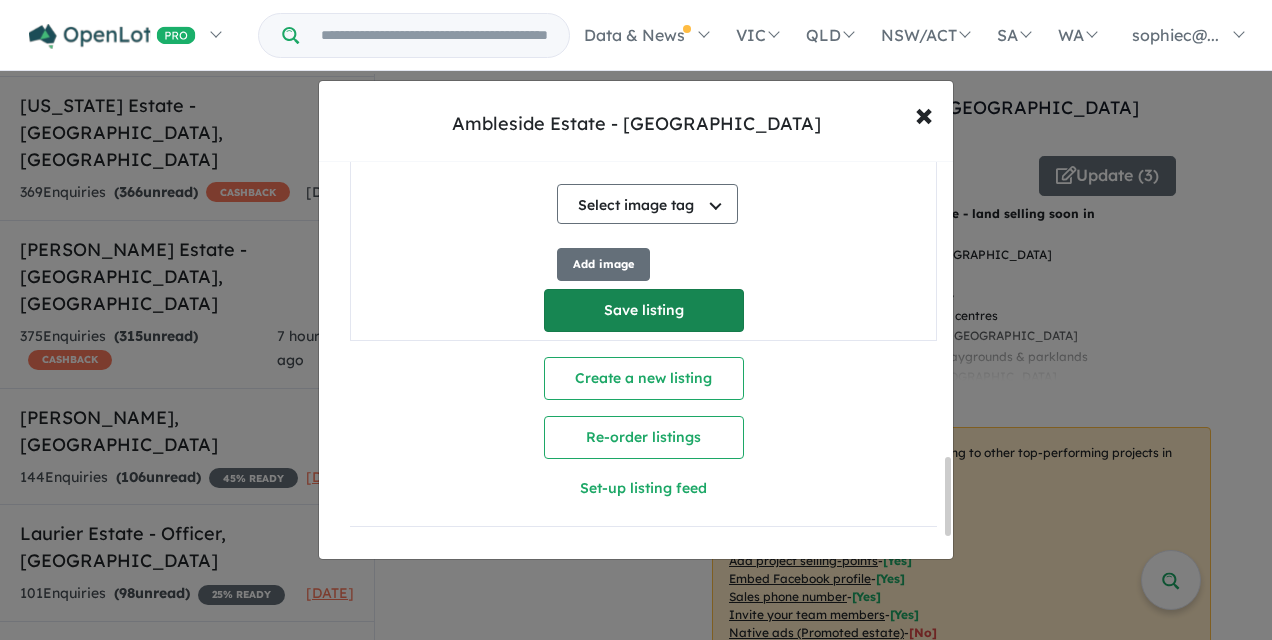 click on "Save listing" at bounding box center [644, 310] 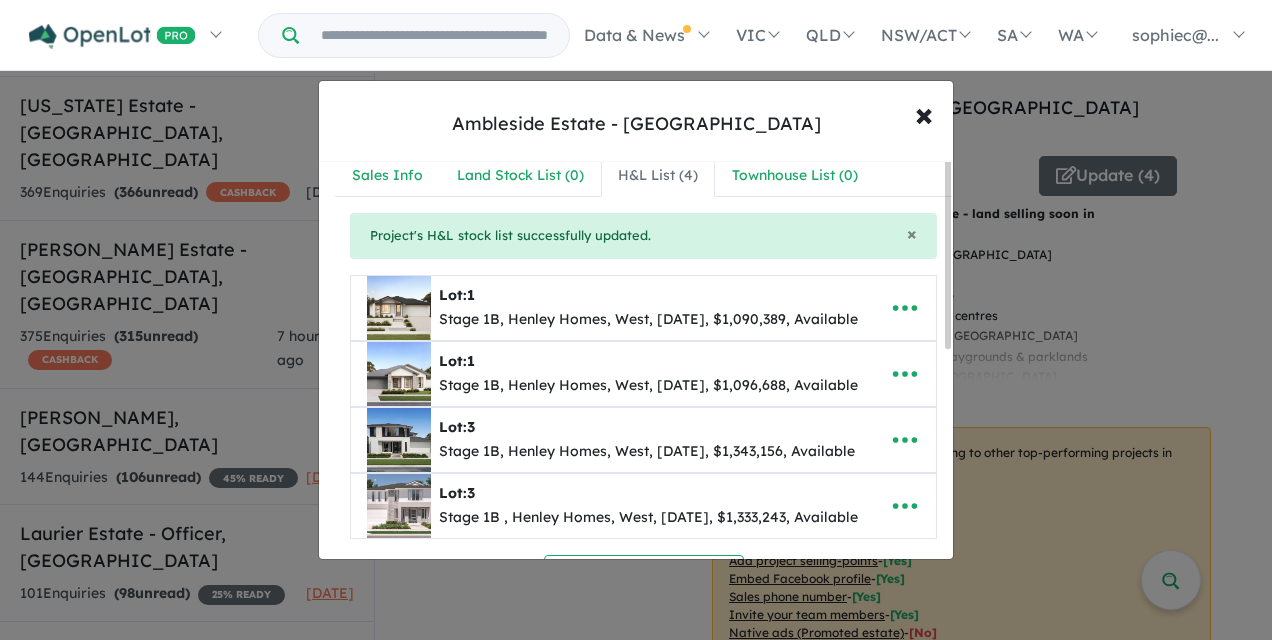 scroll, scrollTop: 0, scrollLeft: 0, axis: both 